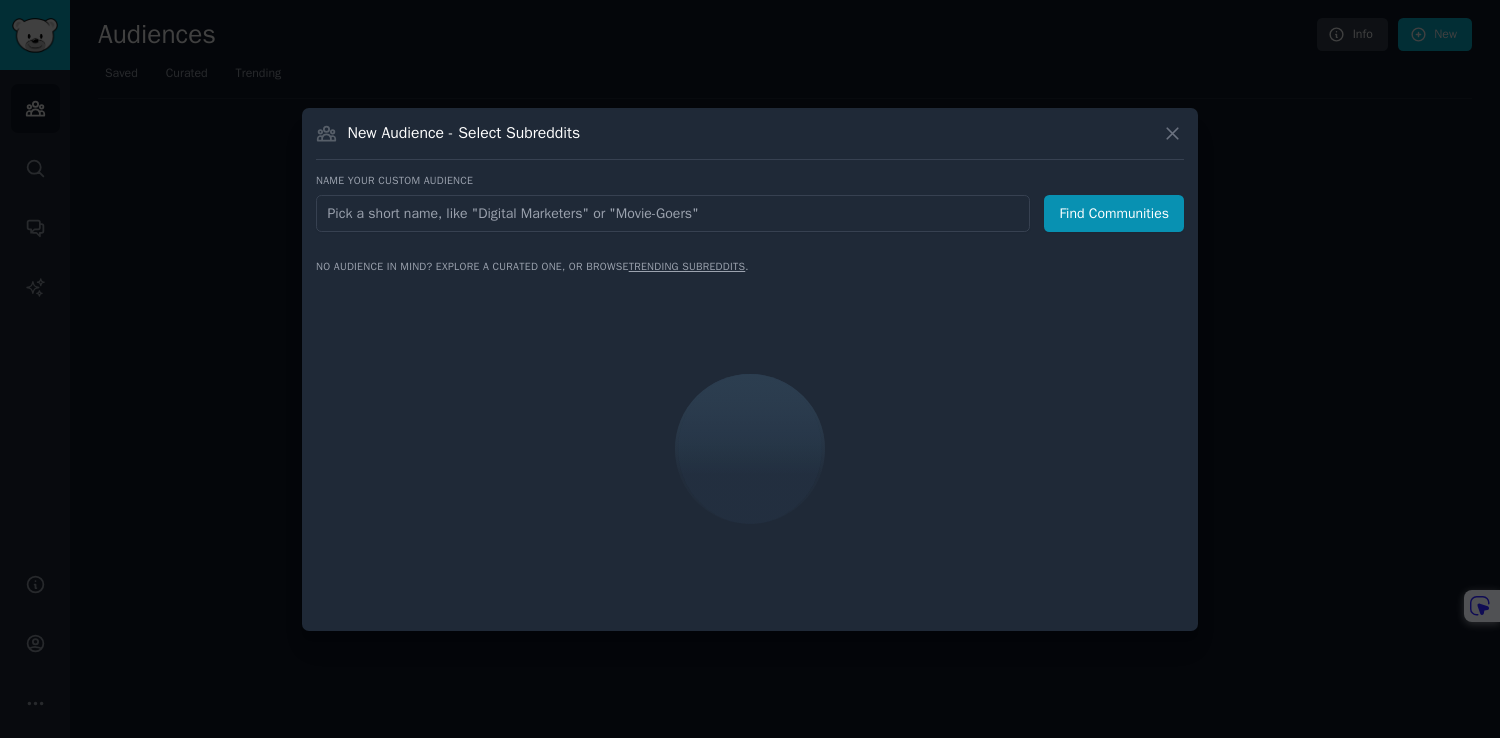 scroll, scrollTop: 0, scrollLeft: 0, axis: both 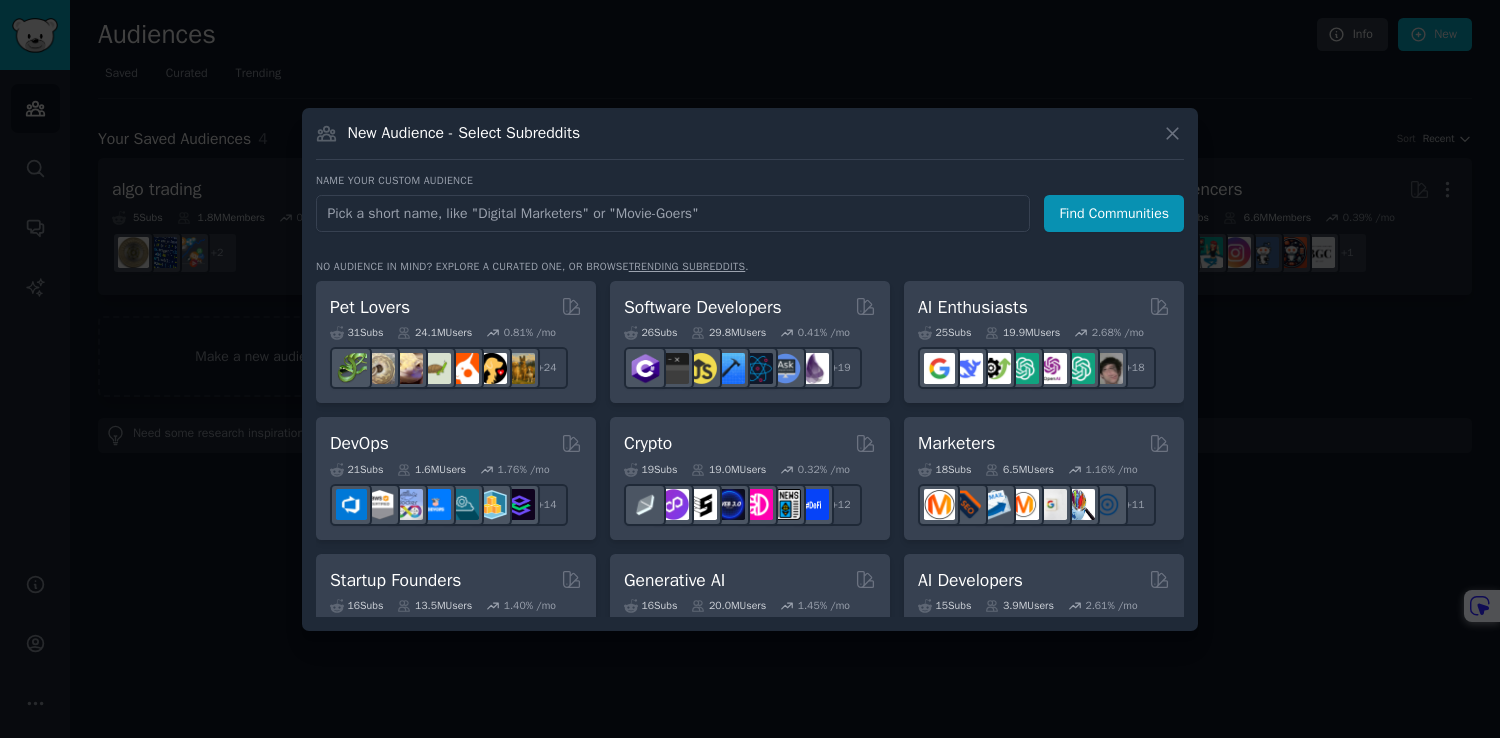 click at bounding box center (673, 213) 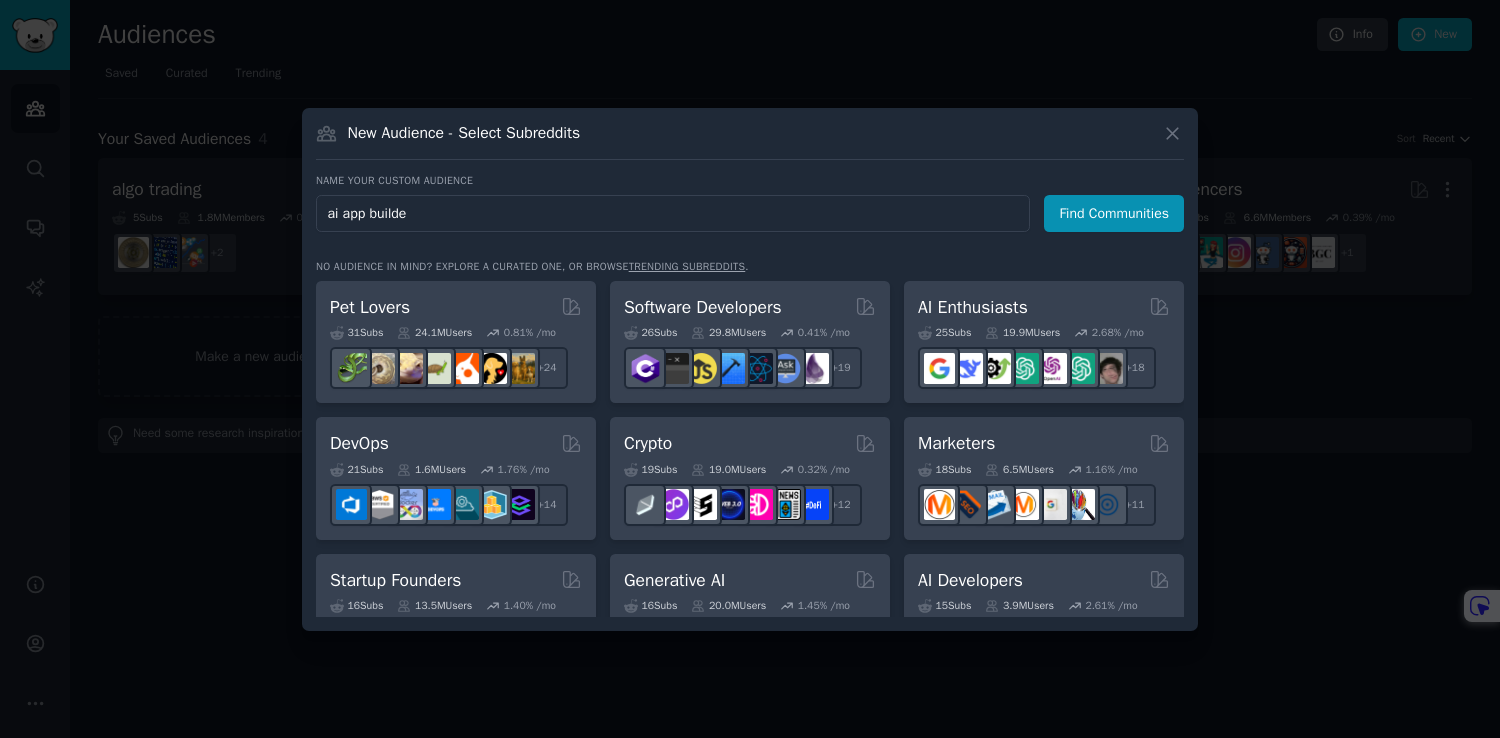type on "ai app builder" 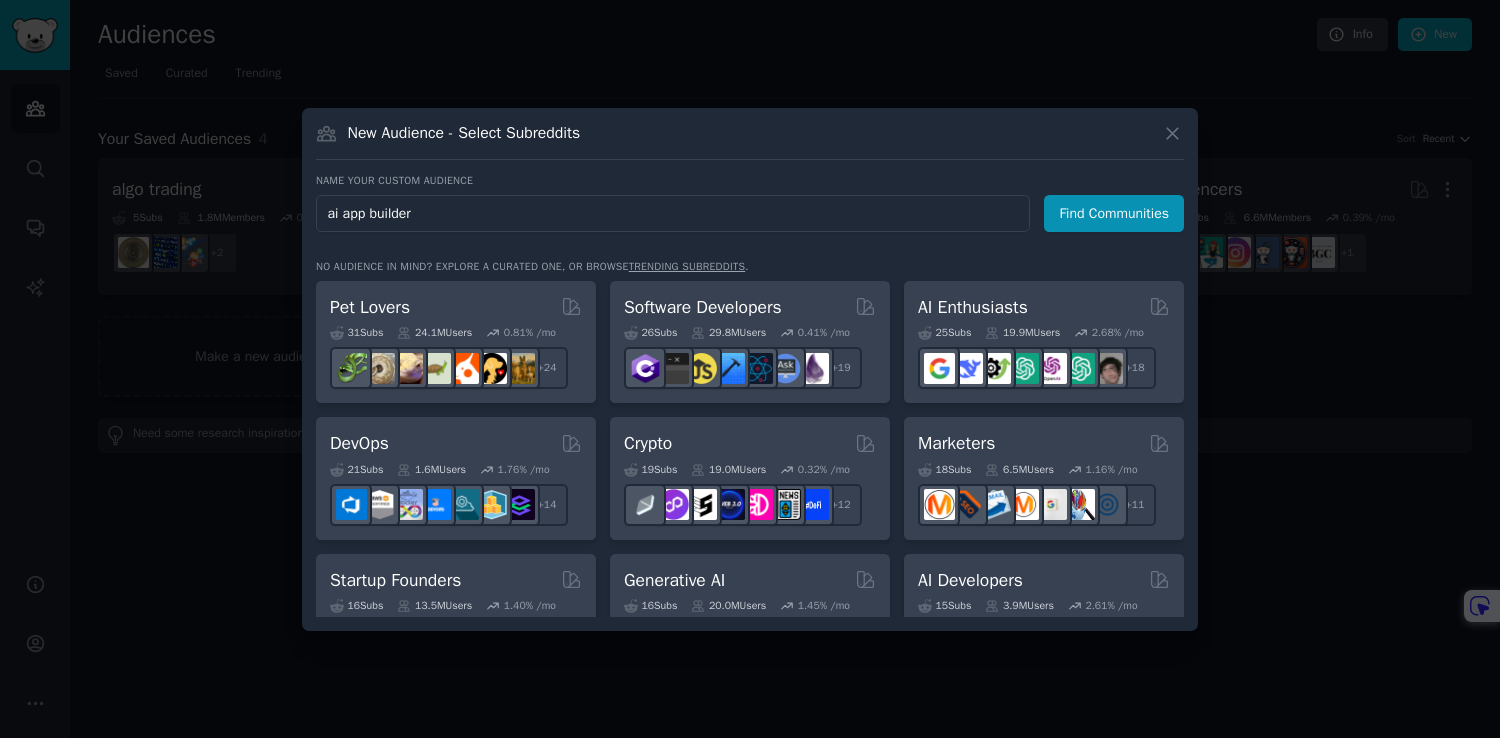 click on "Find Communities" at bounding box center (1114, 213) 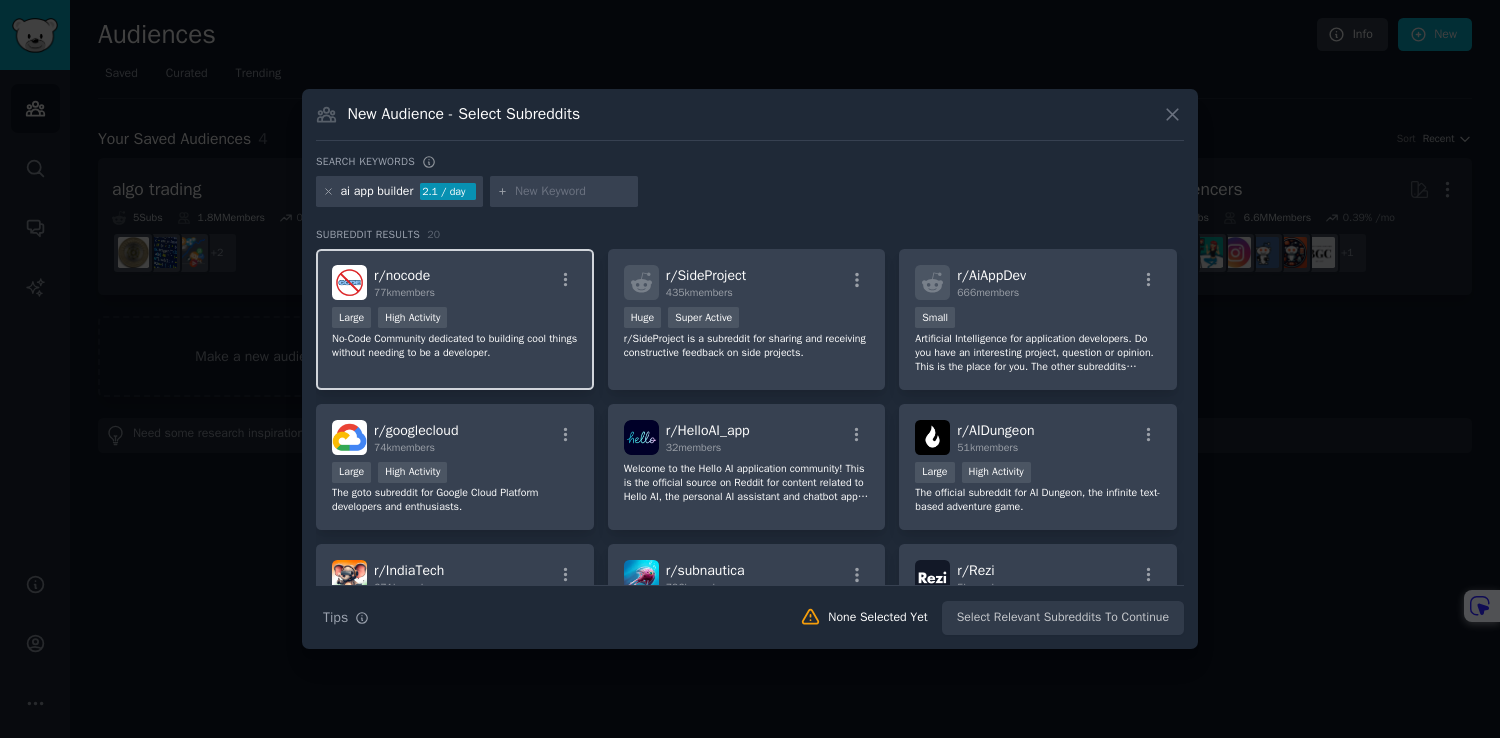 click on "r/ nocode 77k  members" at bounding box center [455, 282] 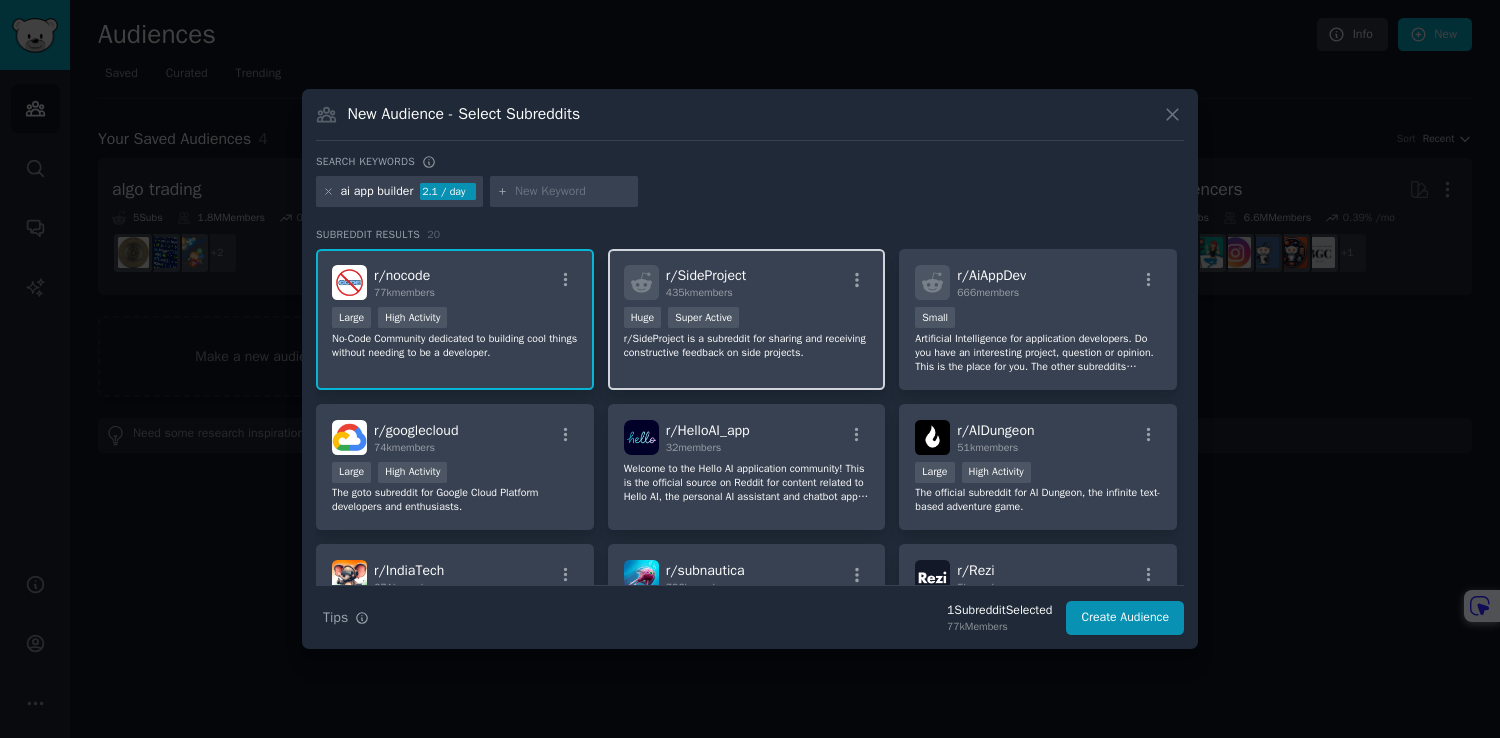 click on "r/ SideProject 435k  members" at bounding box center (747, 282) 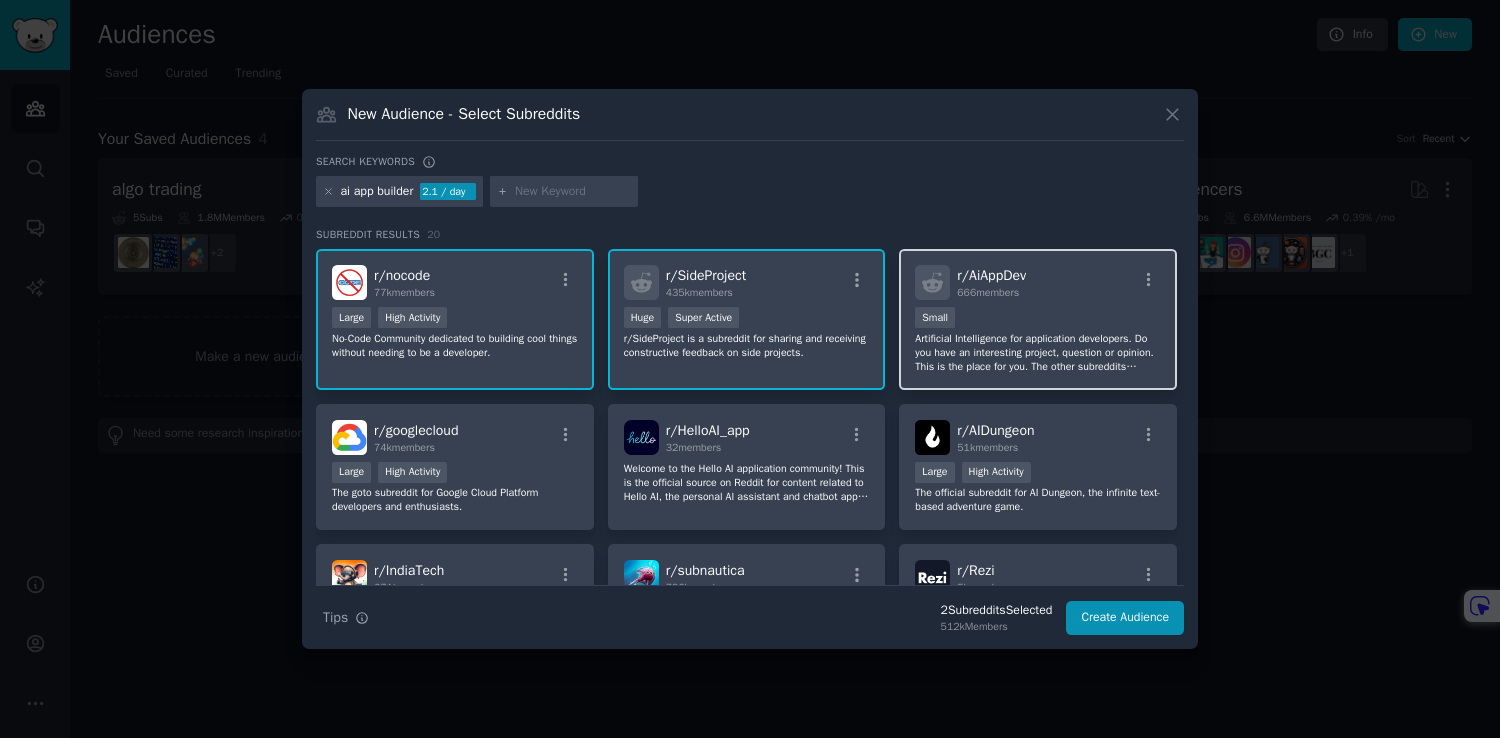 click on "Small" at bounding box center [1038, 319] 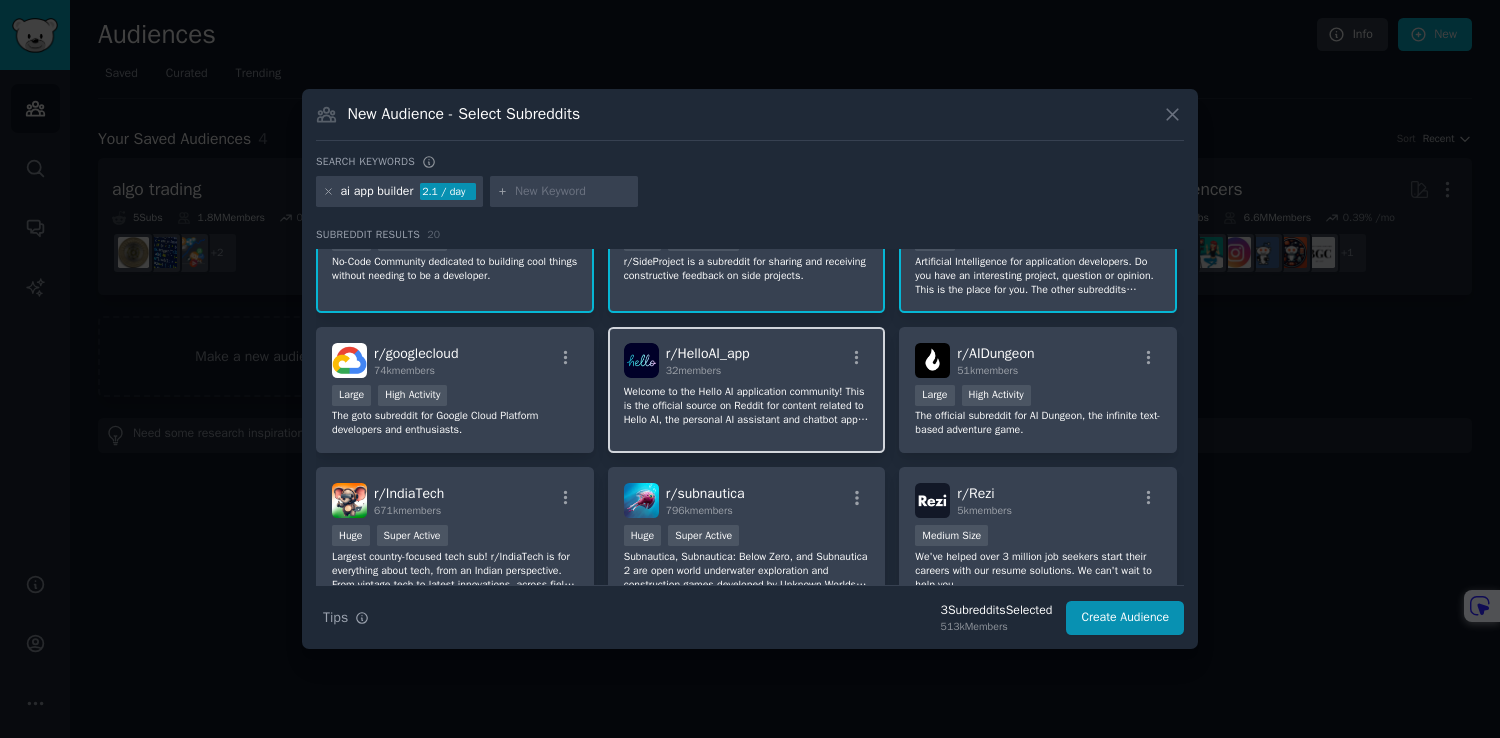 scroll, scrollTop: 0, scrollLeft: 0, axis: both 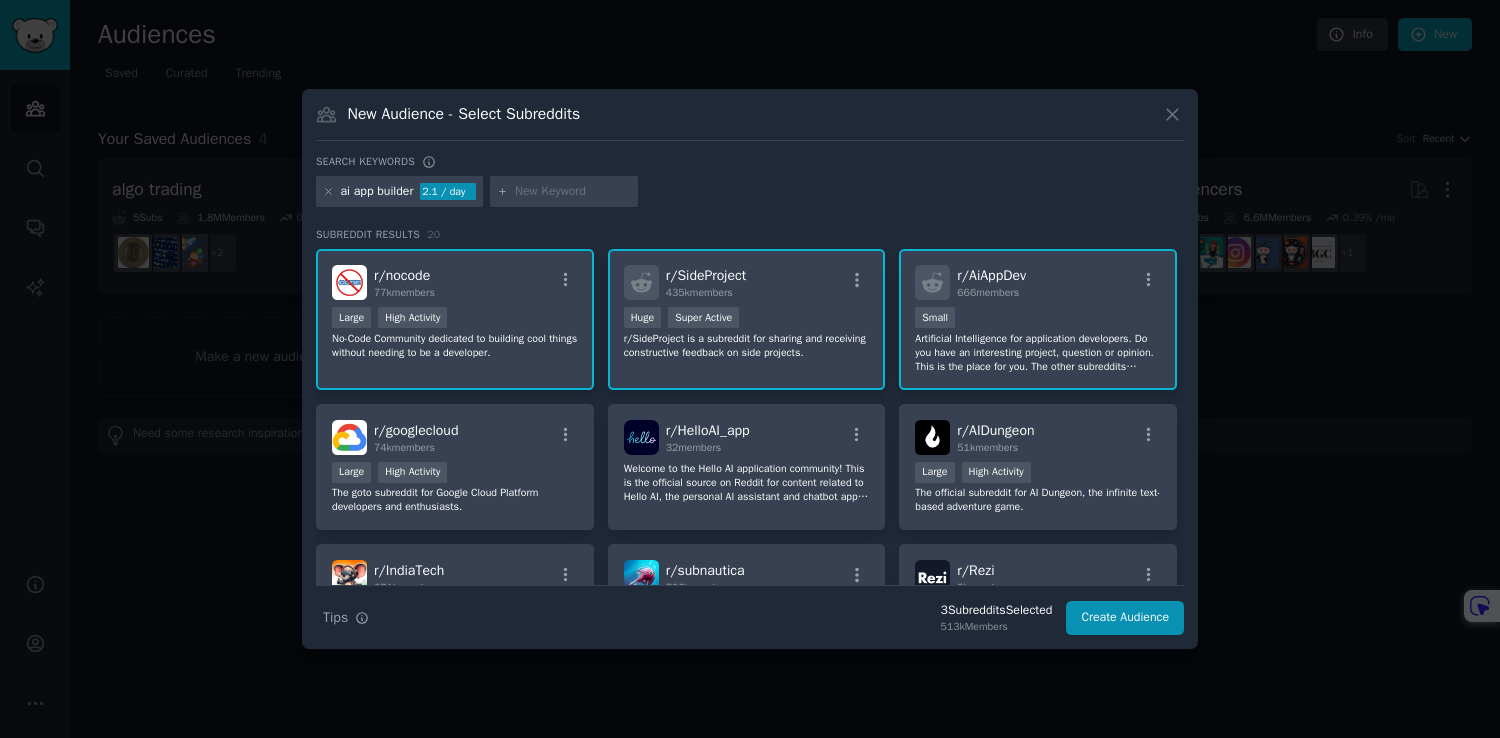 click at bounding box center [573, 192] 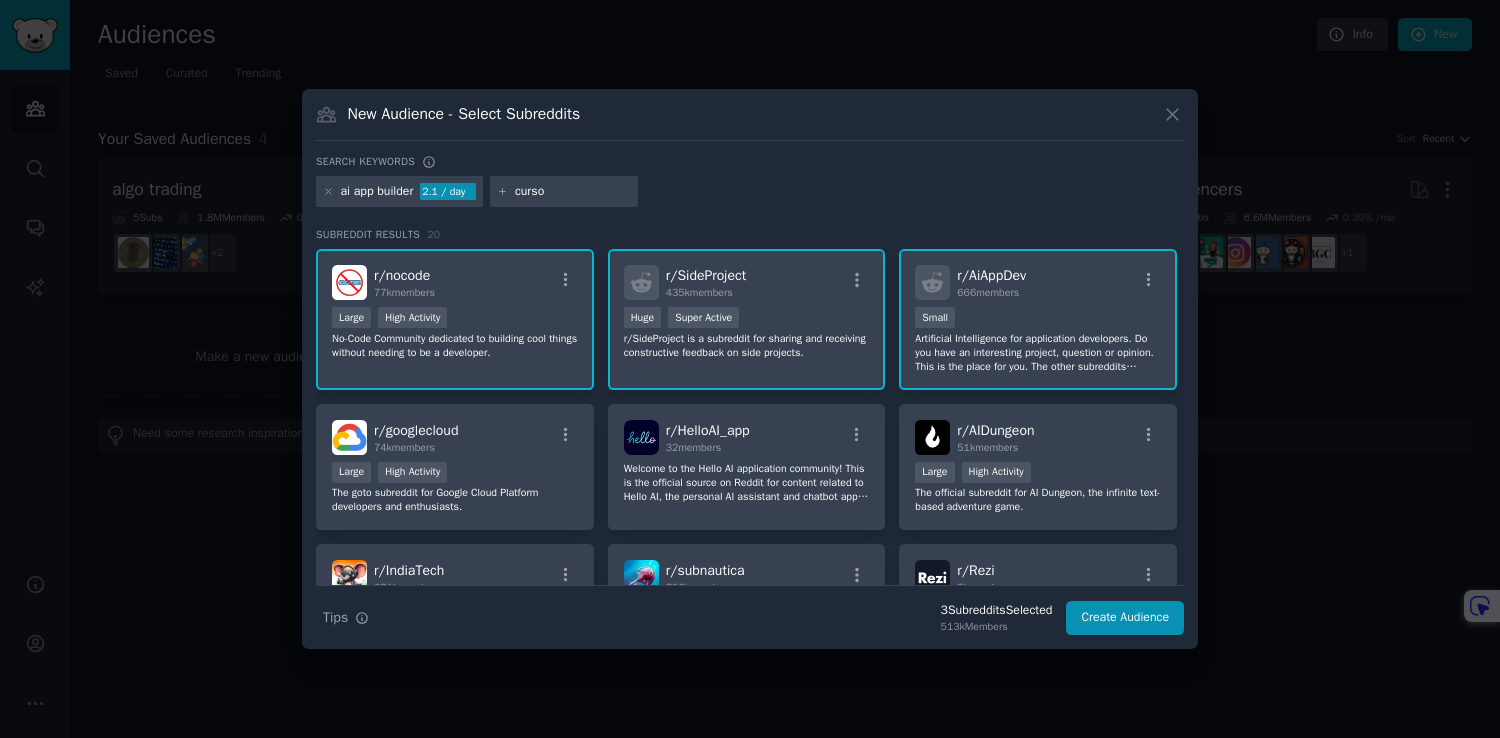 type on "cursor" 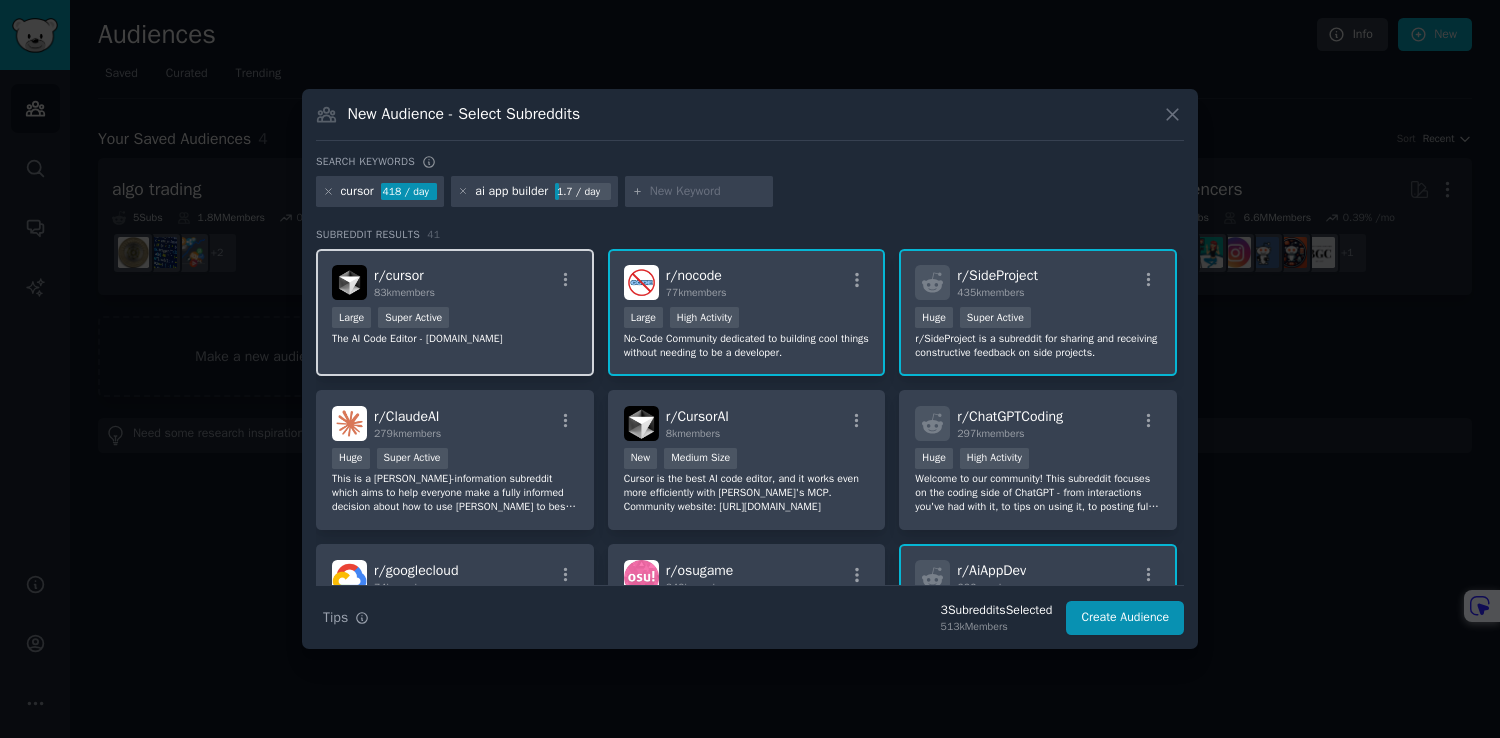 click on "Large Super Active" at bounding box center (455, 319) 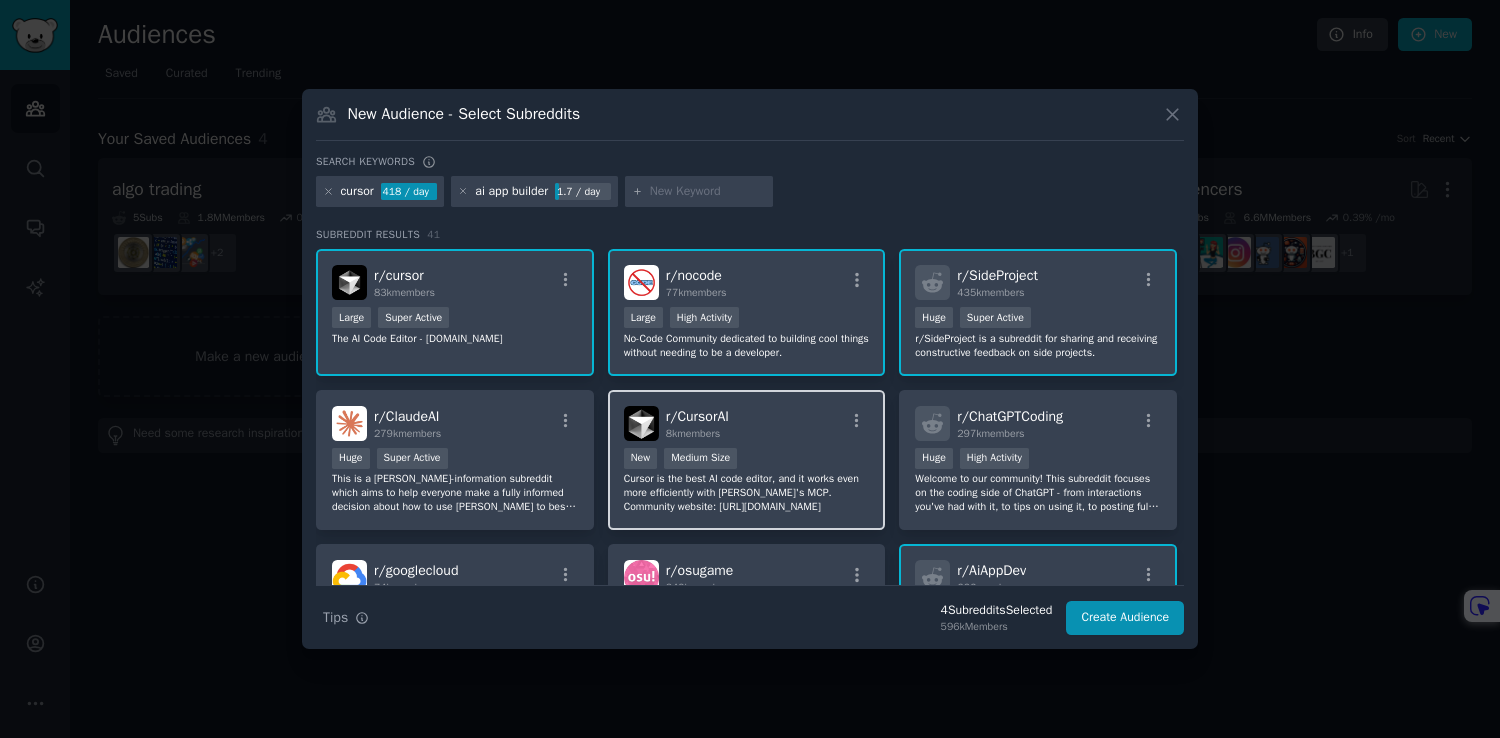 click on "New Medium Size" at bounding box center [747, 460] 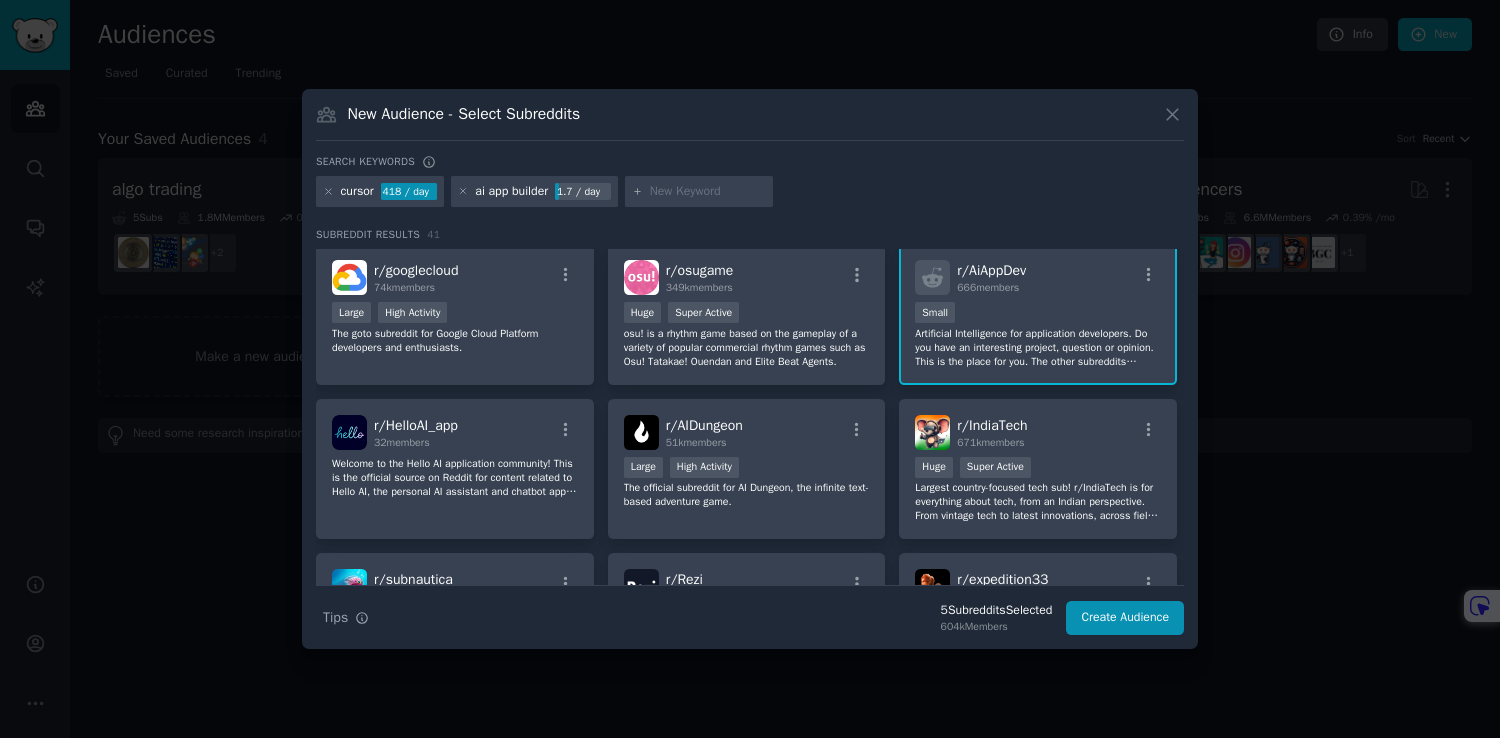 scroll, scrollTop: 311, scrollLeft: 0, axis: vertical 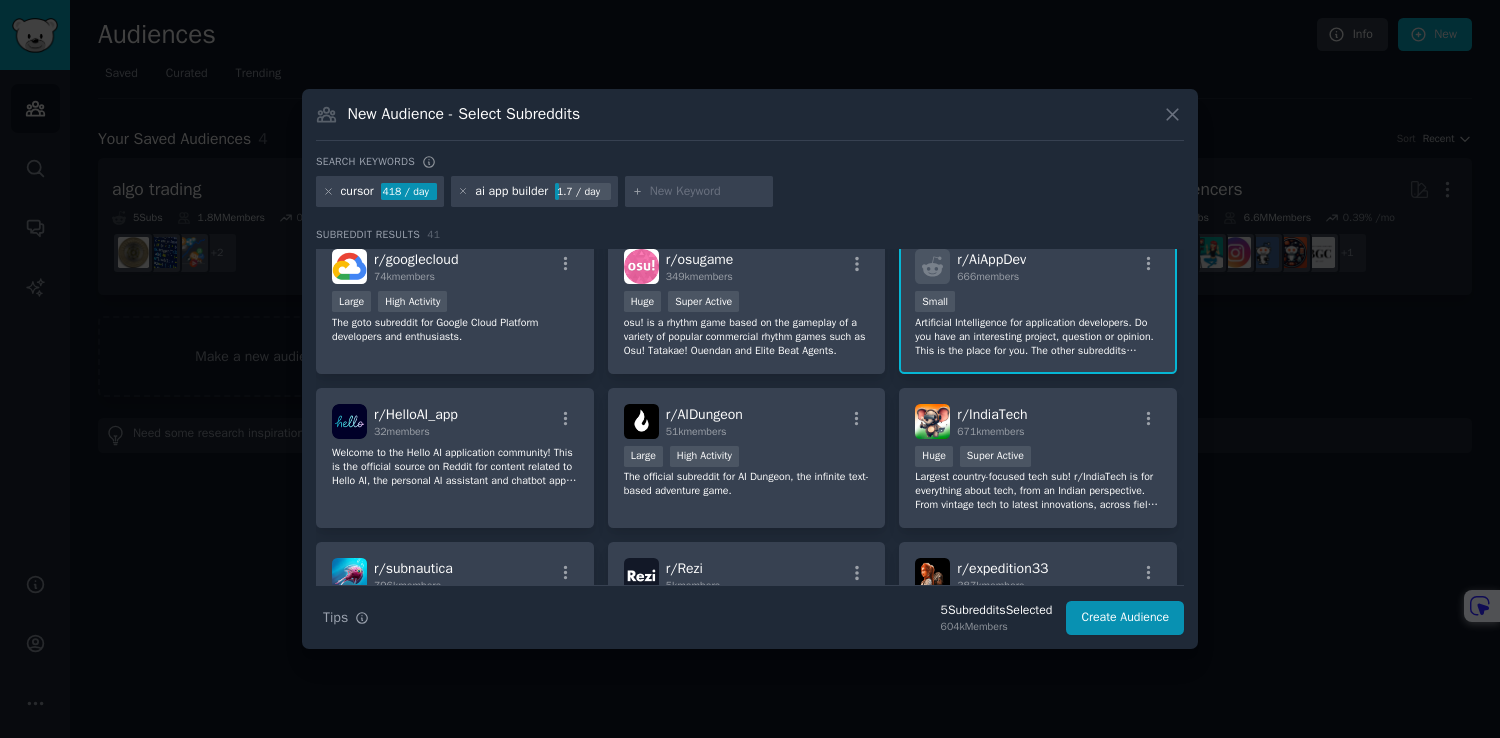 click on "Small" at bounding box center [1038, 303] 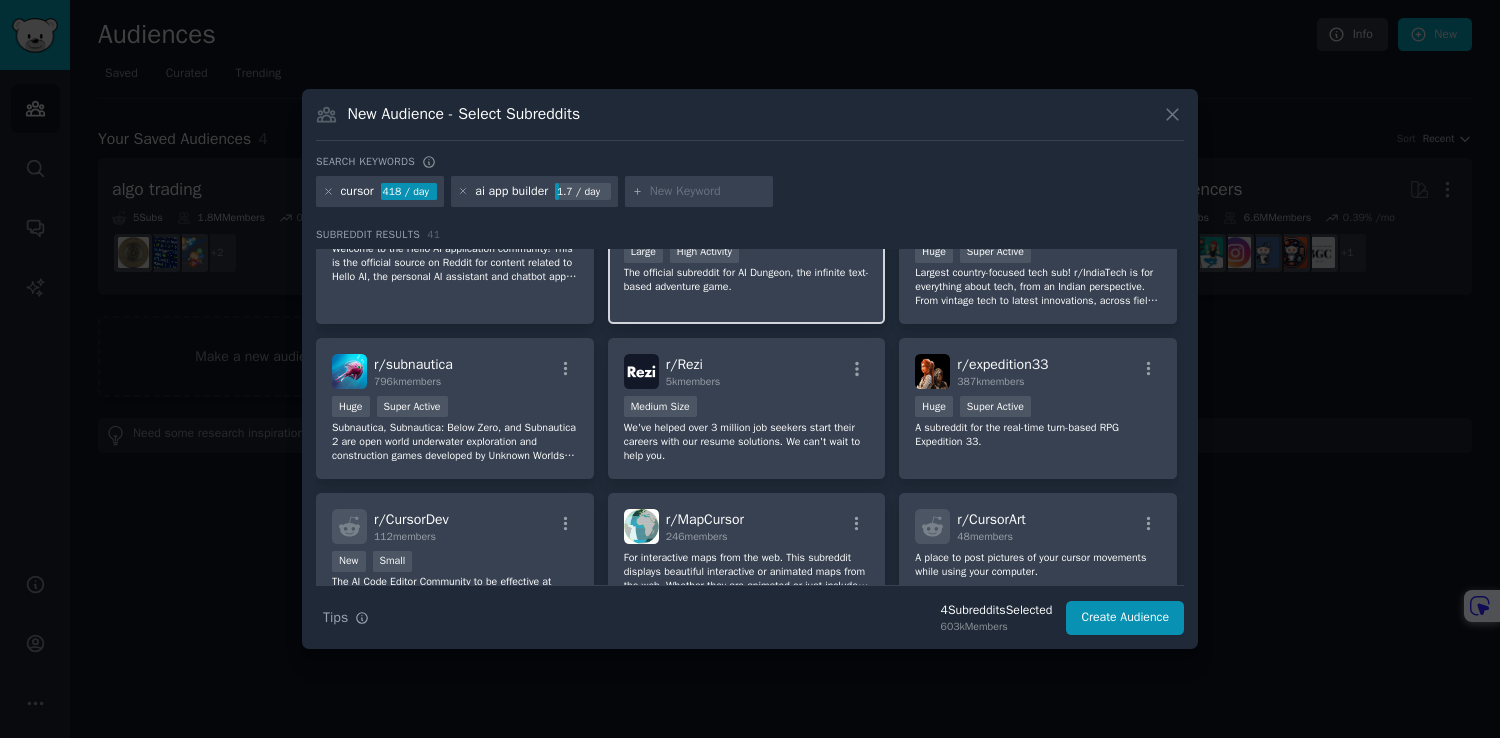 scroll, scrollTop: 541, scrollLeft: 0, axis: vertical 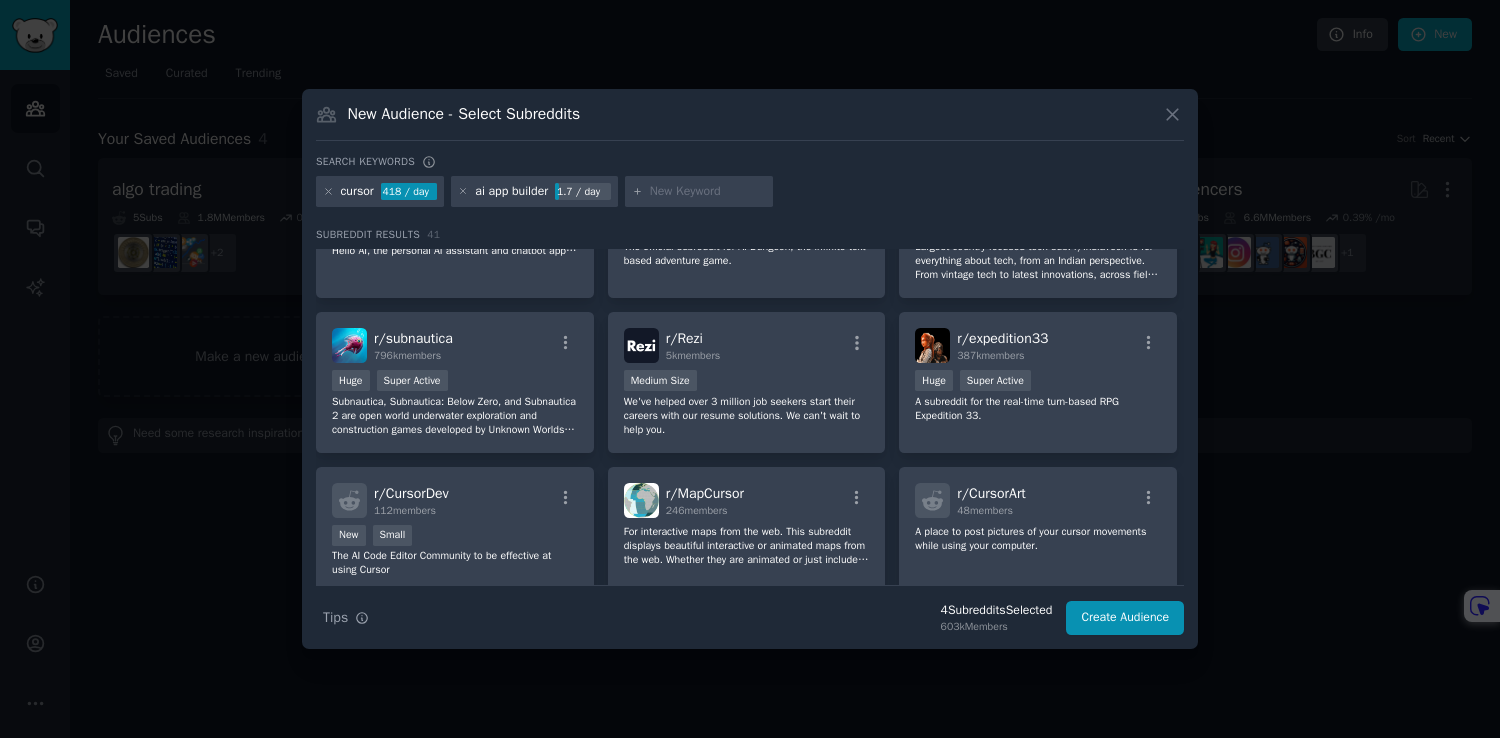 click at bounding box center [699, 192] 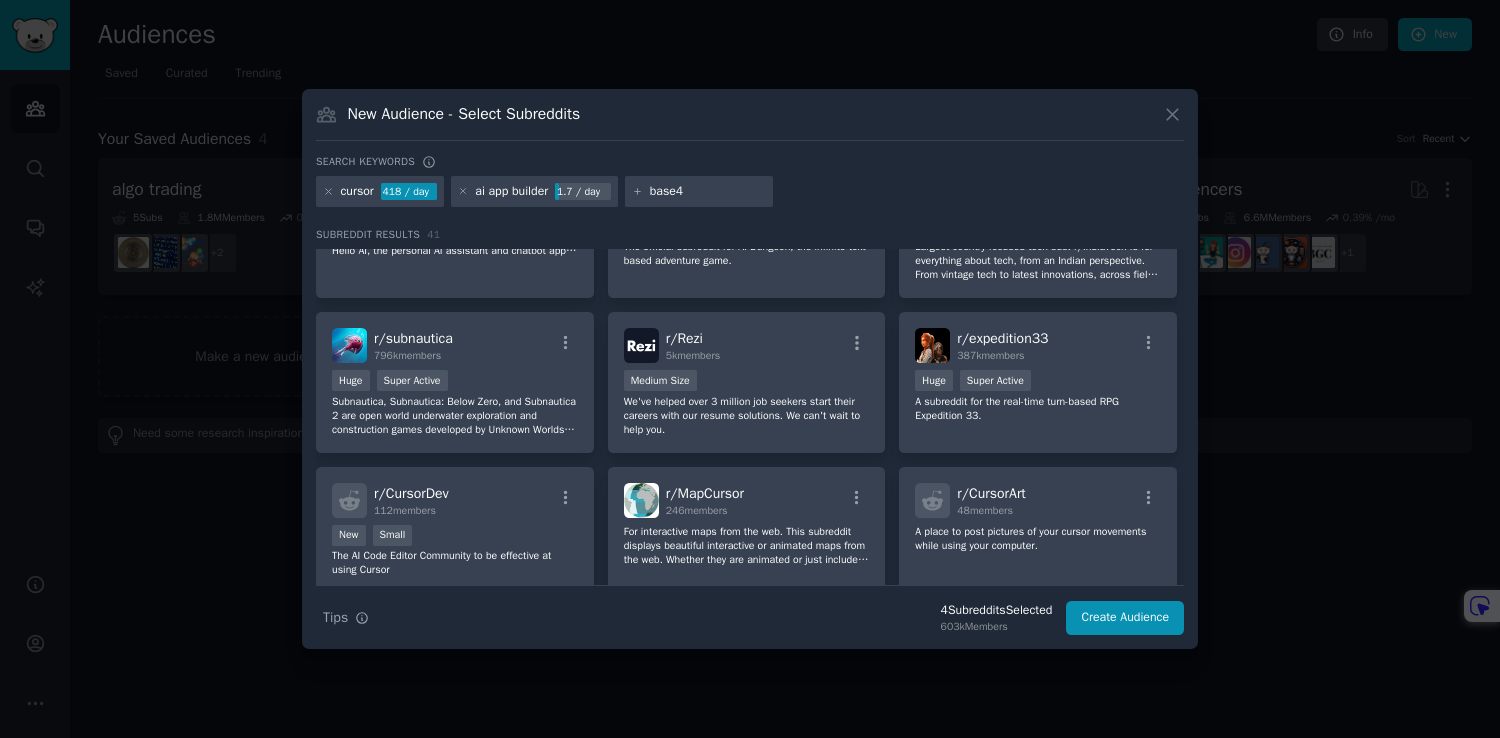 type on "base44" 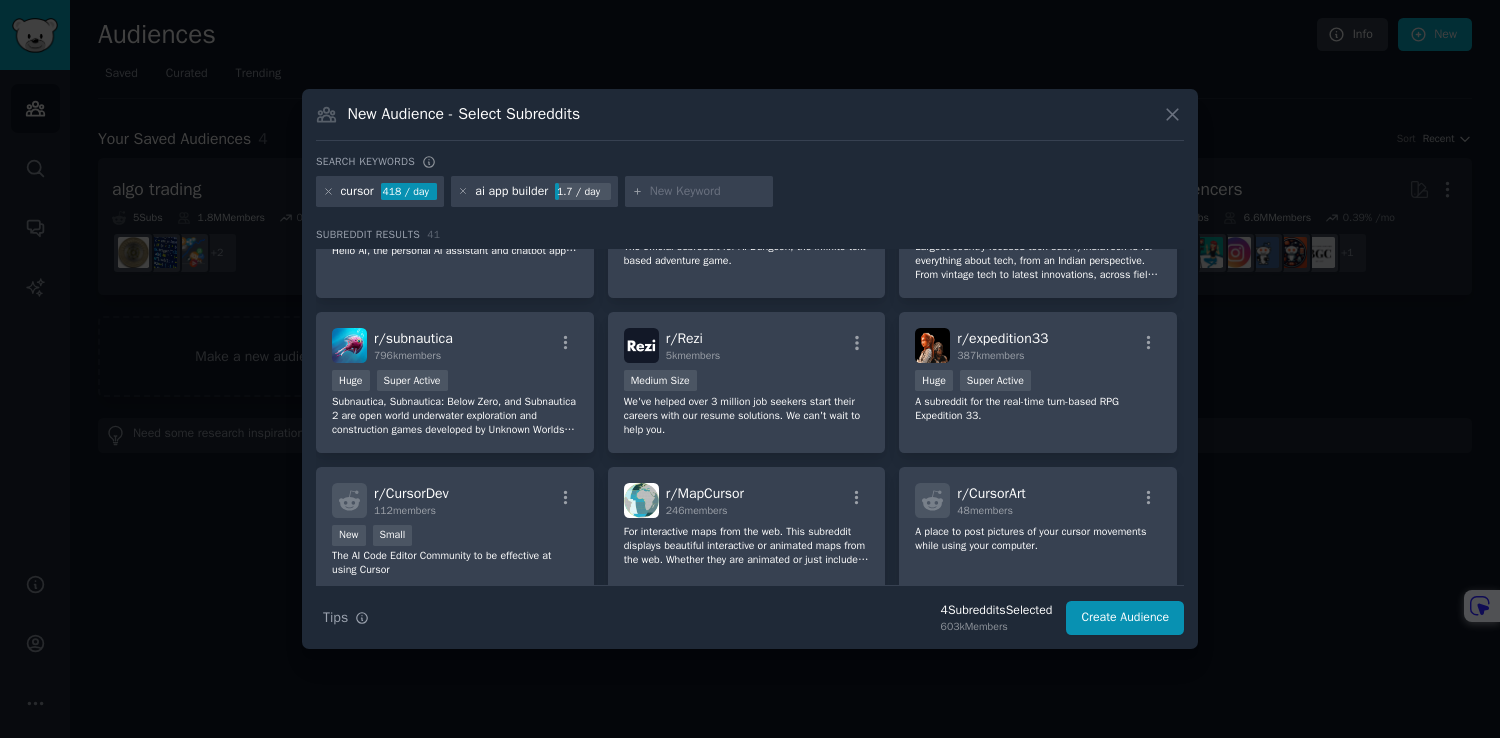 scroll, scrollTop: 0, scrollLeft: 0, axis: both 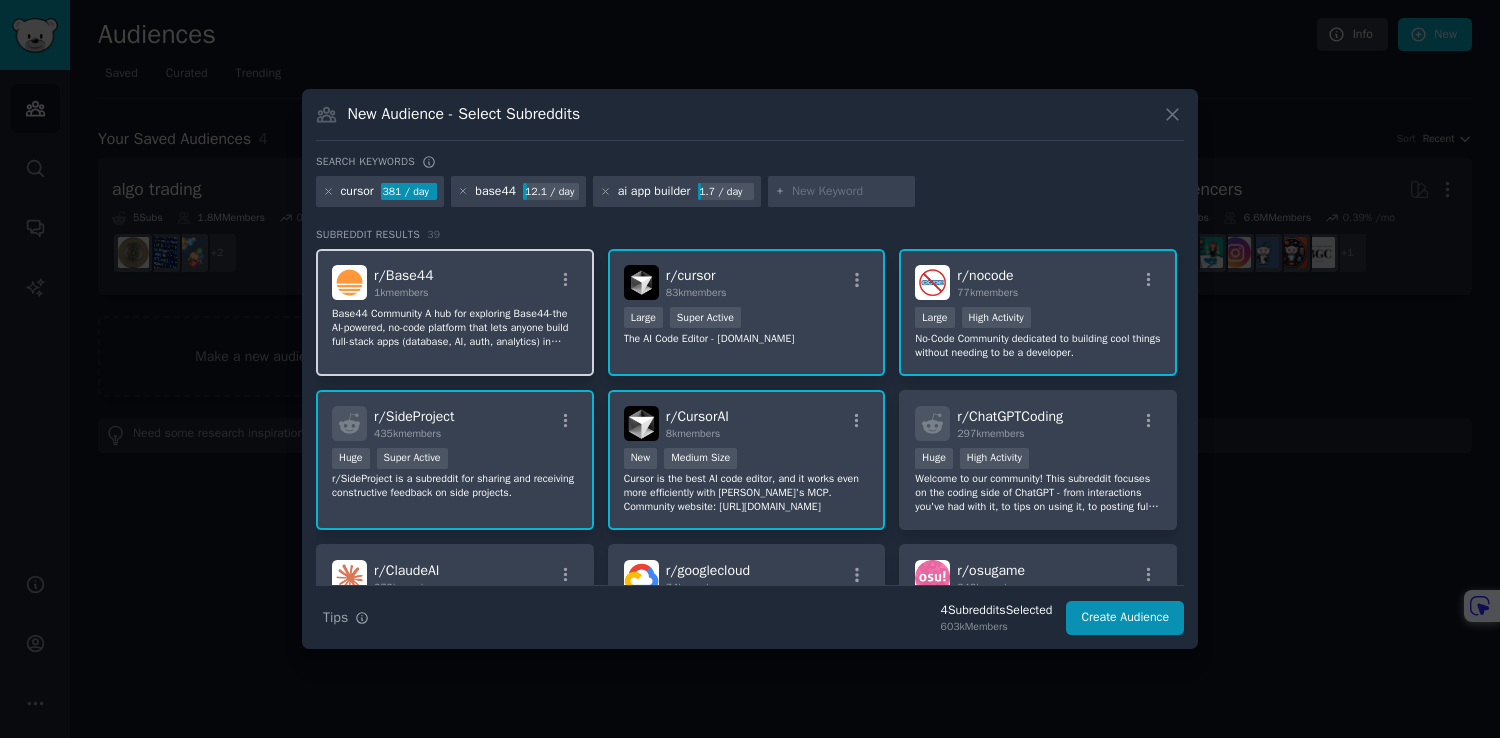 click on "r/ Base44 1k  members" at bounding box center [455, 282] 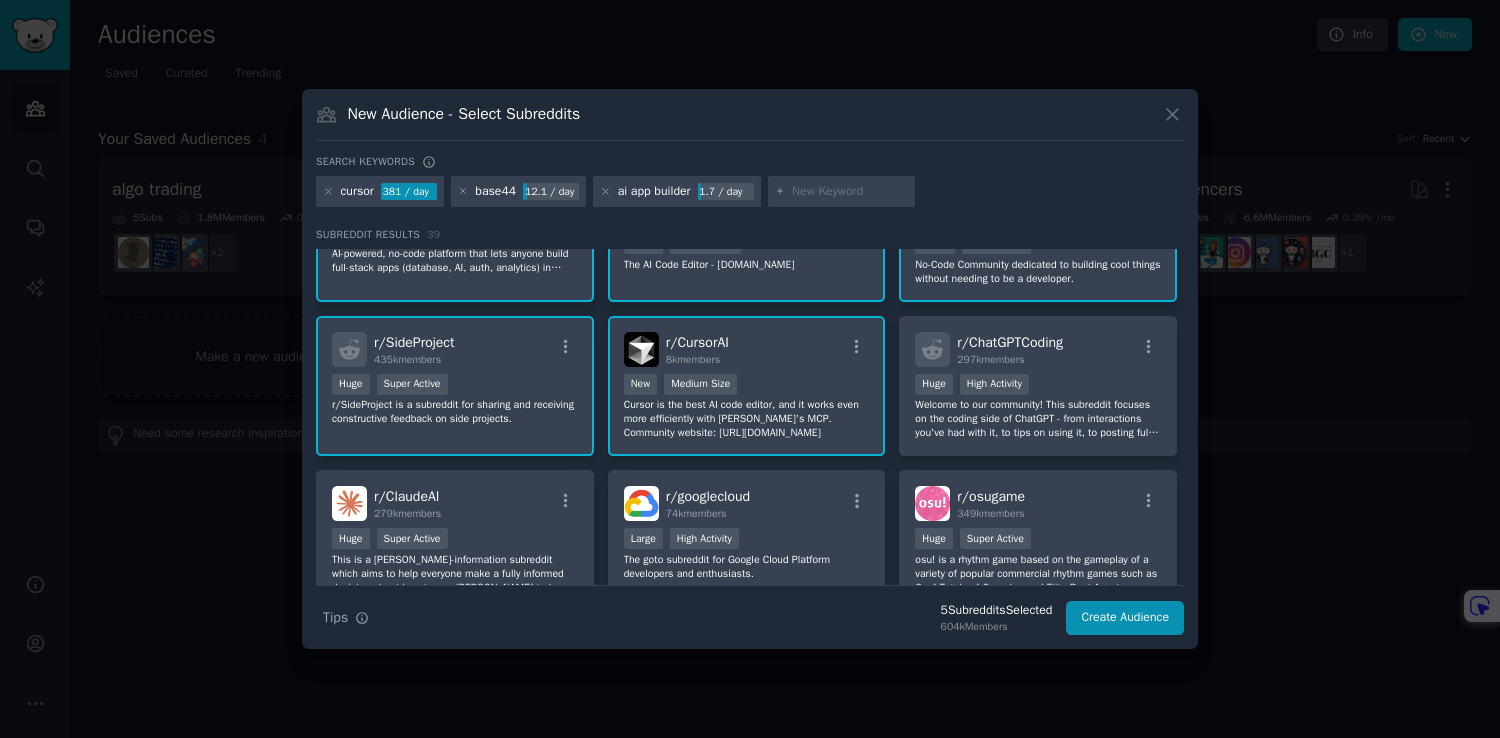 scroll, scrollTop: 98, scrollLeft: 0, axis: vertical 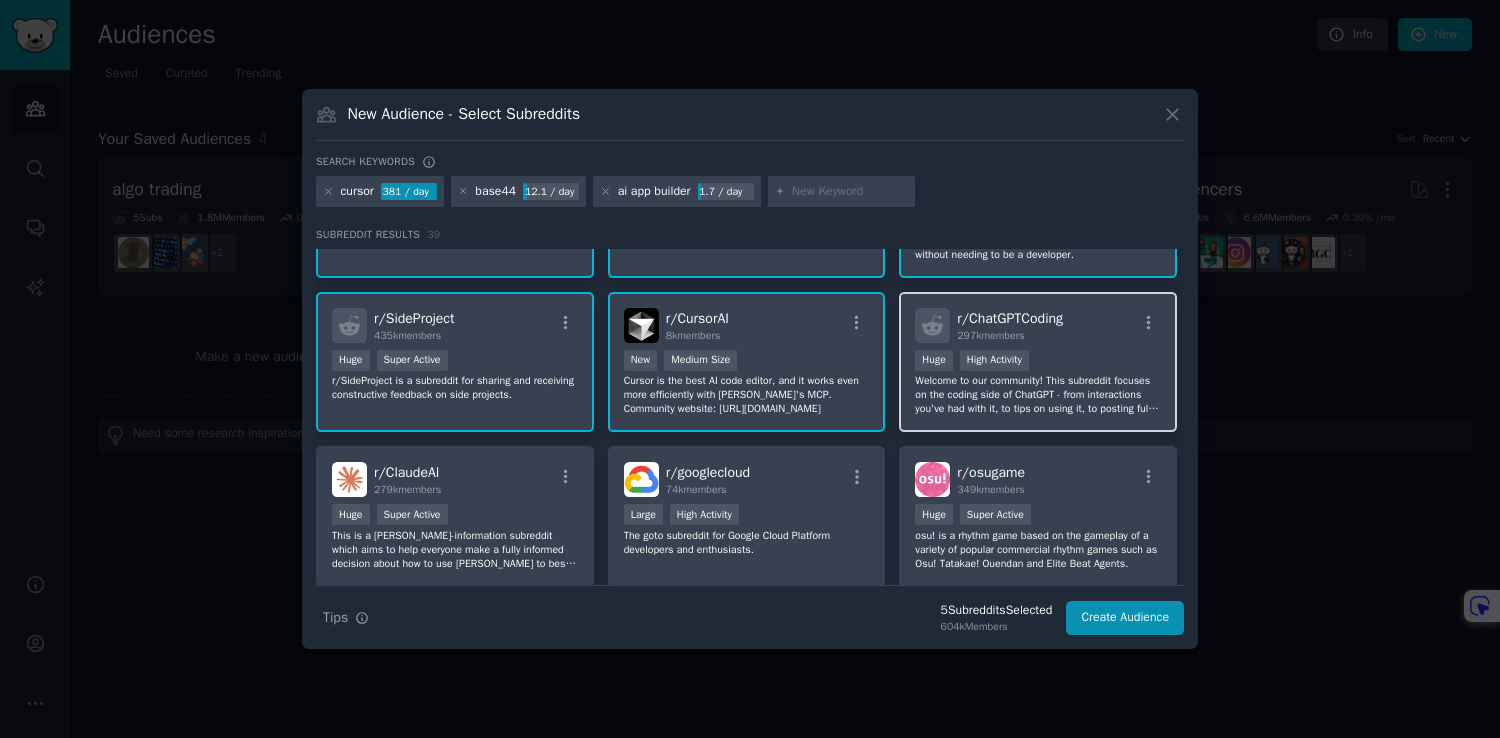 click on "Huge High Activity" at bounding box center [1038, 362] 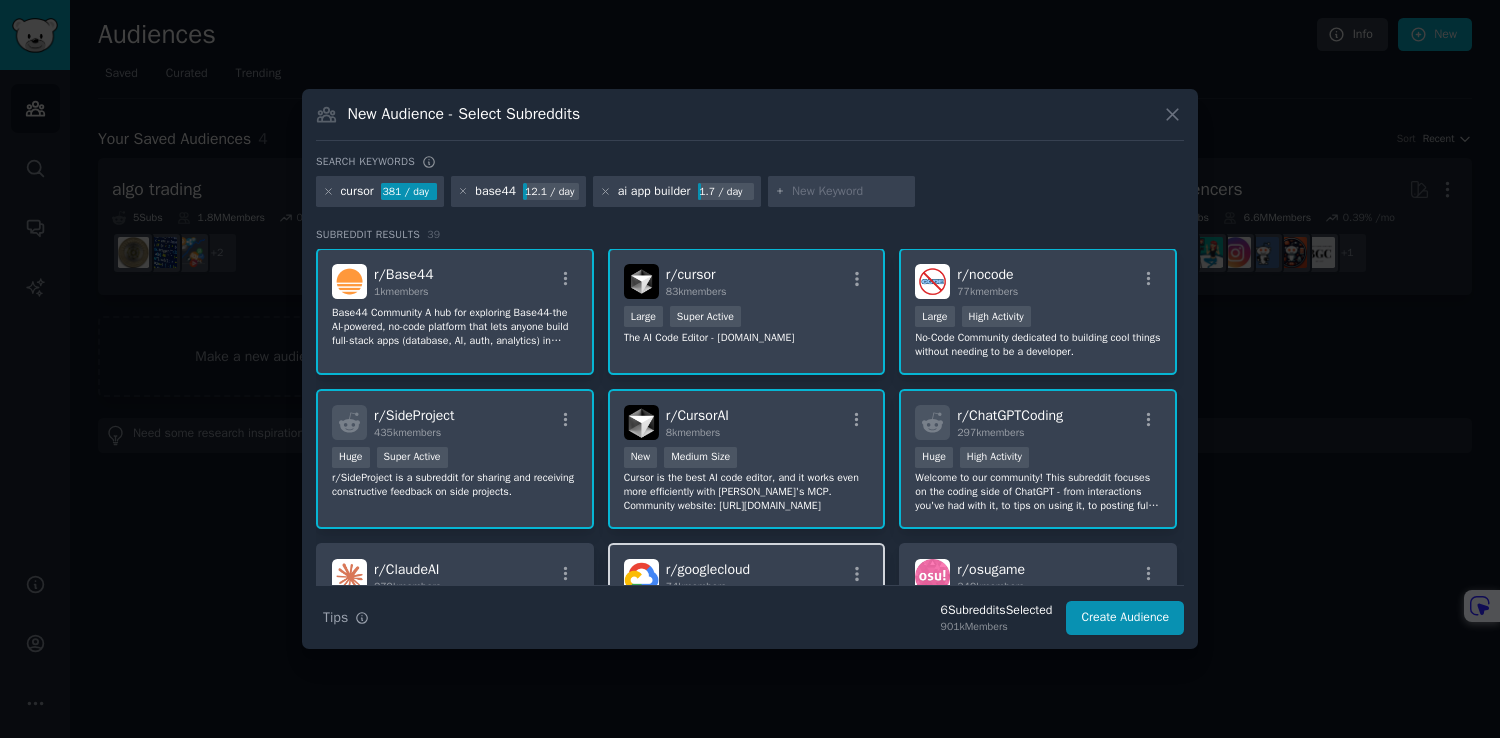scroll, scrollTop: 0, scrollLeft: 0, axis: both 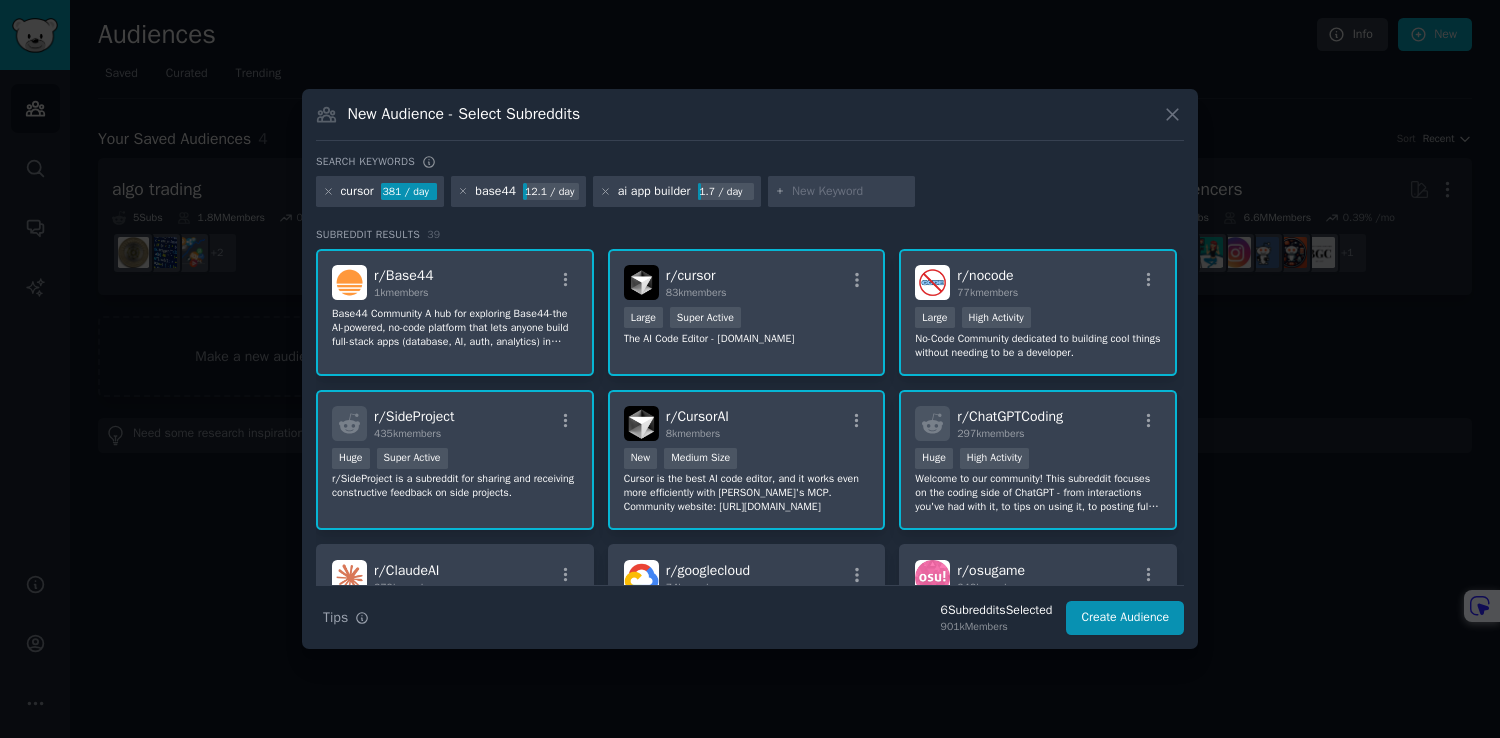 click at bounding box center (850, 192) 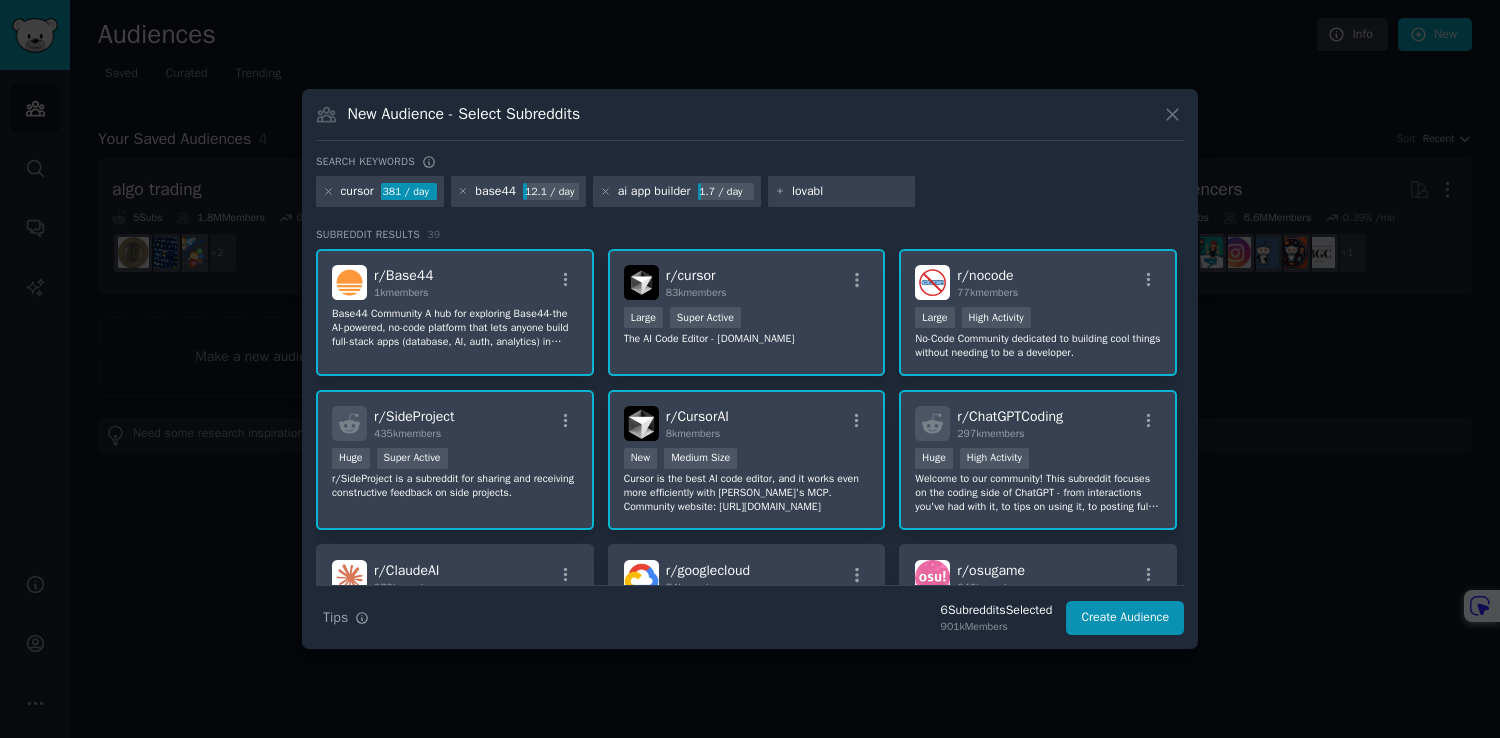 type on "lovable" 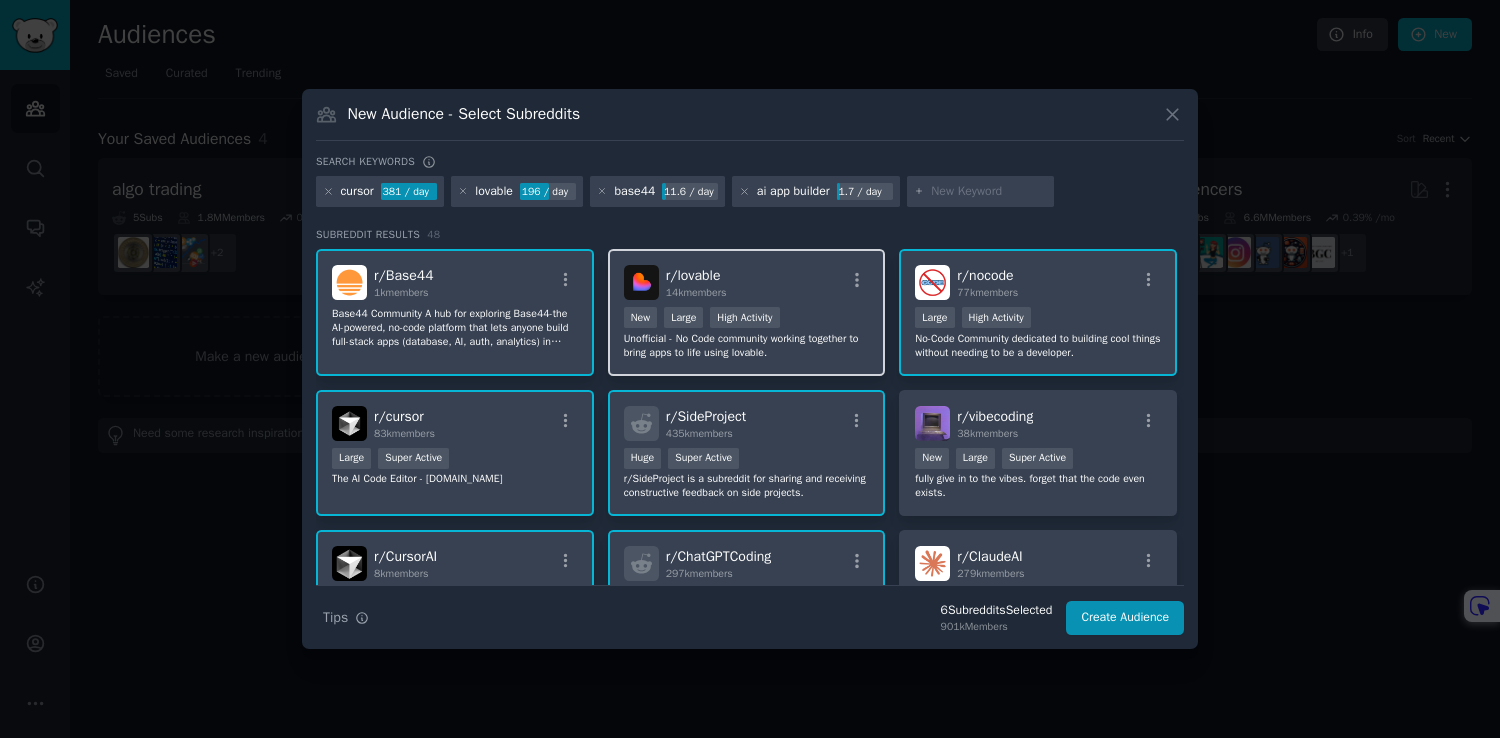 click on "r/ lovable 14k  members" at bounding box center [747, 282] 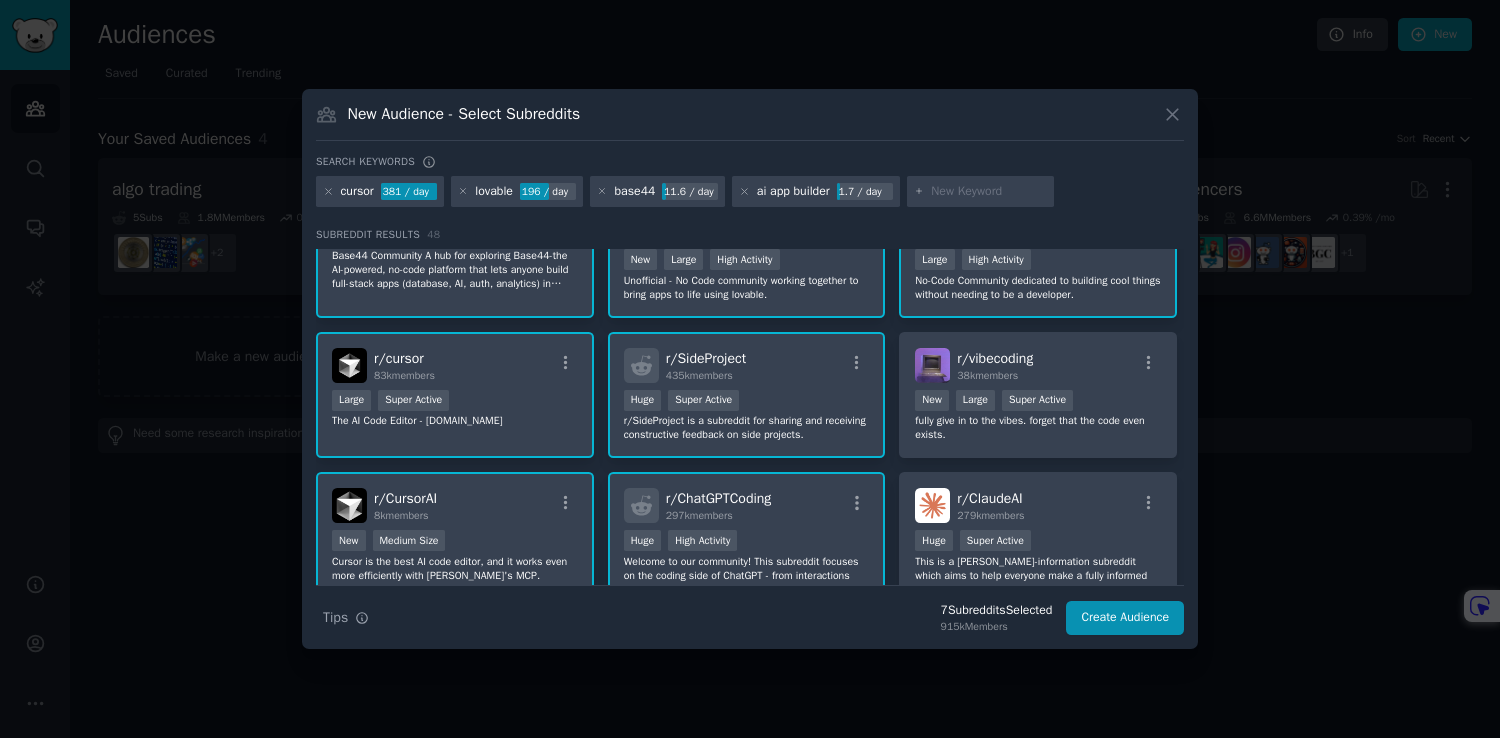 scroll, scrollTop: 0, scrollLeft: 0, axis: both 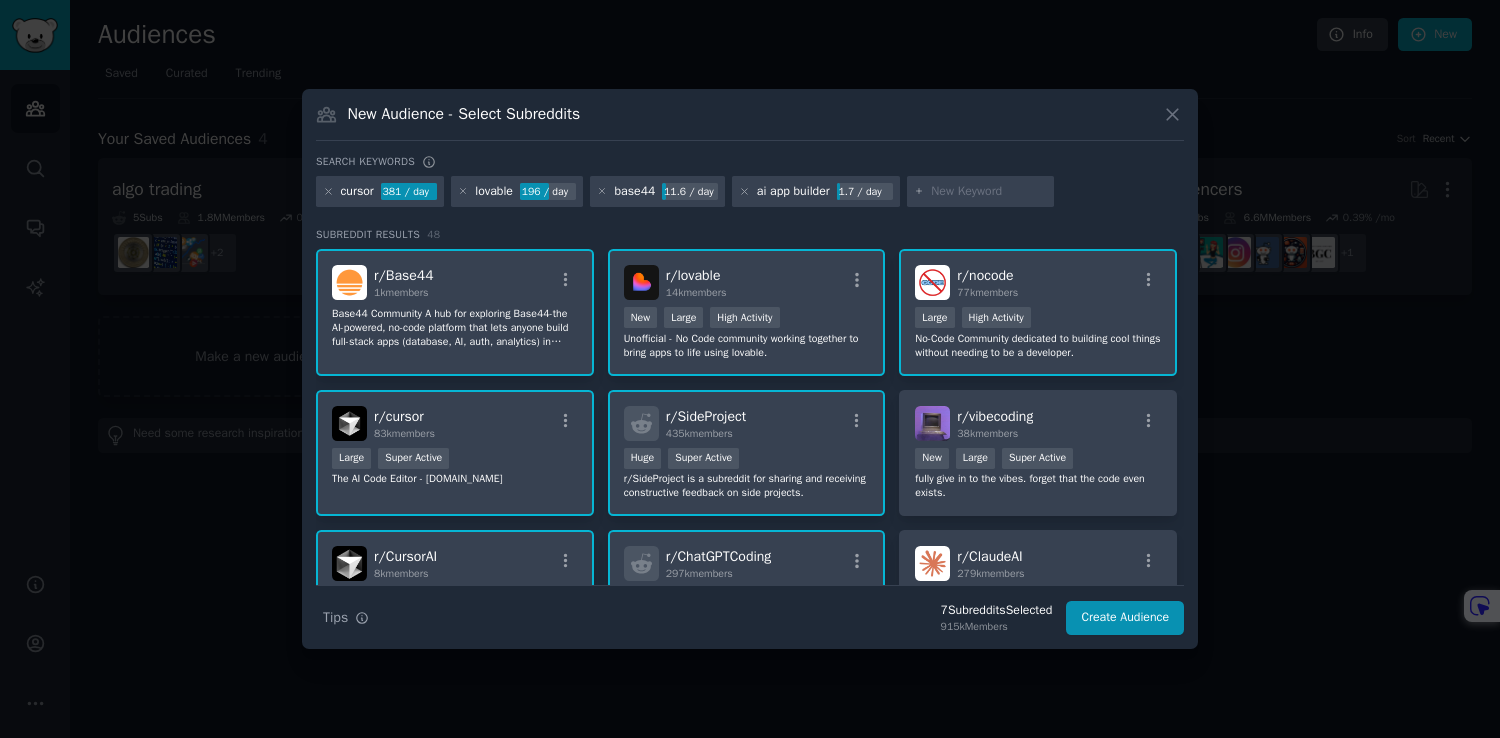 click at bounding box center [989, 192] 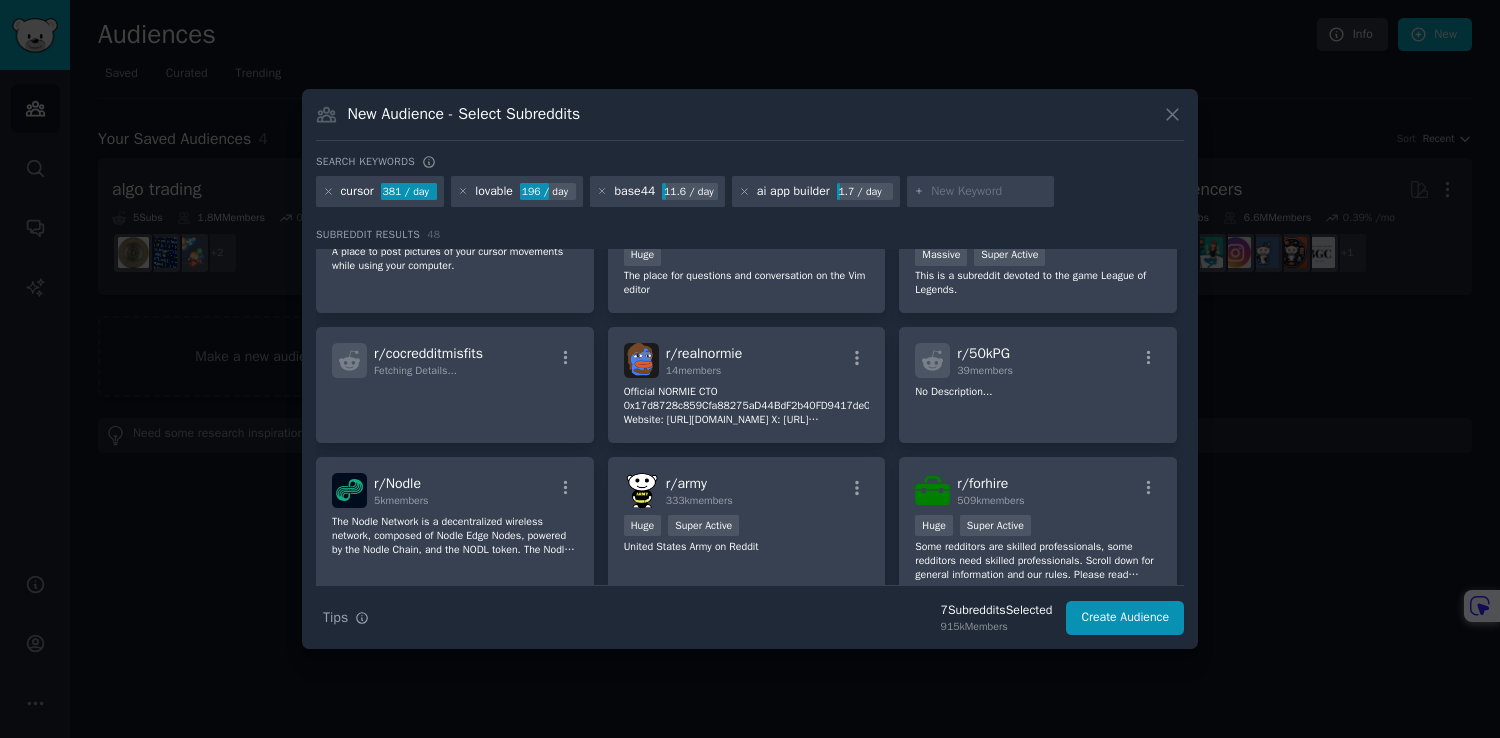 scroll, scrollTop: 1116, scrollLeft: 0, axis: vertical 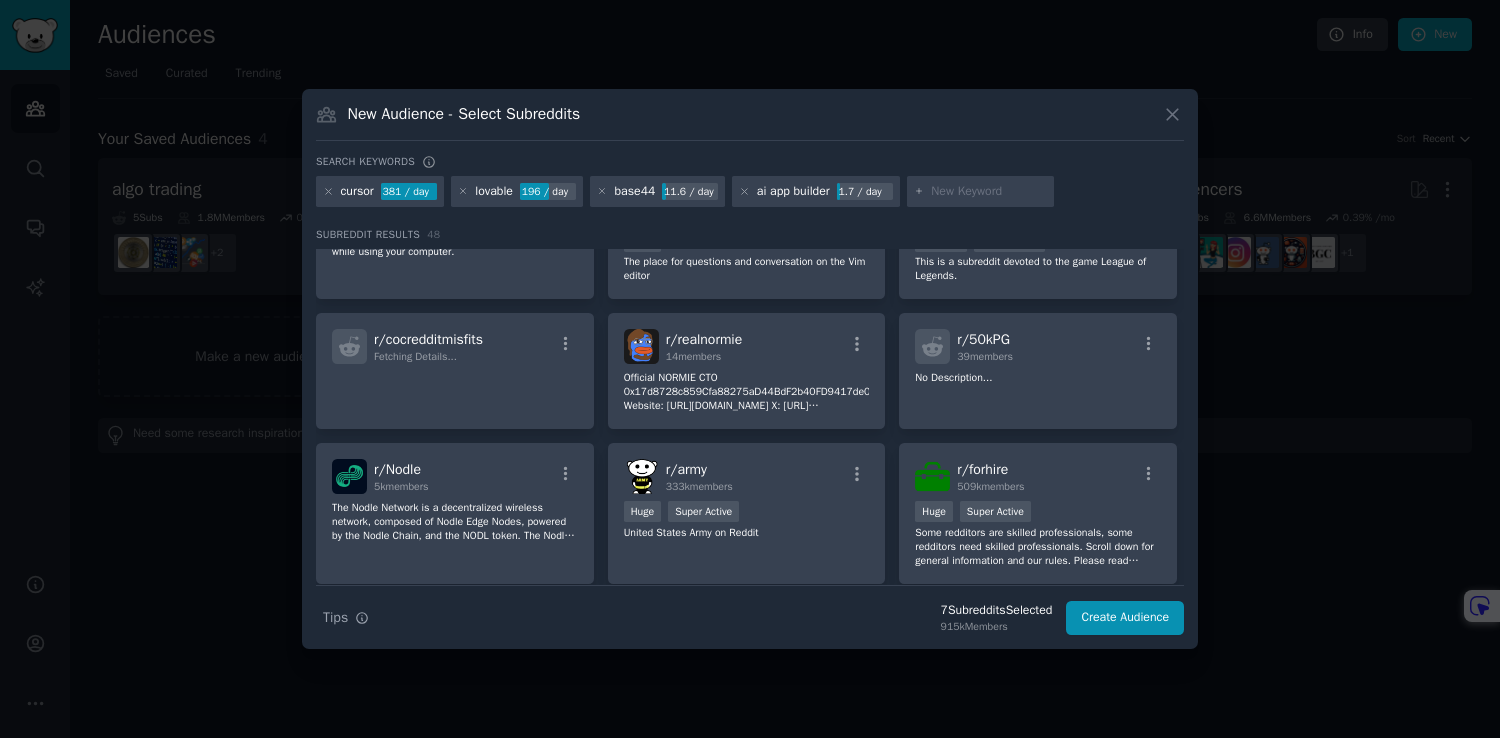 click at bounding box center (989, 192) 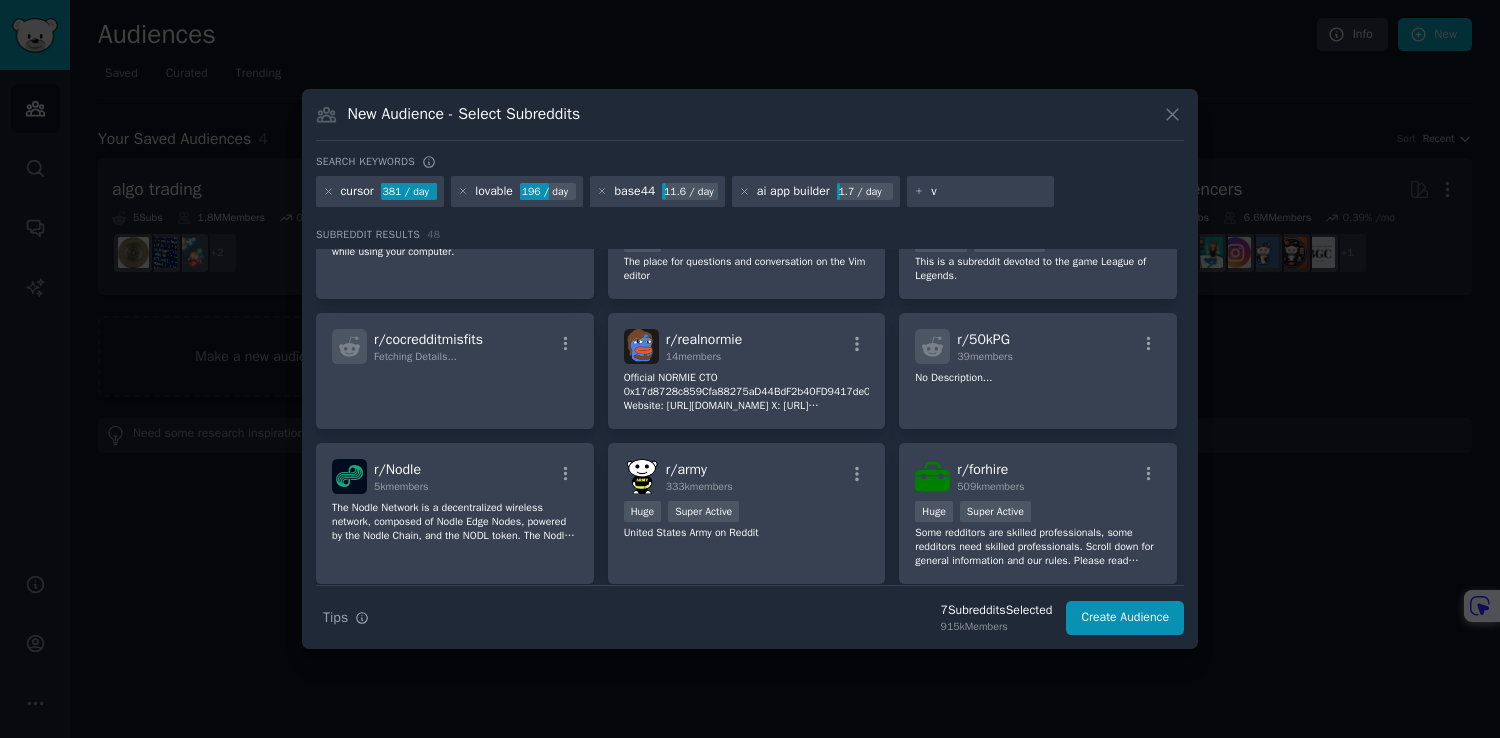 type on "v0" 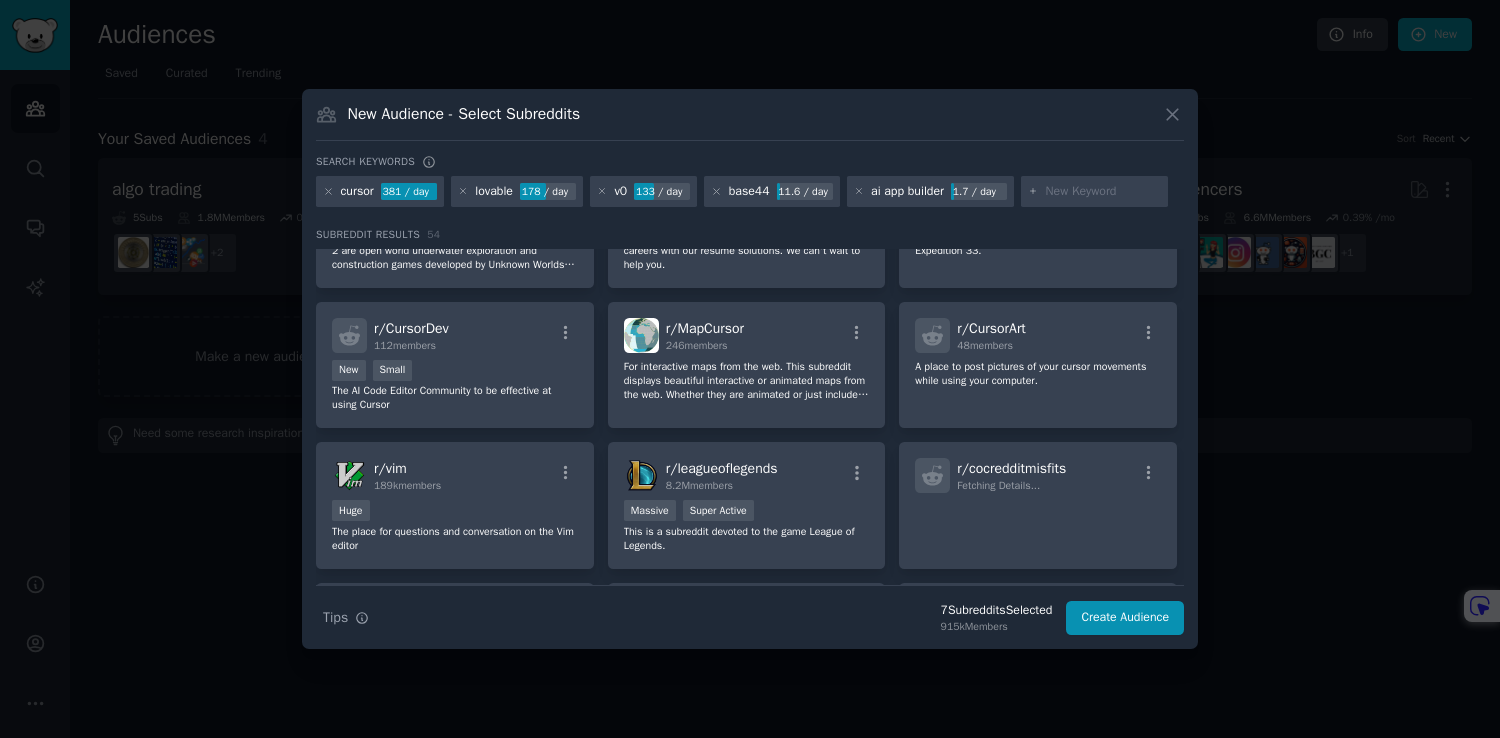 scroll, scrollTop: 0, scrollLeft: 0, axis: both 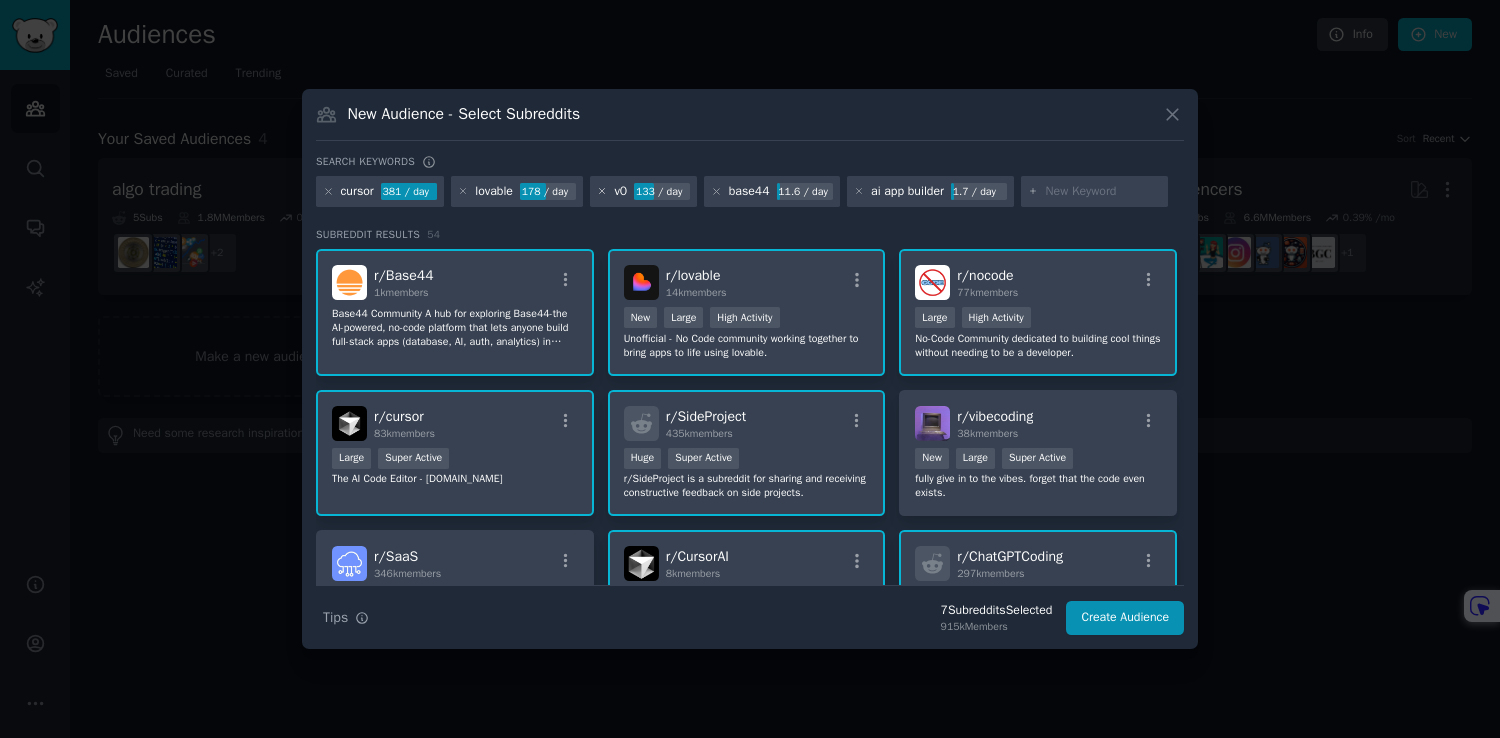 click 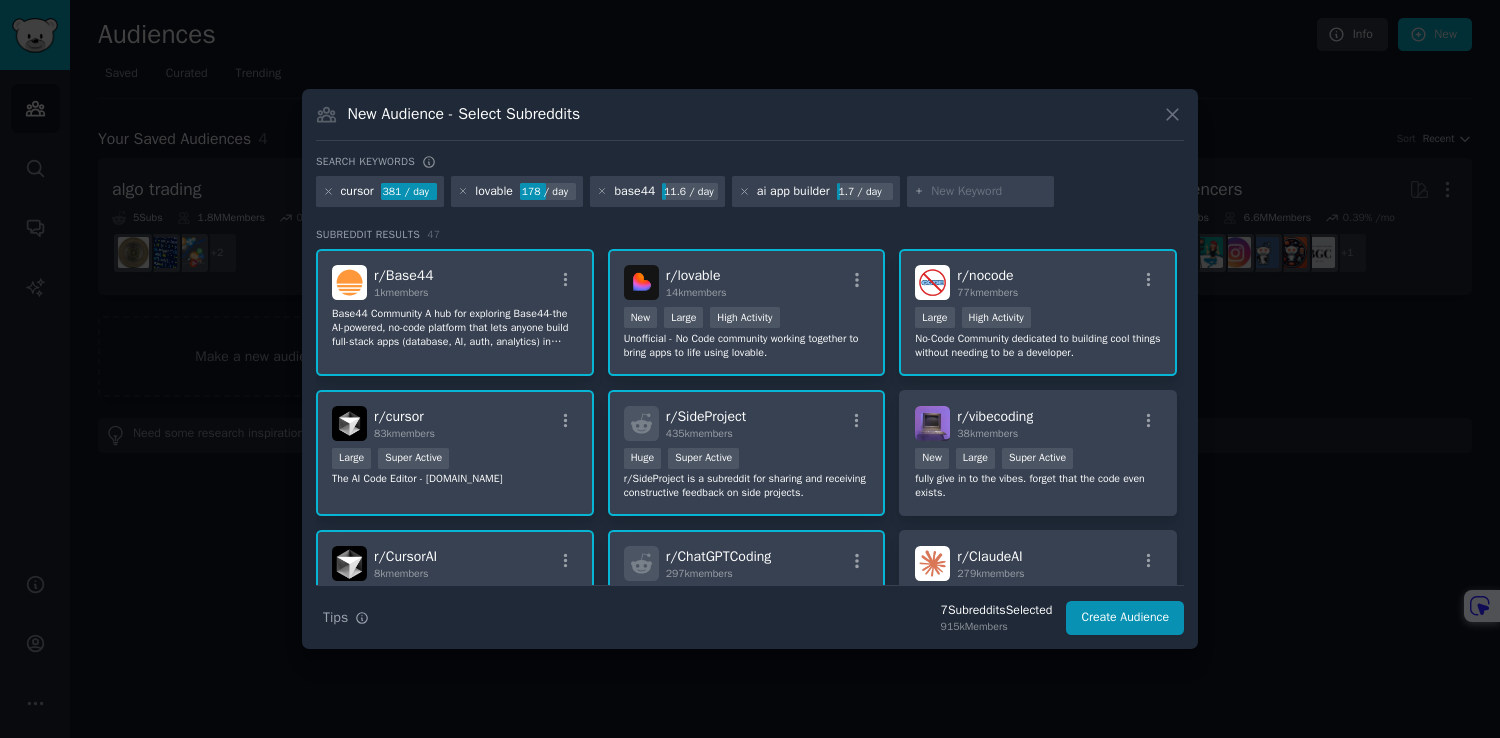 click at bounding box center (981, 192) 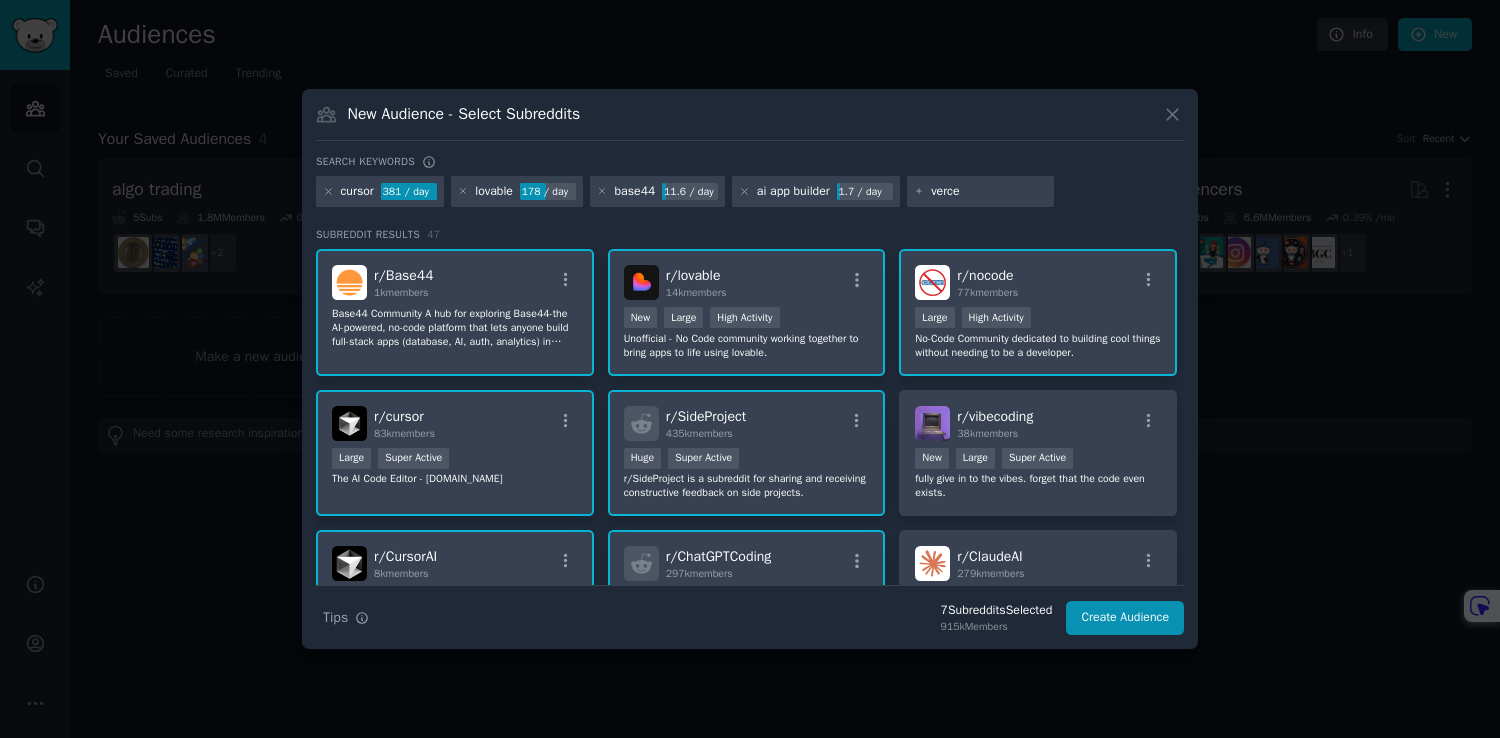 type on "vercel" 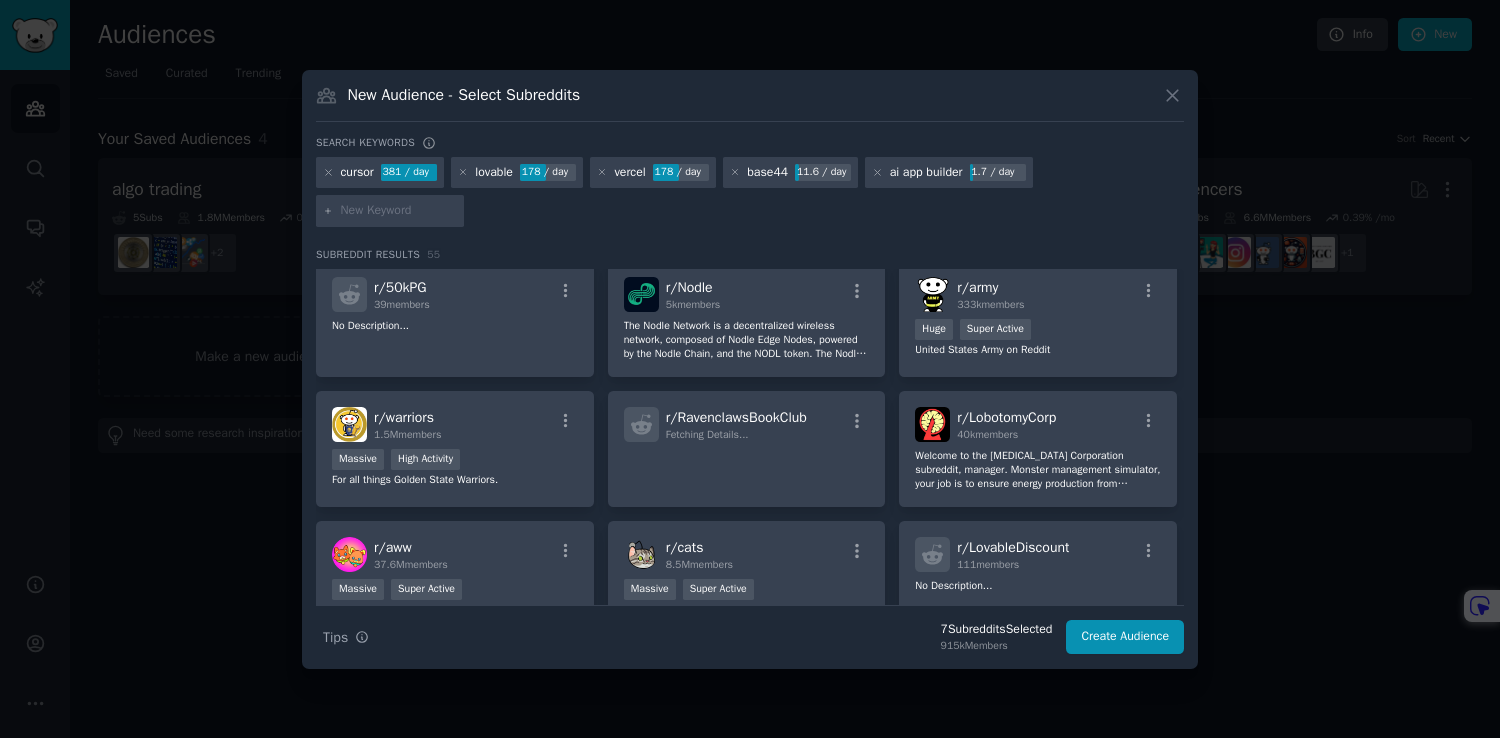 scroll, scrollTop: 1792, scrollLeft: 0, axis: vertical 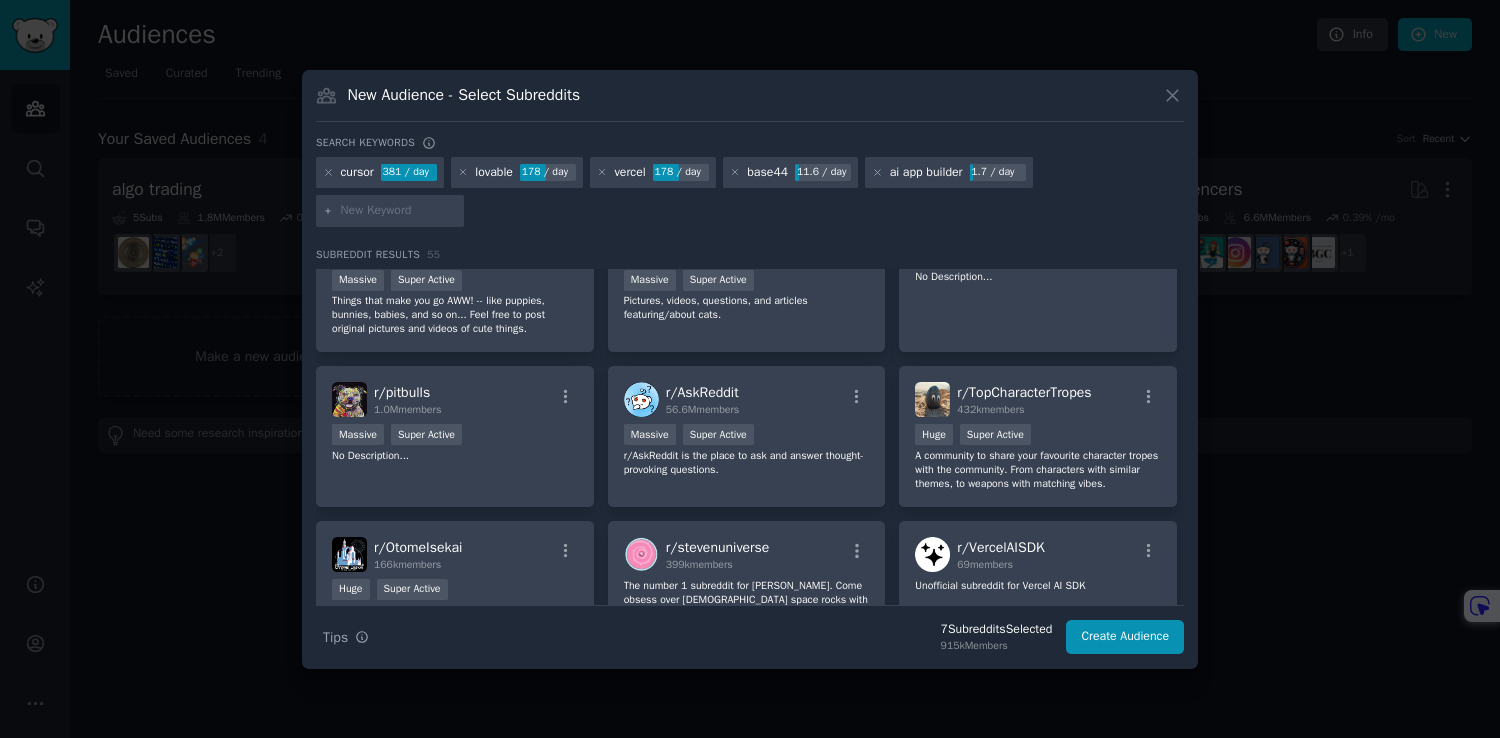 click on "vercel" at bounding box center (629, 173) 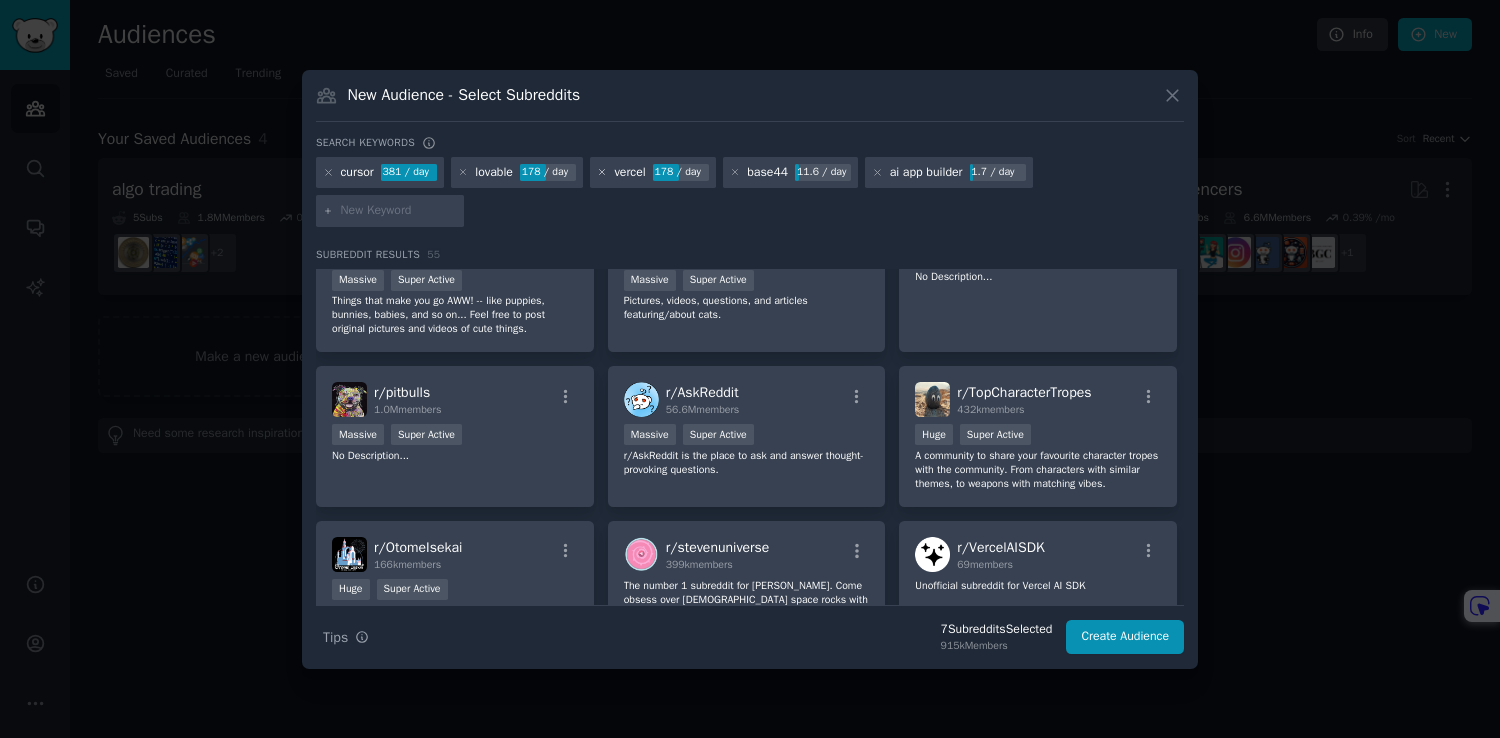 click 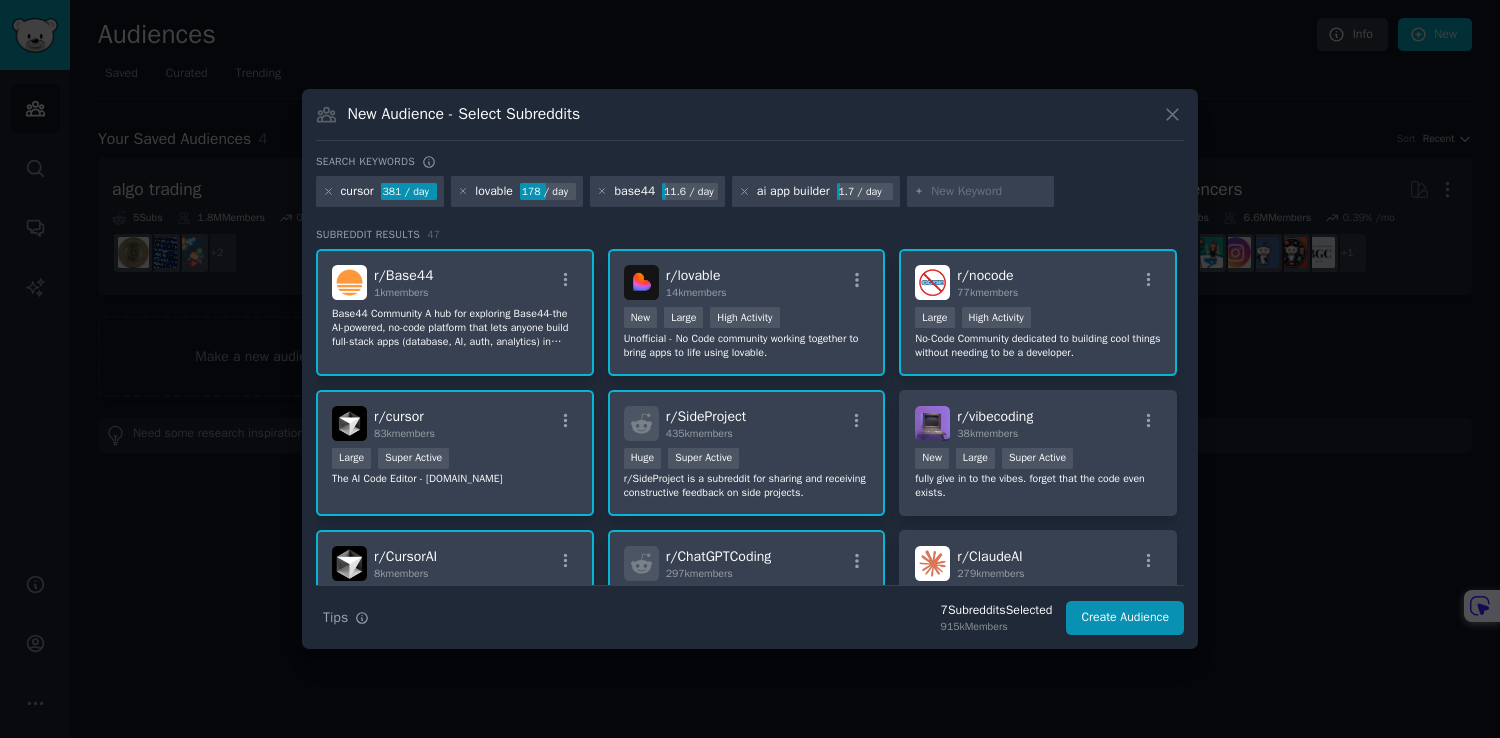 click at bounding box center (989, 192) 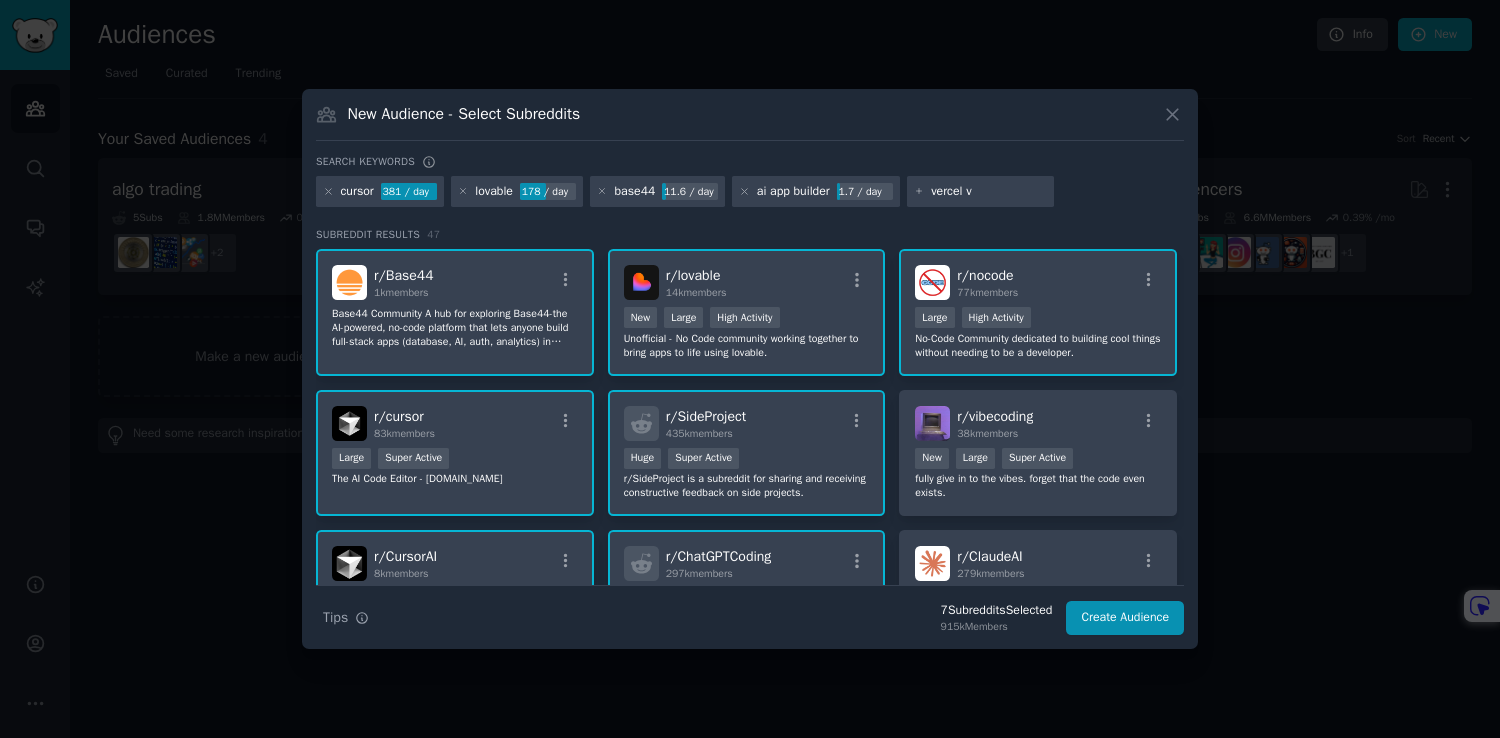 type on "vercel v0" 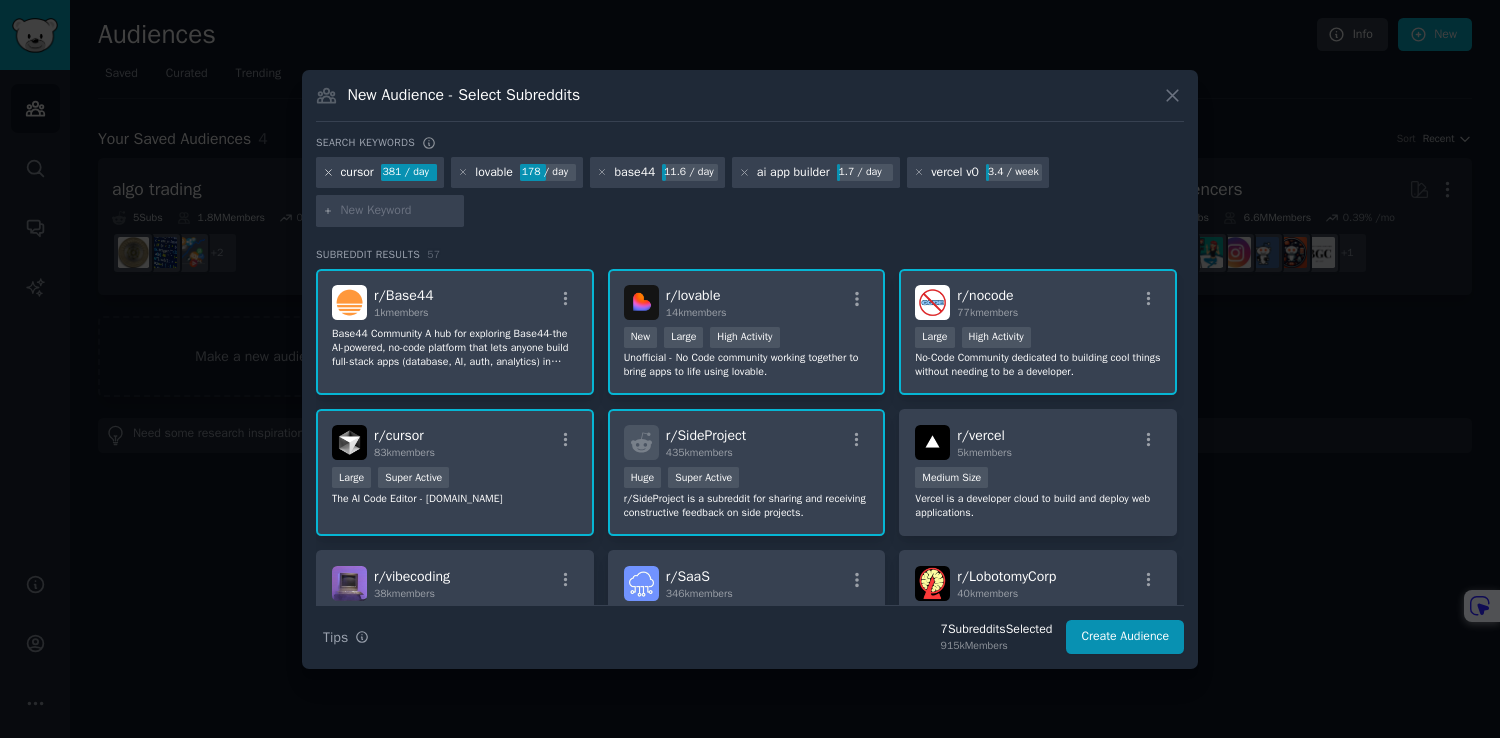 click 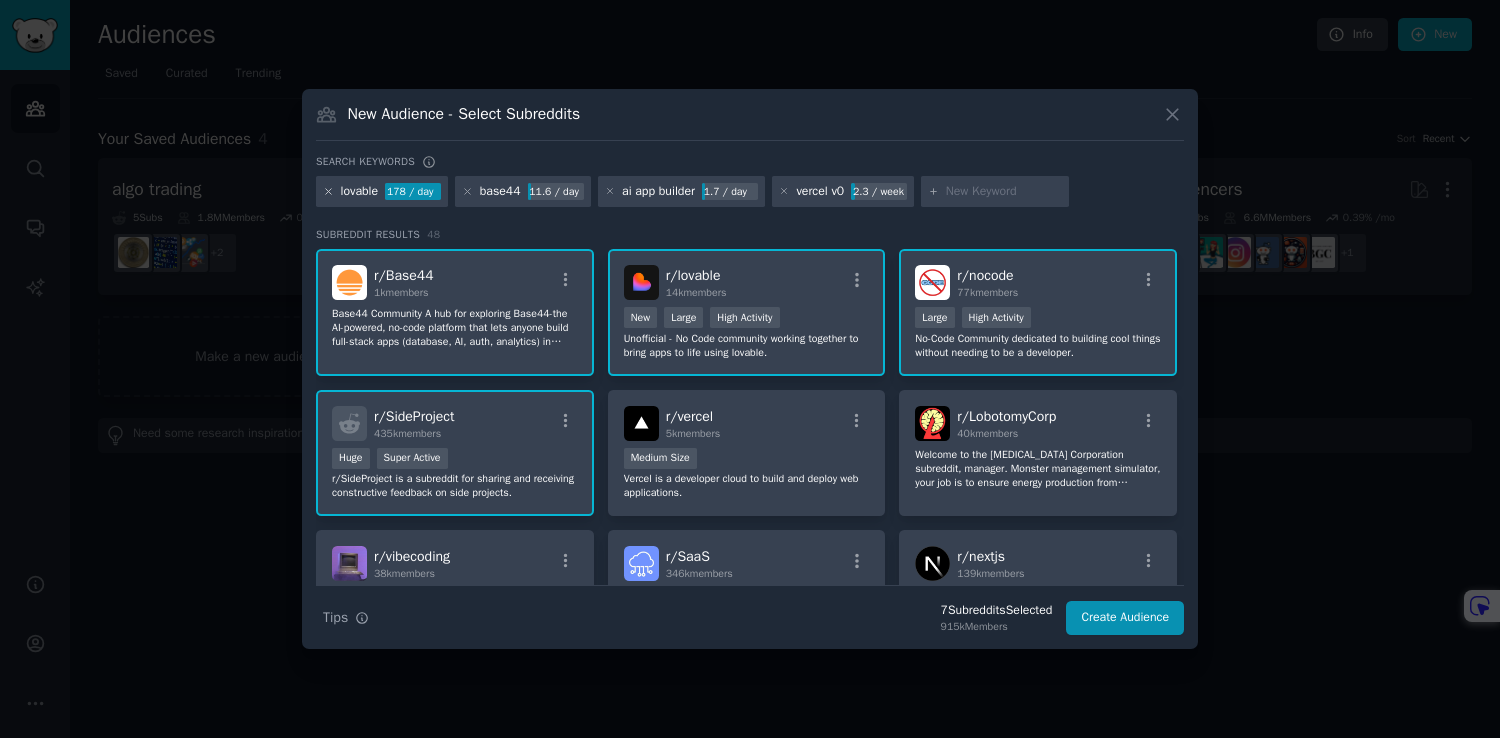 click 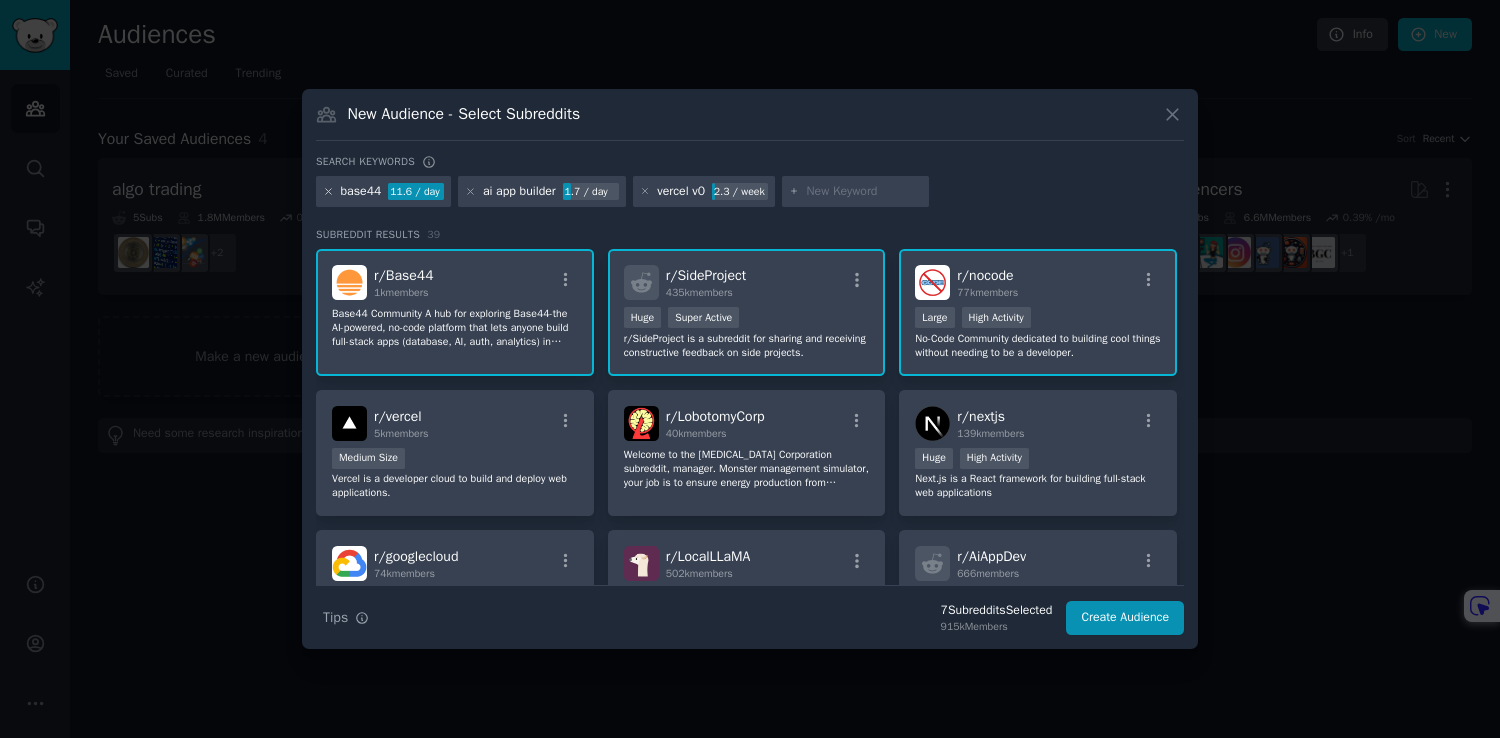 click 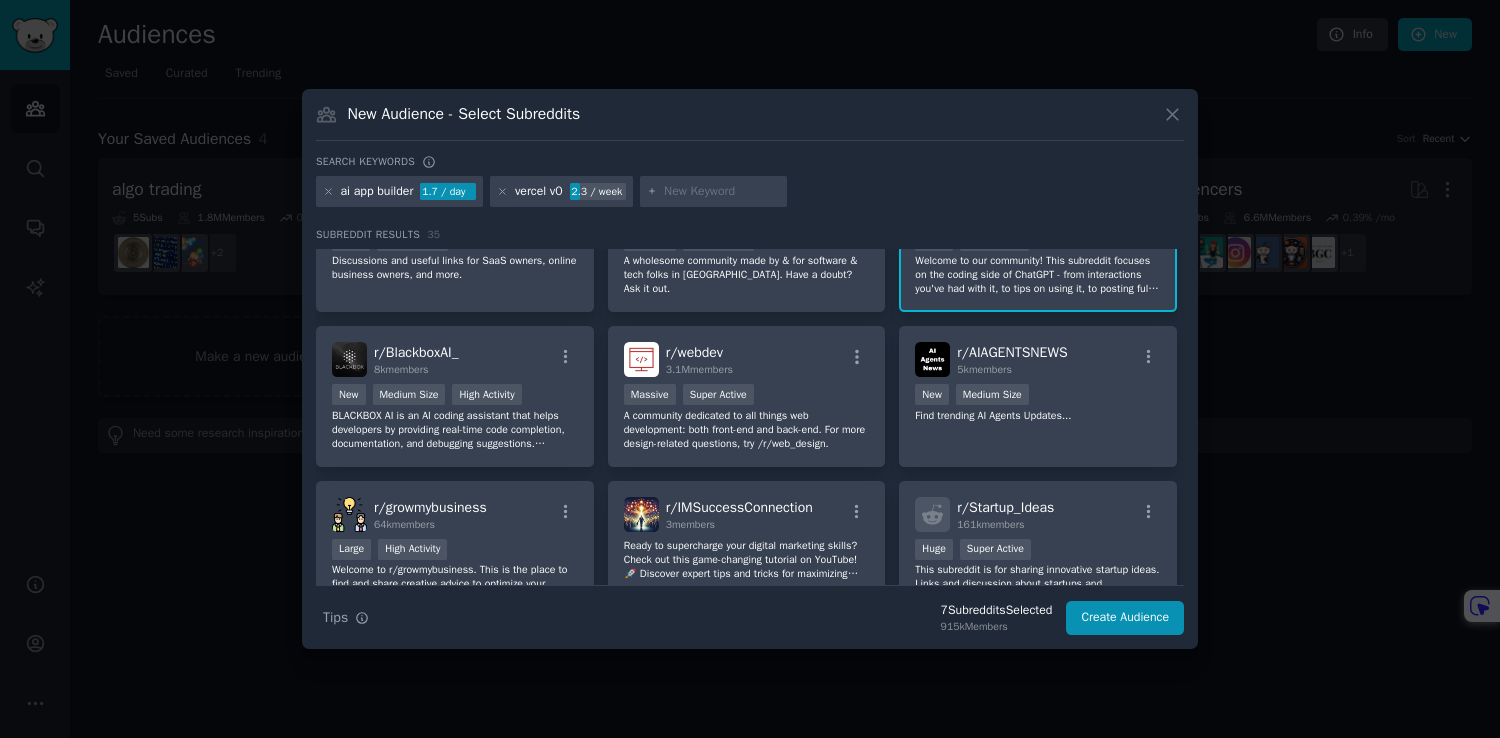 scroll, scrollTop: 1155, scrollLeft: 0, axis: vertical 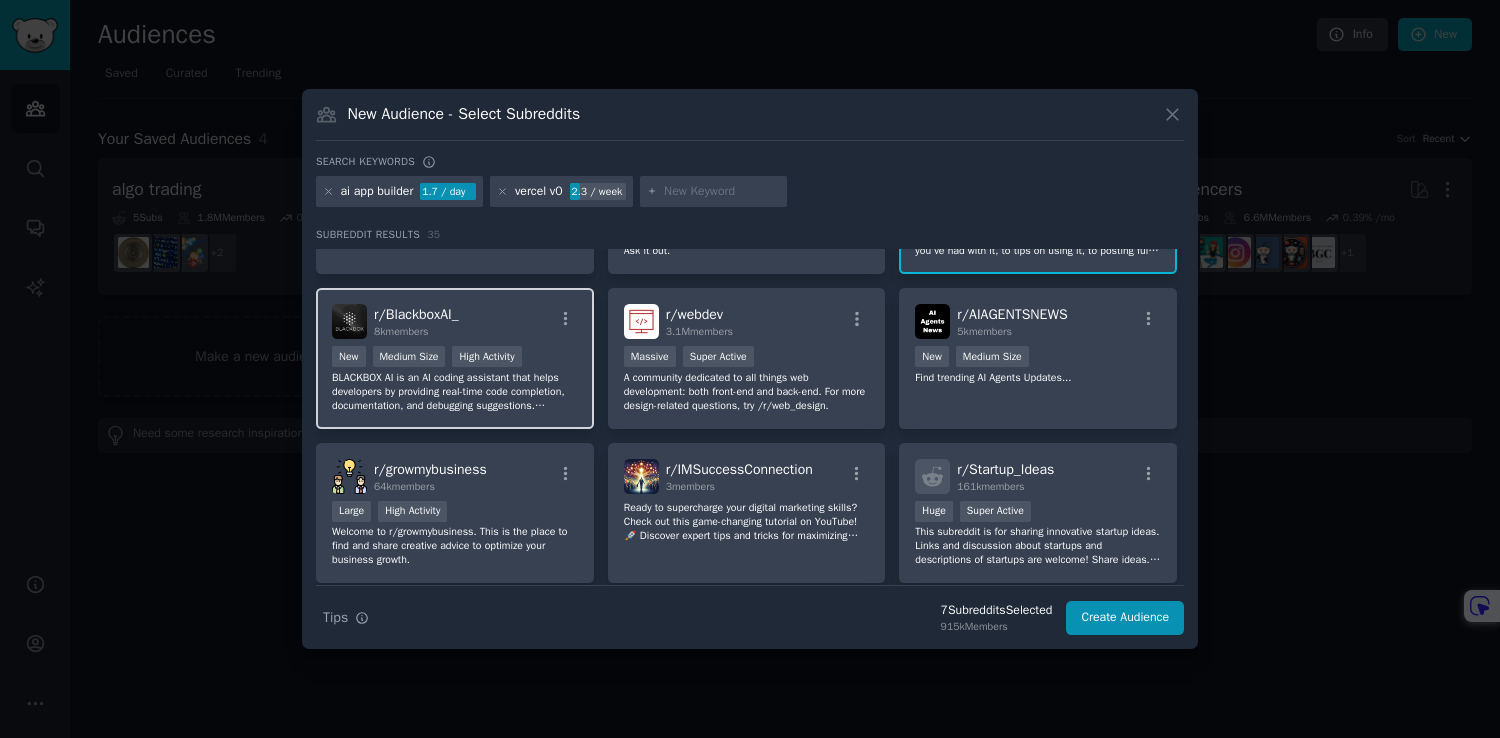 click on "BLACKBOX AI is an AI coding assistant that helps developers by providing real-time code completion, documentation, and debugging suggestions. BLACKBOX AI is also integrated with a variety of developer tools, making it easy to use within your existing workflow." at bounding box center [455, 392] 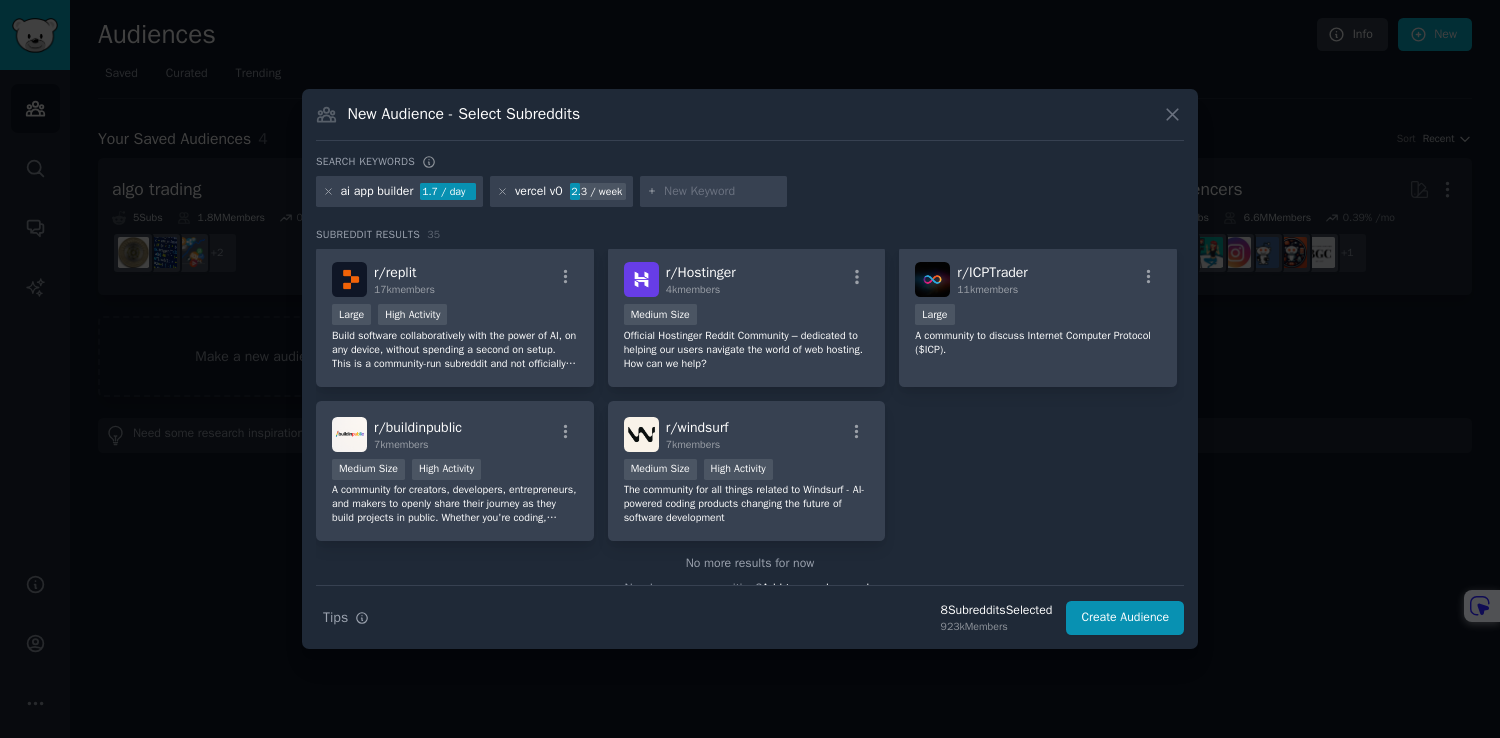 scroll, scrollTop: 1513, scrollLeft: 0, axis: vertical 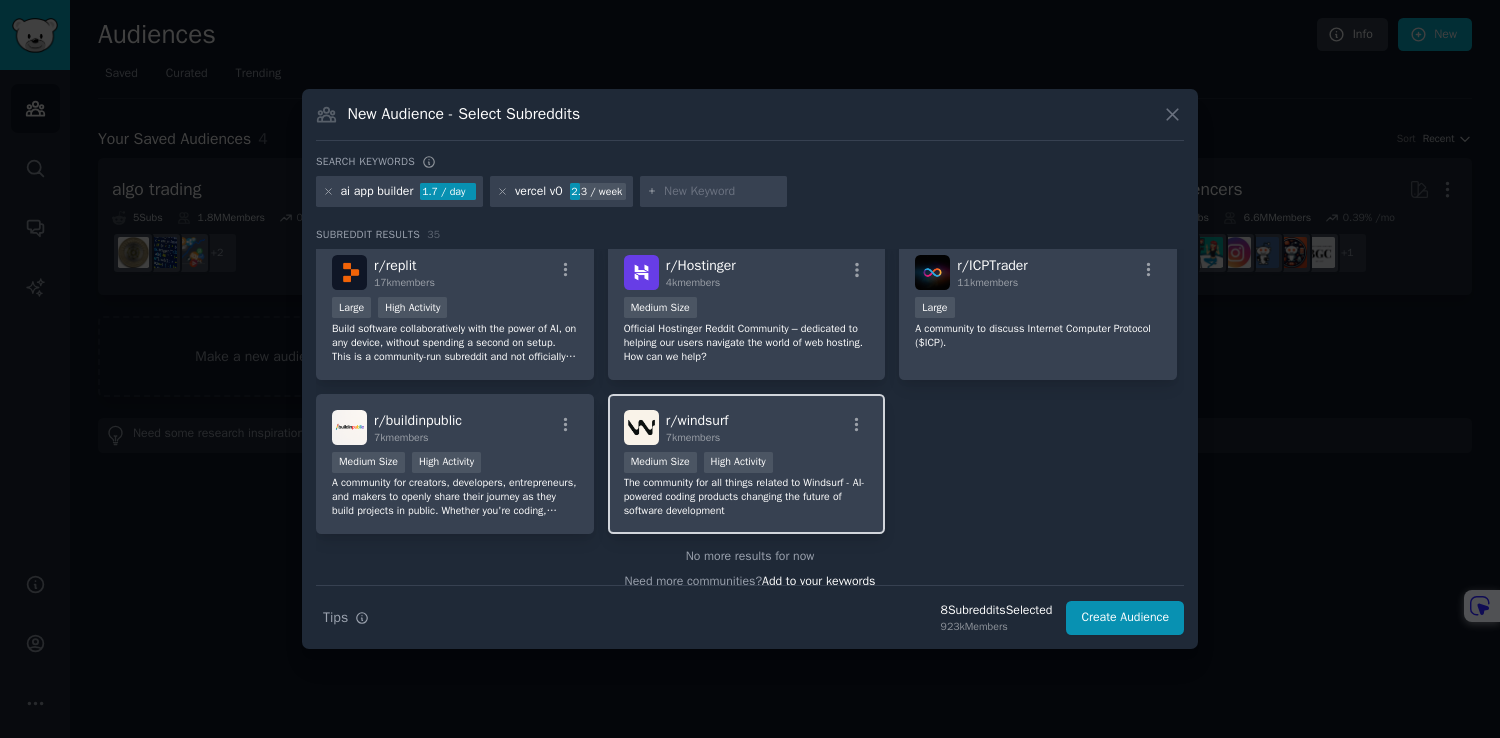 click on "The community for all things related to Windsurf - AI-powered coding products changing the future of software development" at bounding box center (747, 497) 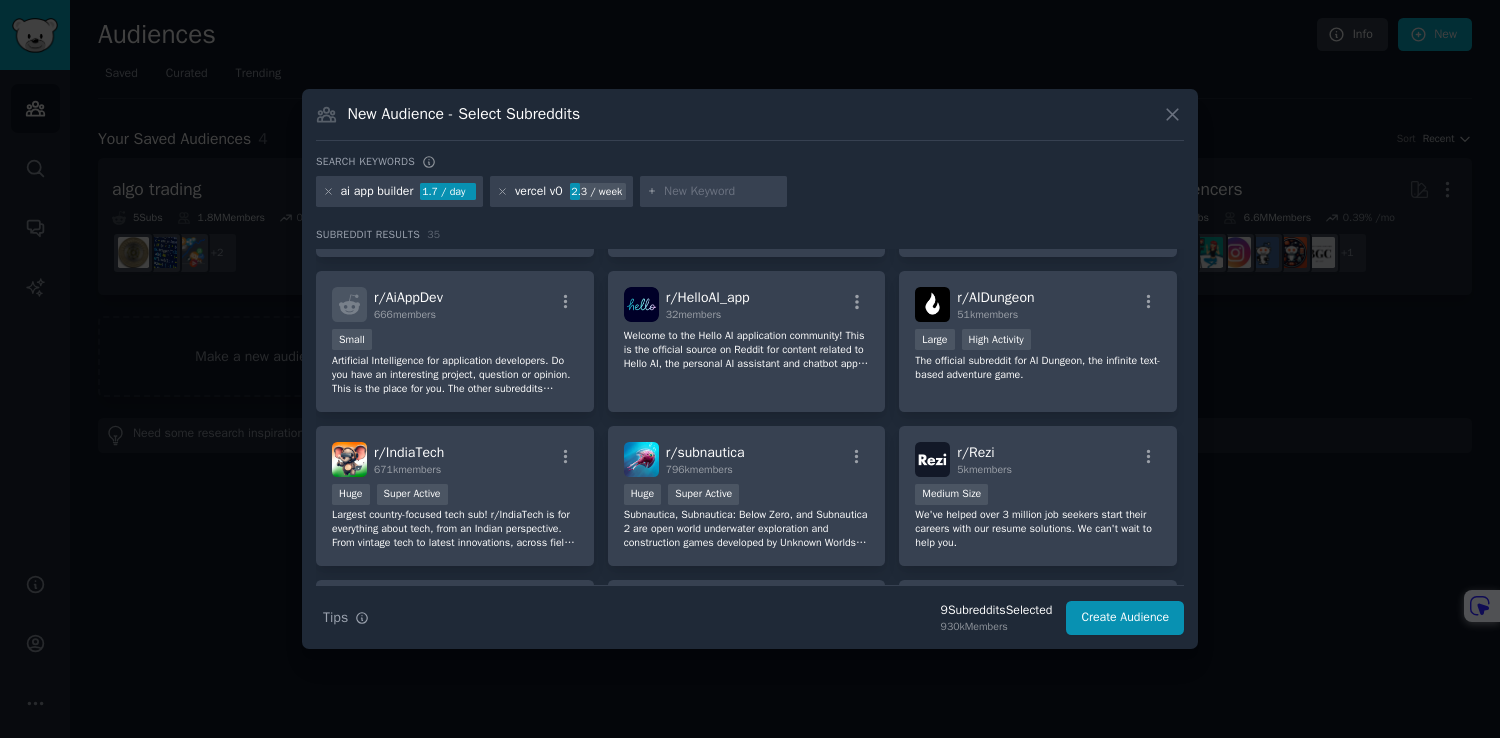 scroll, scrollTop: 0, scrollLeft: 0, axis: both 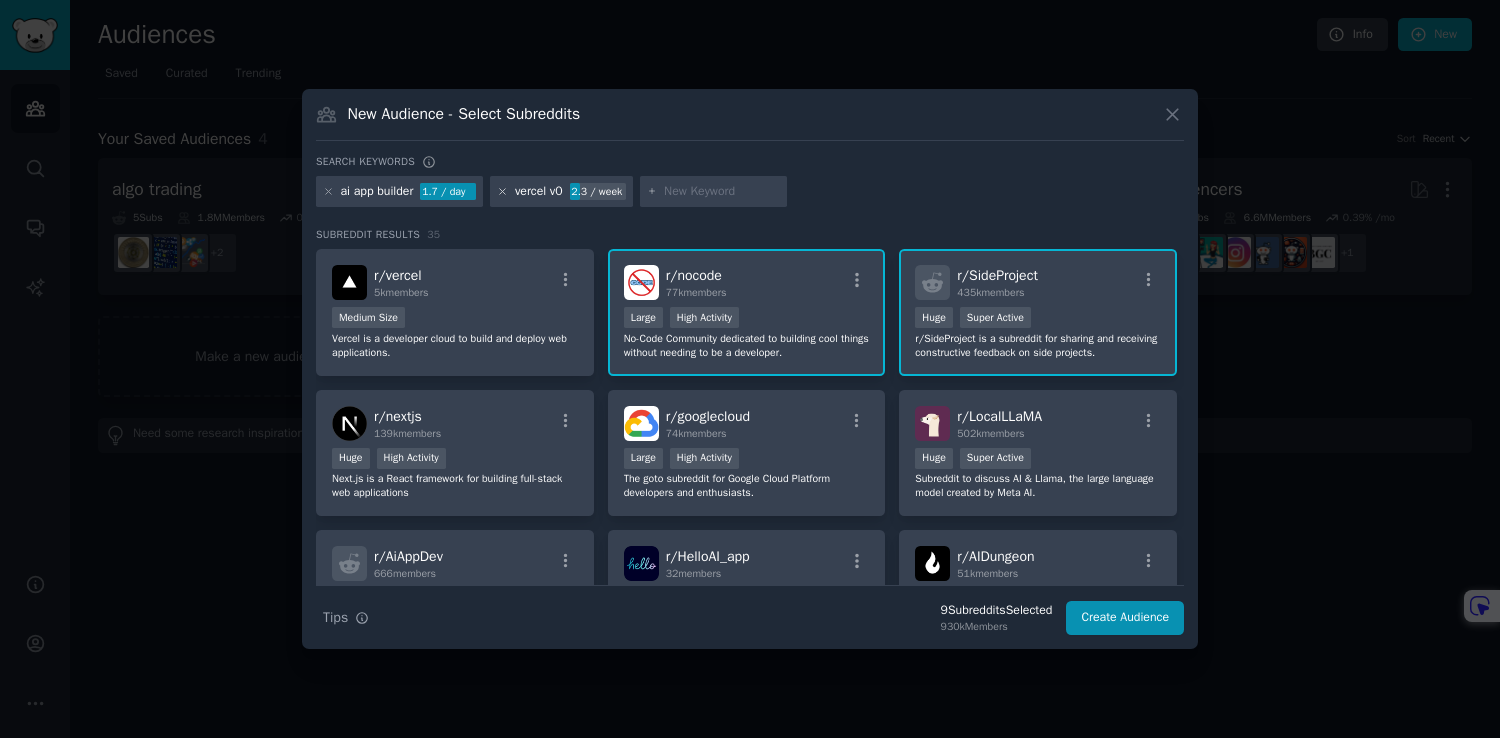 click 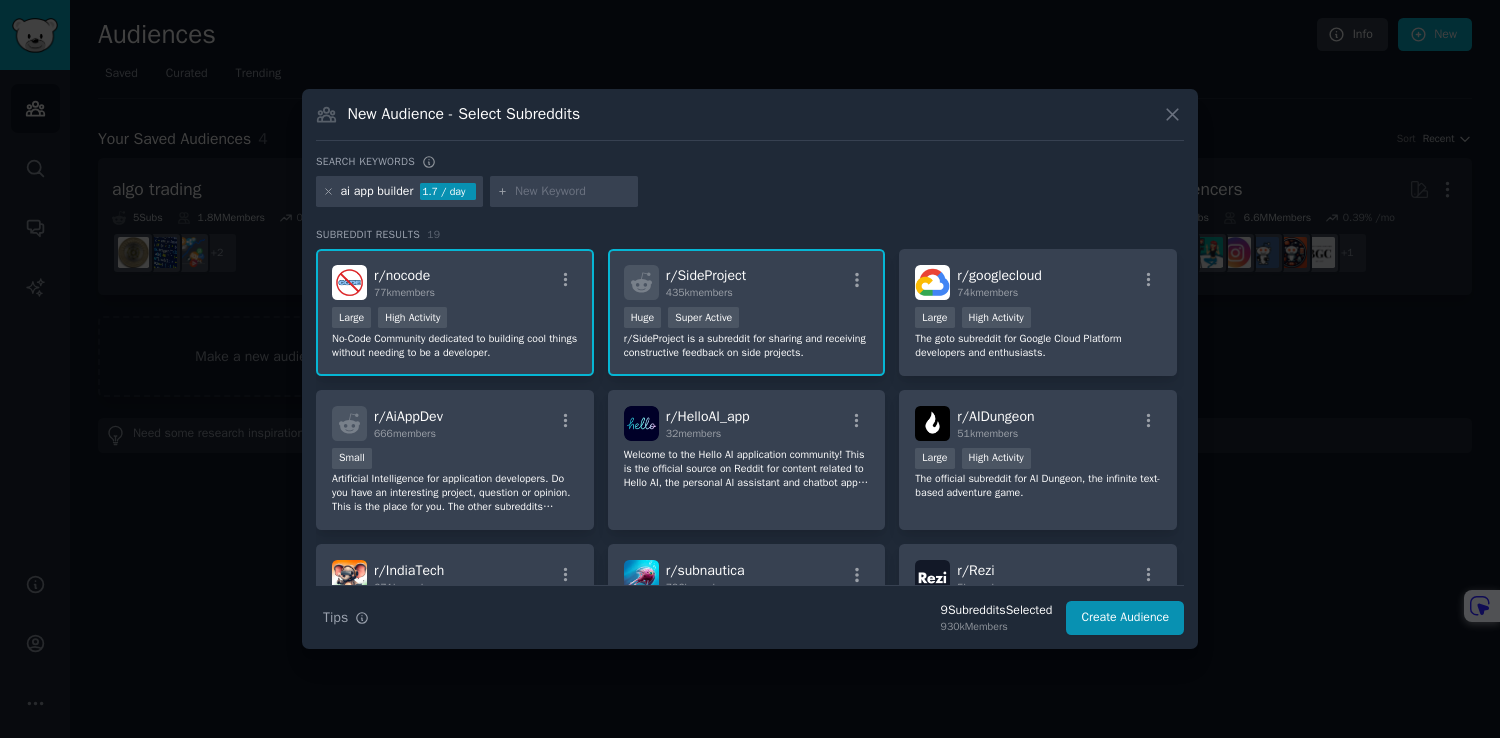 click at bounding box center [573, 192] 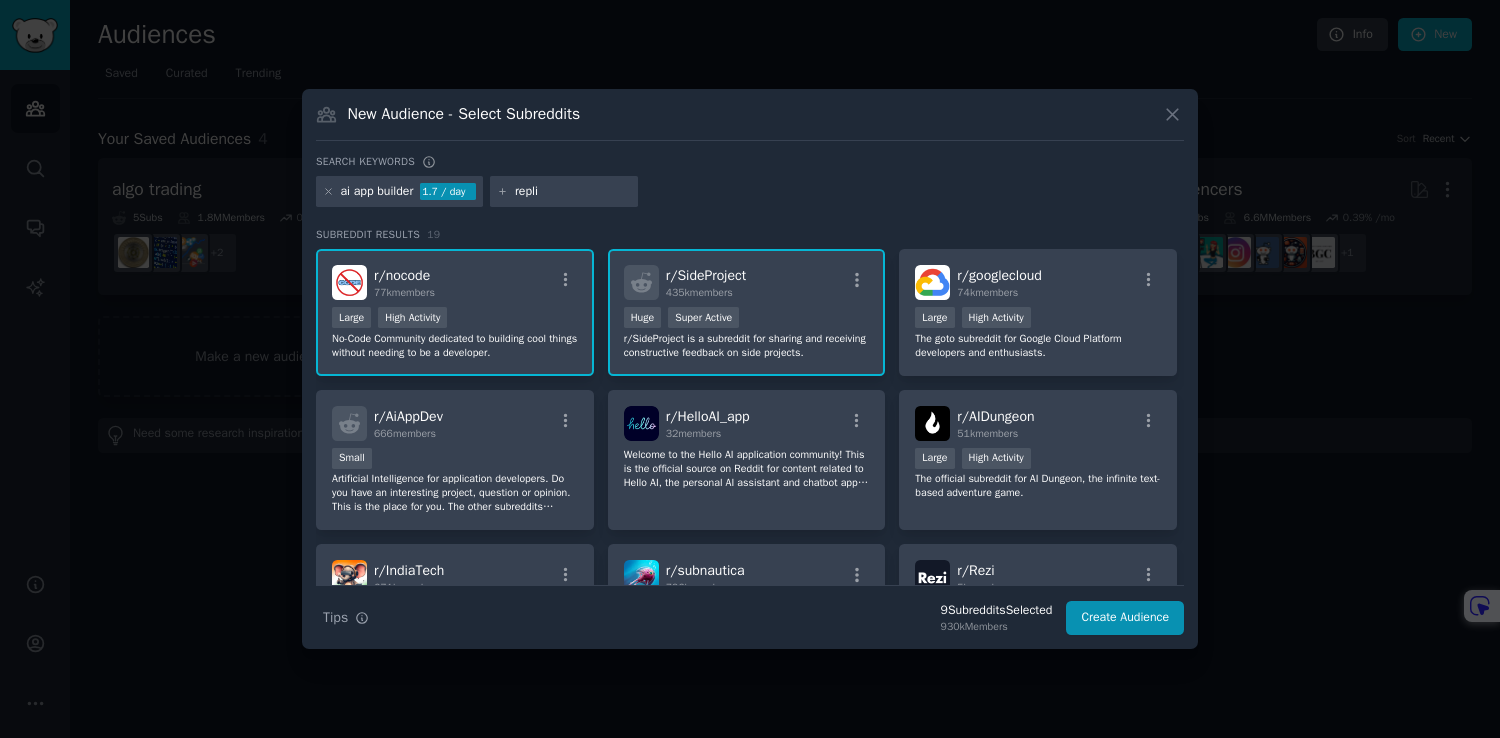 type on "replit" 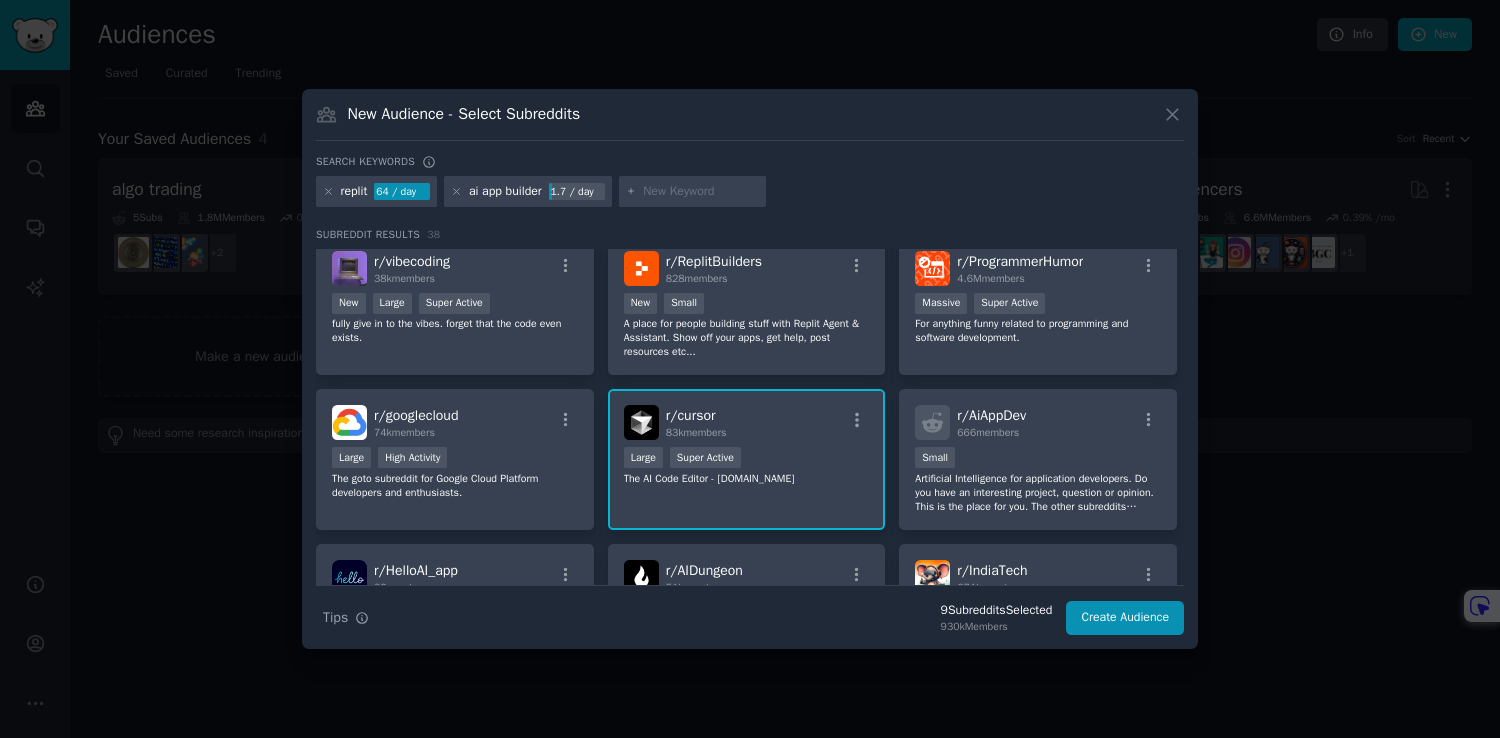 scroll, scrollTop: 165, scrollLeft: 0, axis: vertical 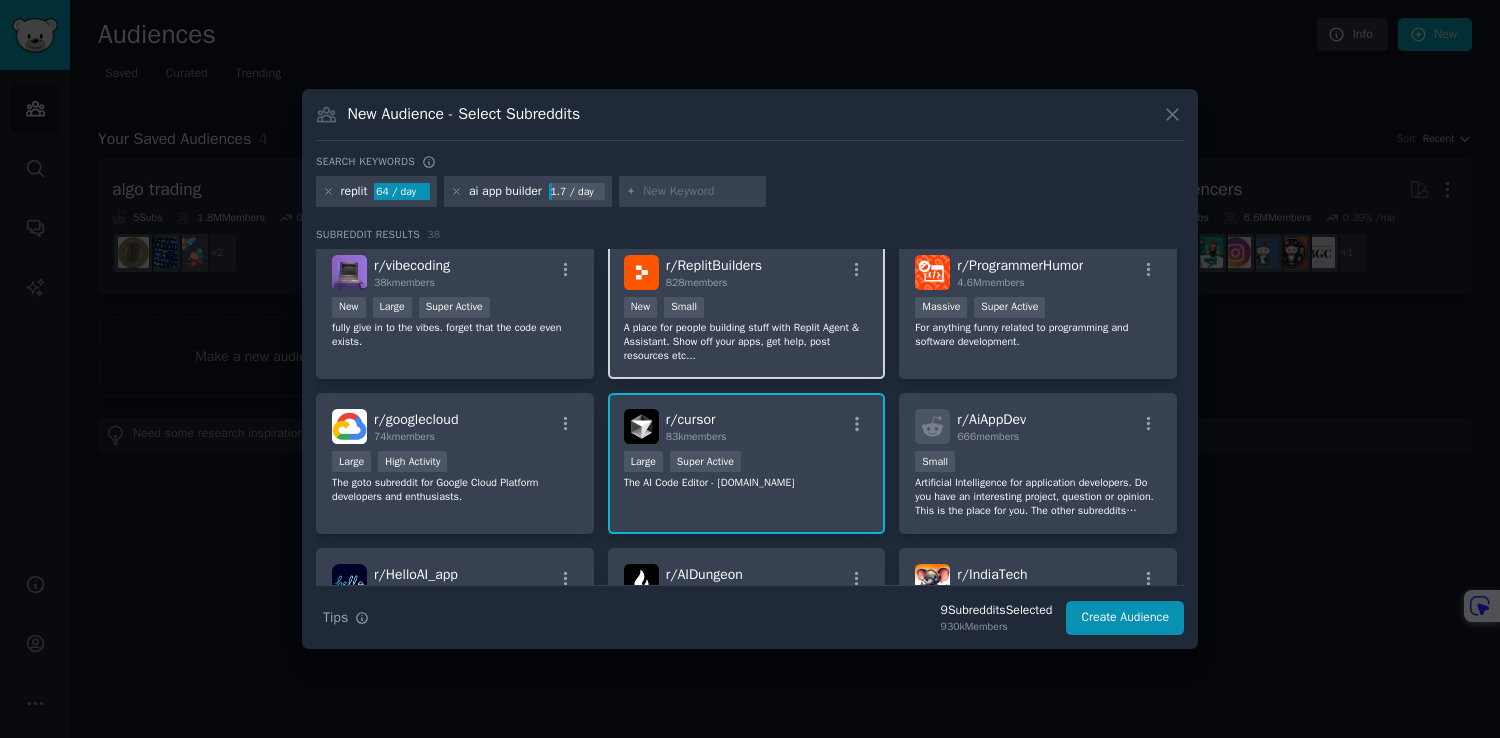 click on "100 - 1000 members New Small" at bounding box center (747, 309) 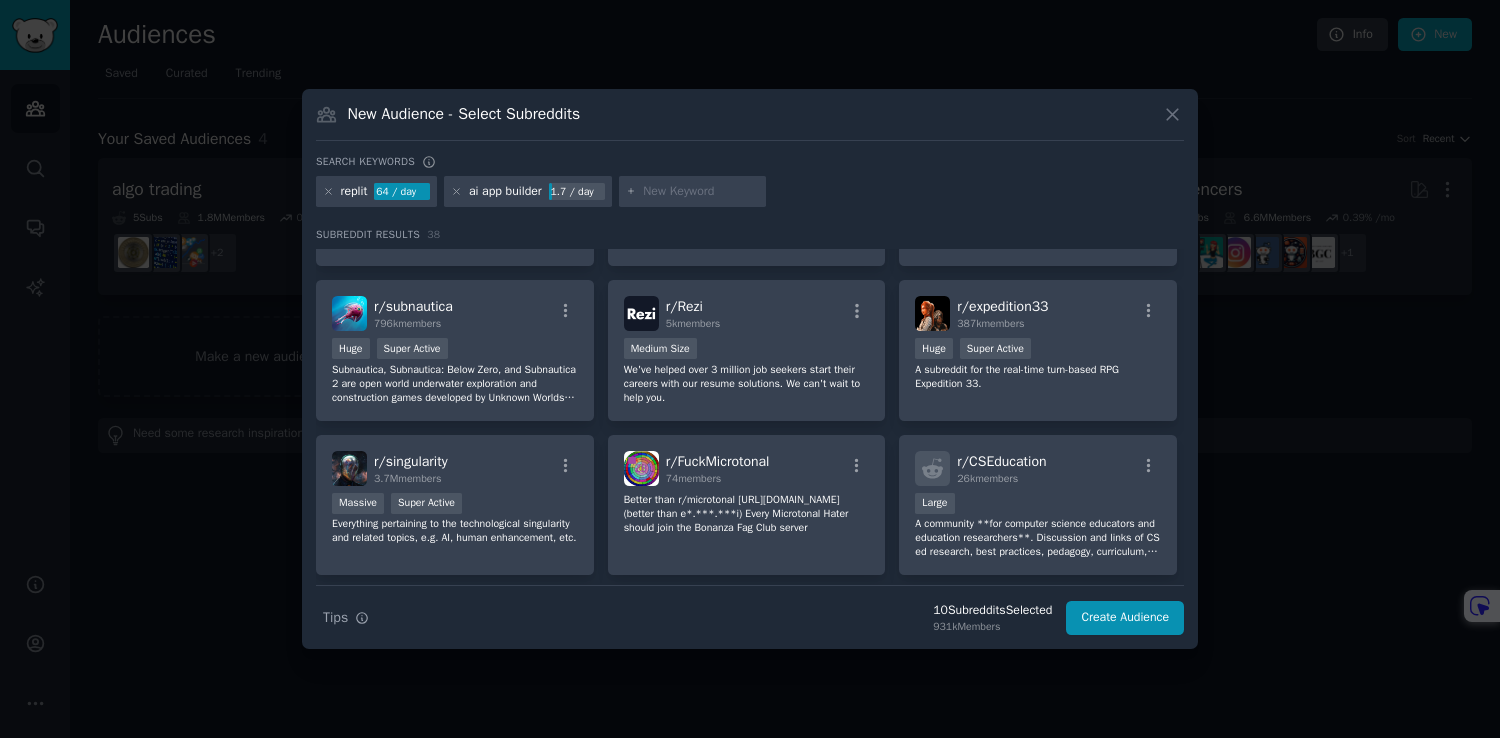 scroll, scrollTop: 0, scrollLeft: 0, axis: both 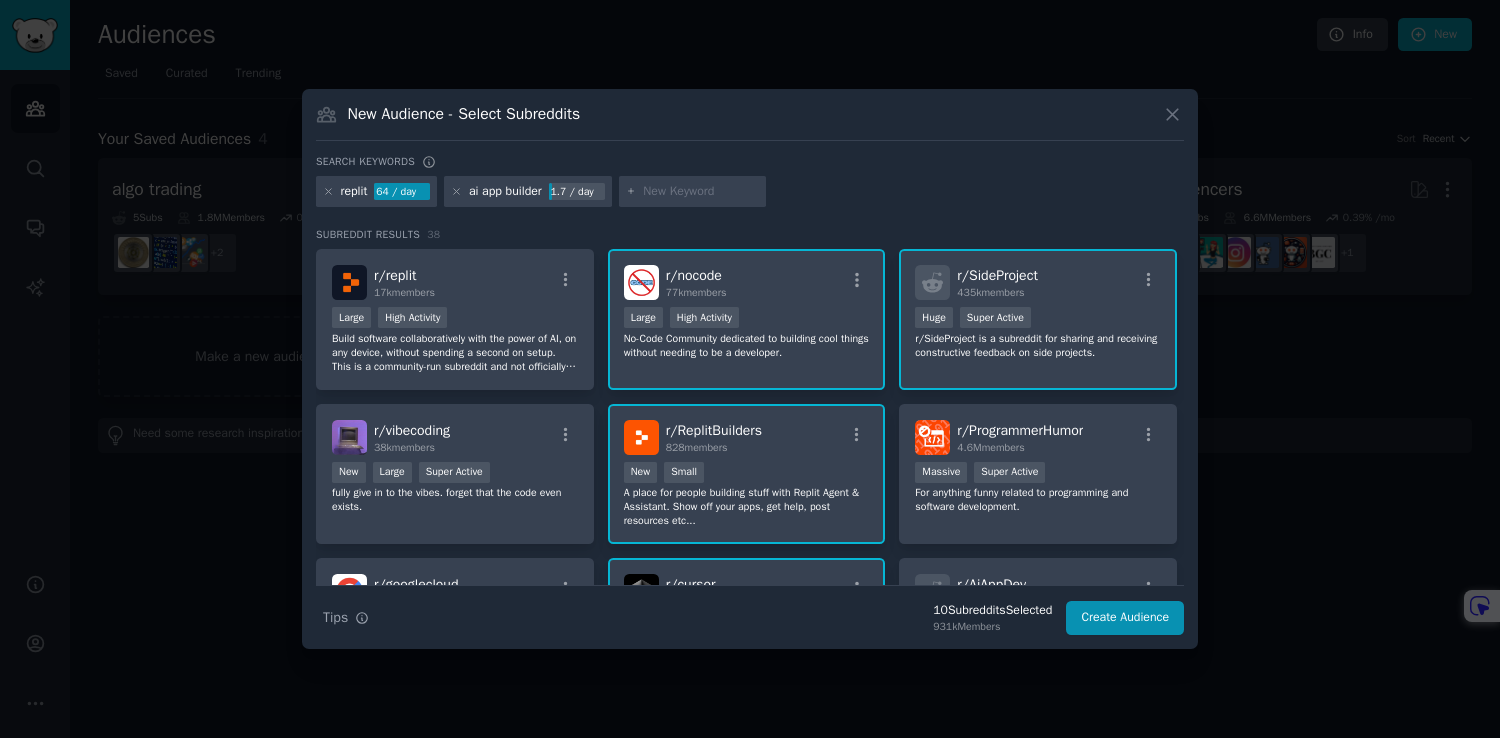 click at bounding box center [701, 192] 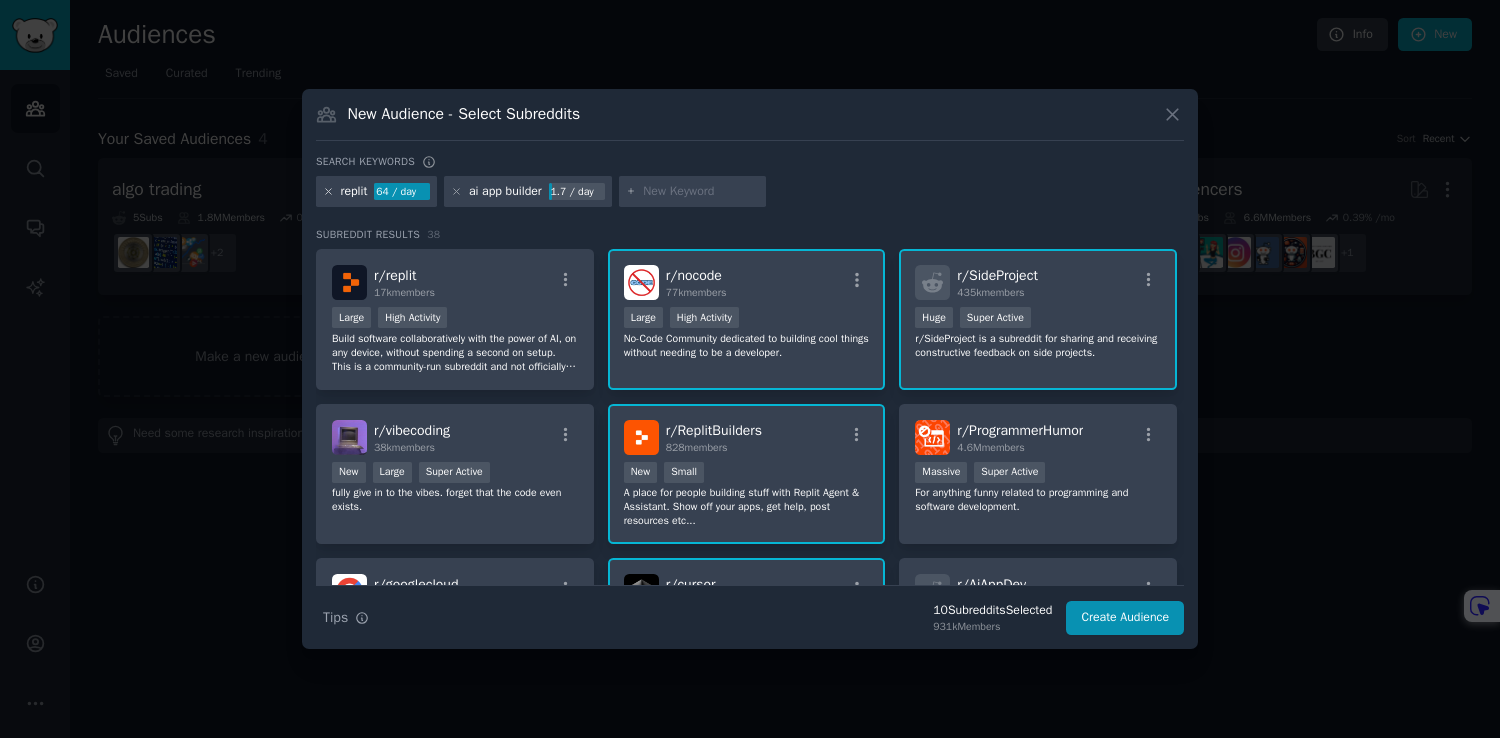 click 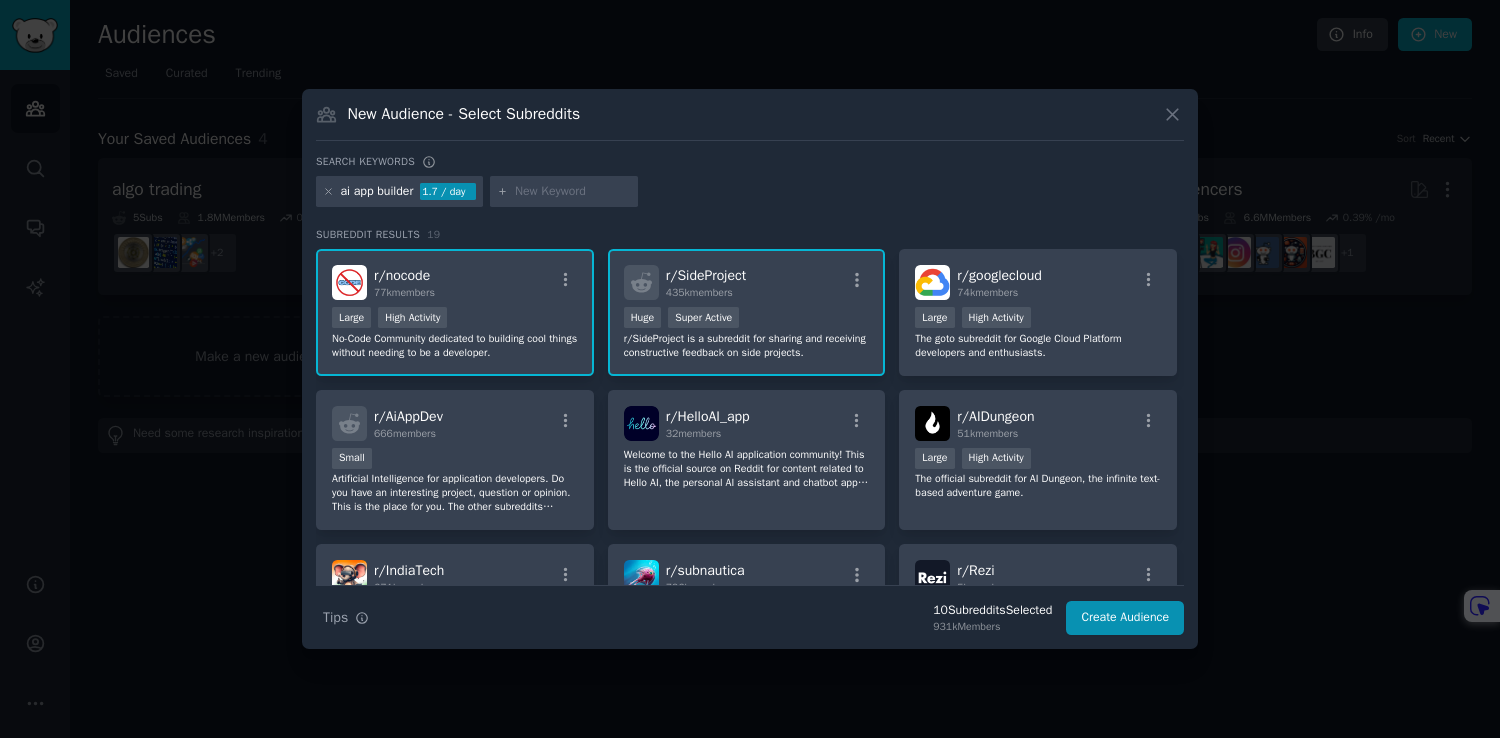 click at bounding box center [573, 192] 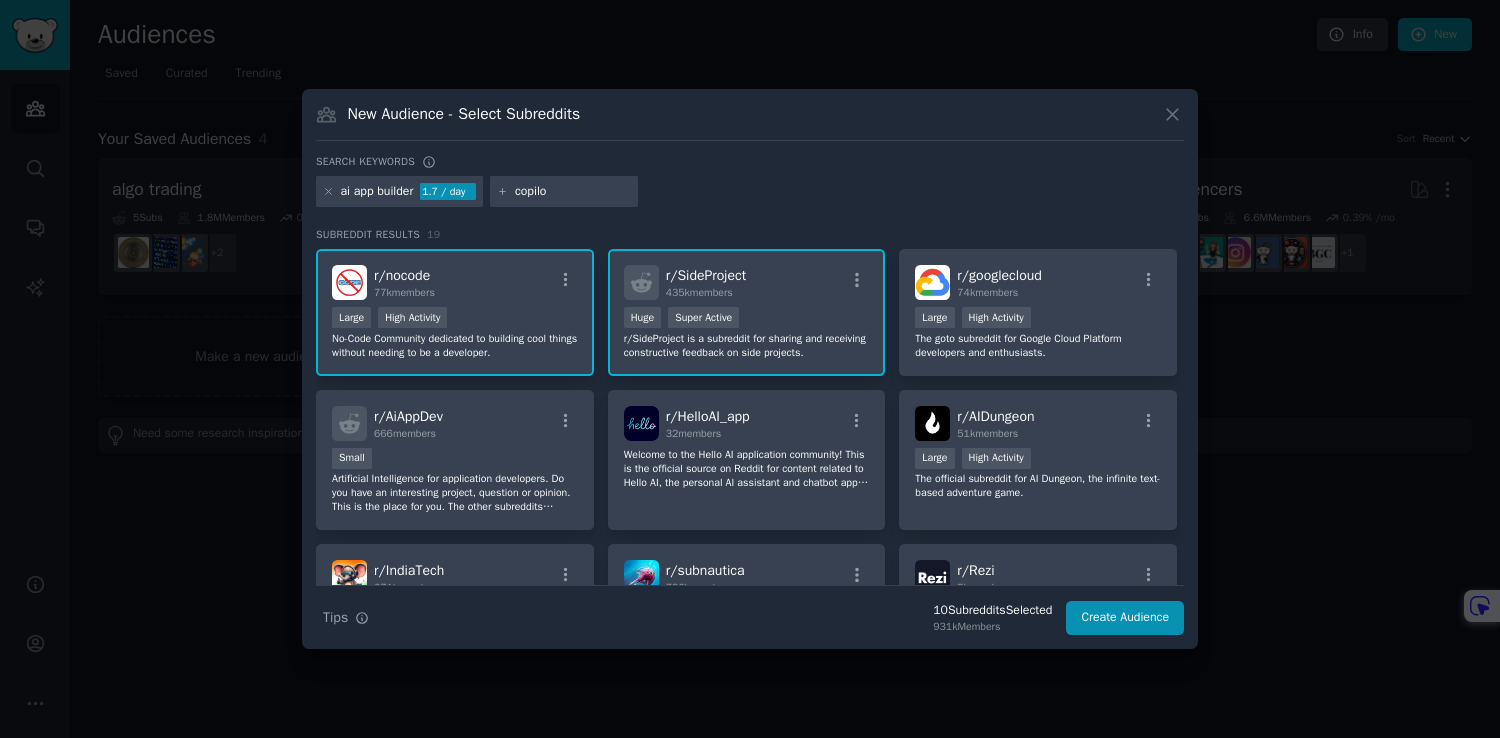 type on "copilot" 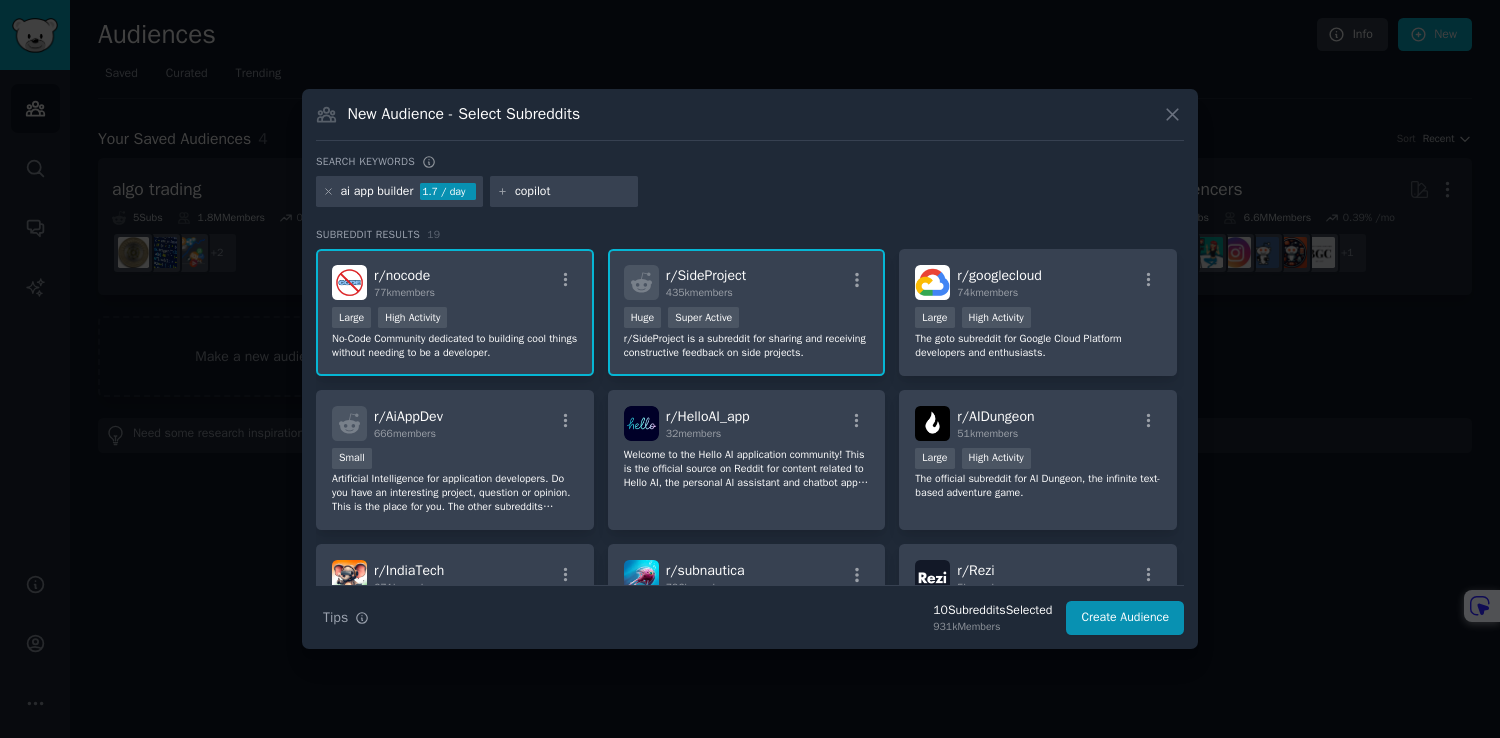 type 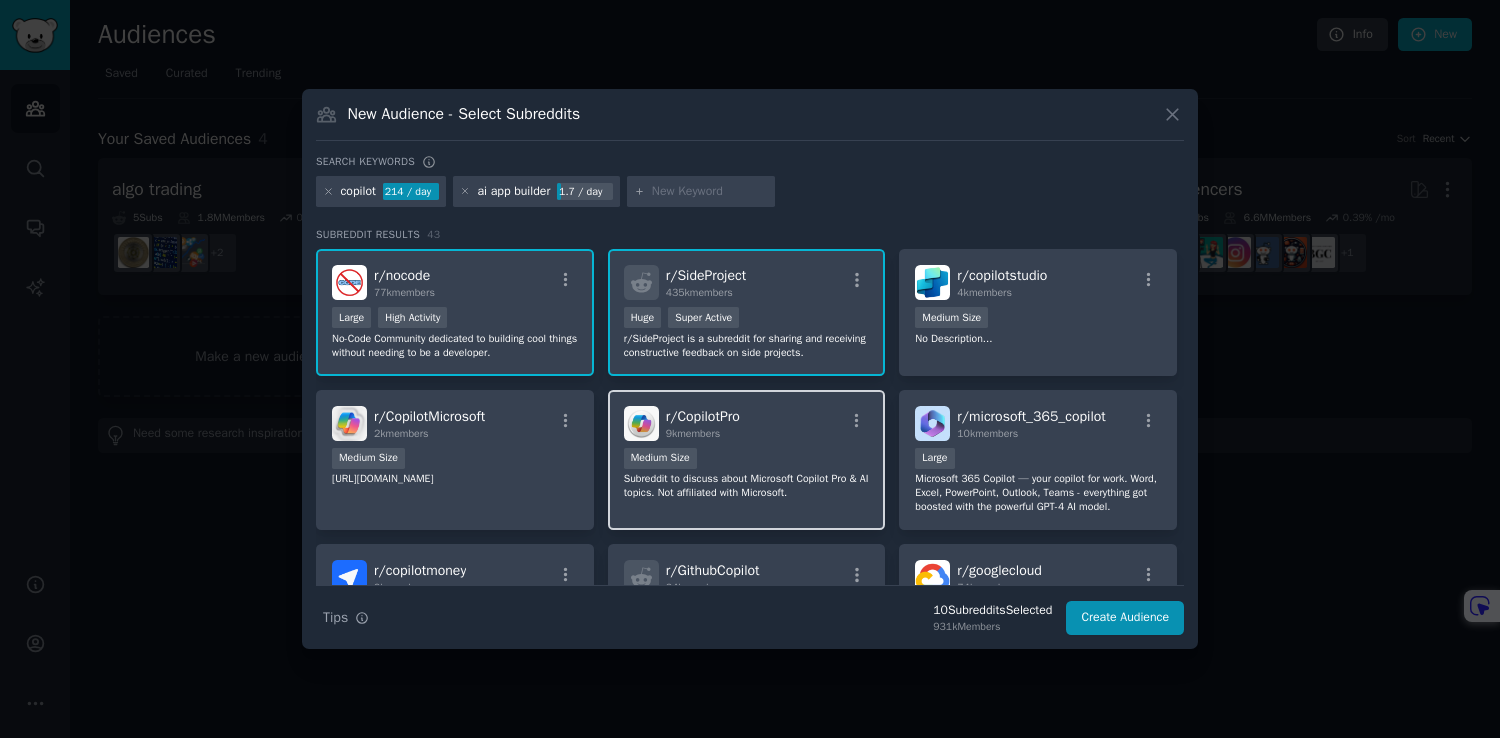 click on "r/ CopilotPro 9k  members Medium Size Subreddit to discuss about Microsoft Copilot Pro & AI topics. Not affiliated with Microsoft." at bounding box center [747, 460] 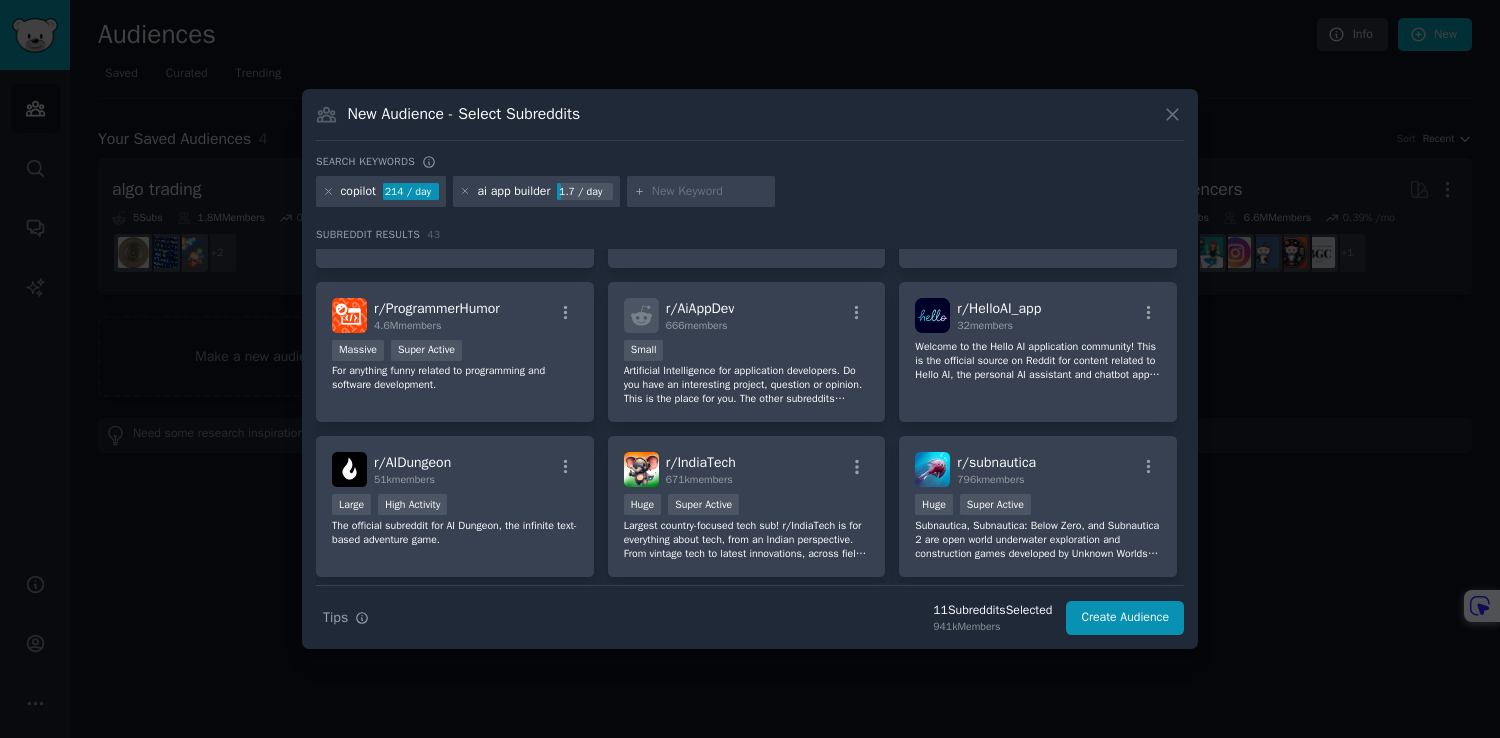 scroll, scrollTop: 408, scrollLeft: 0, axis: vertical 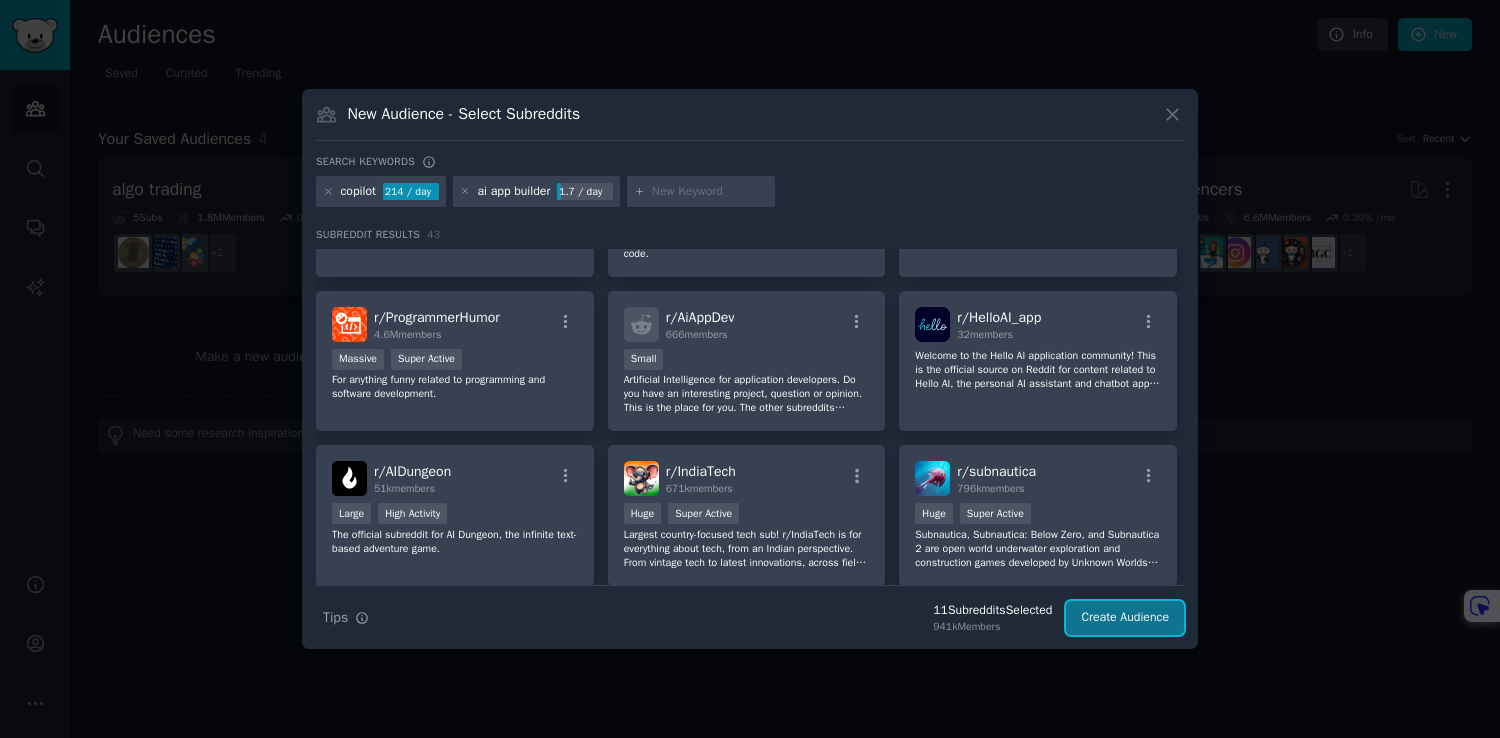 click on "Create Audience" at bounding box center [1125, 618] 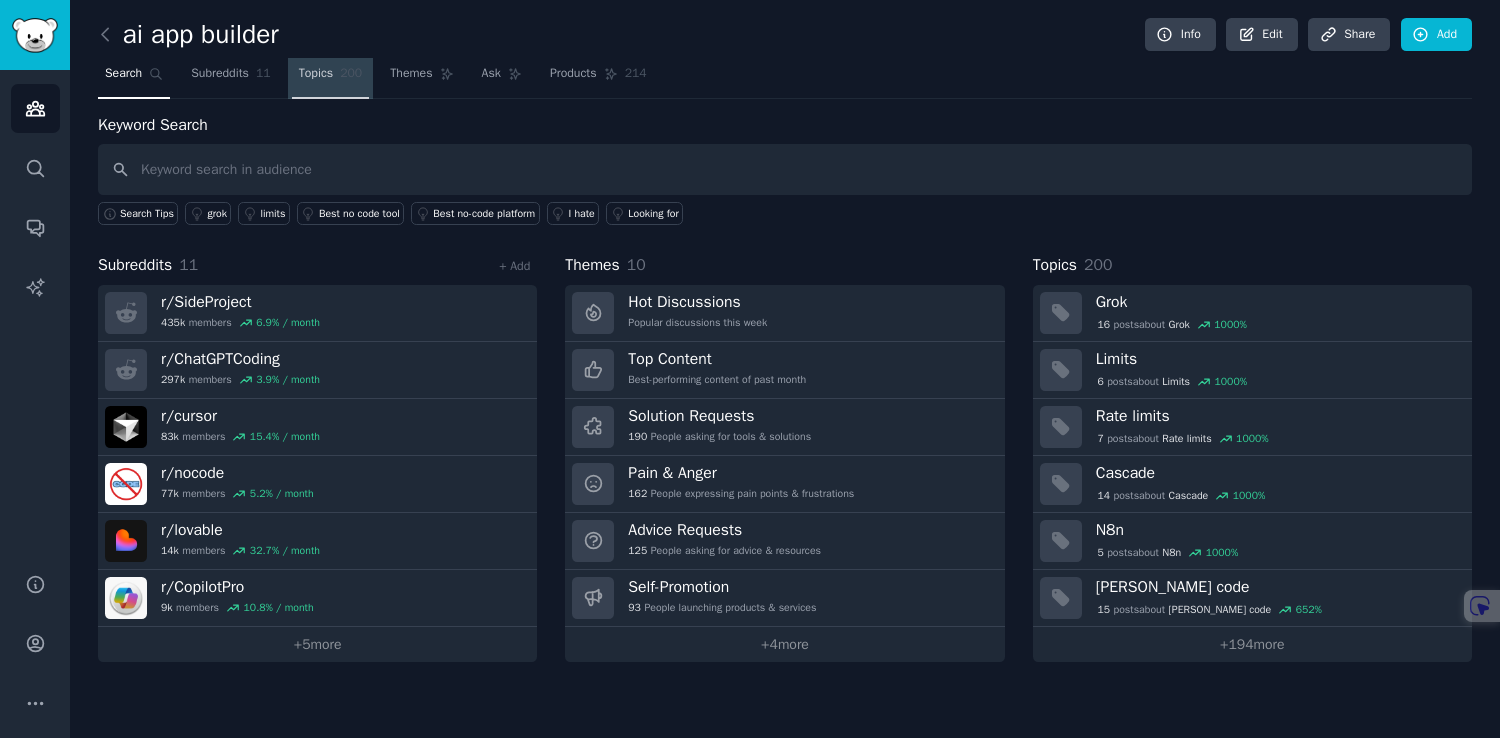 click on "200" 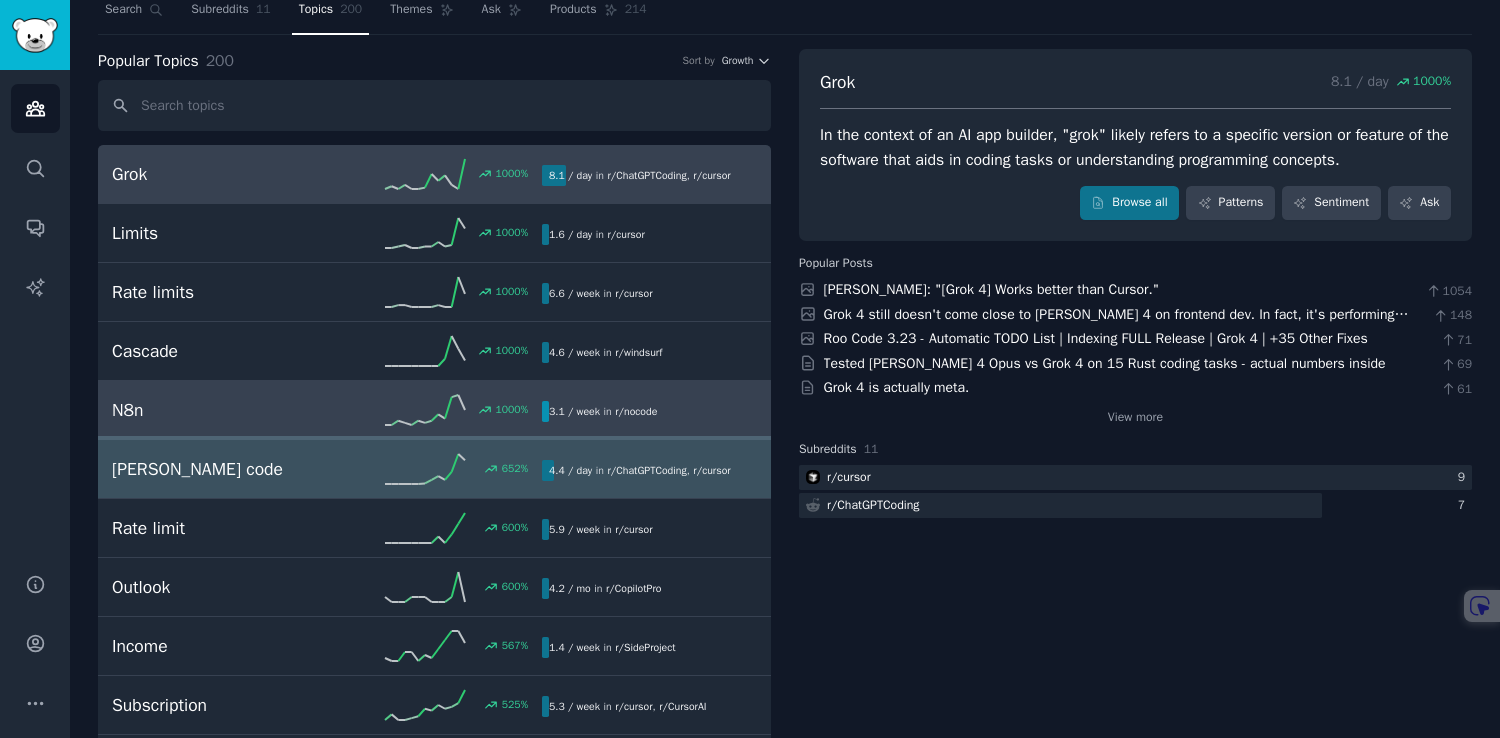 scroll, scrollTop: 0, scrollLeft: 0, axis: both 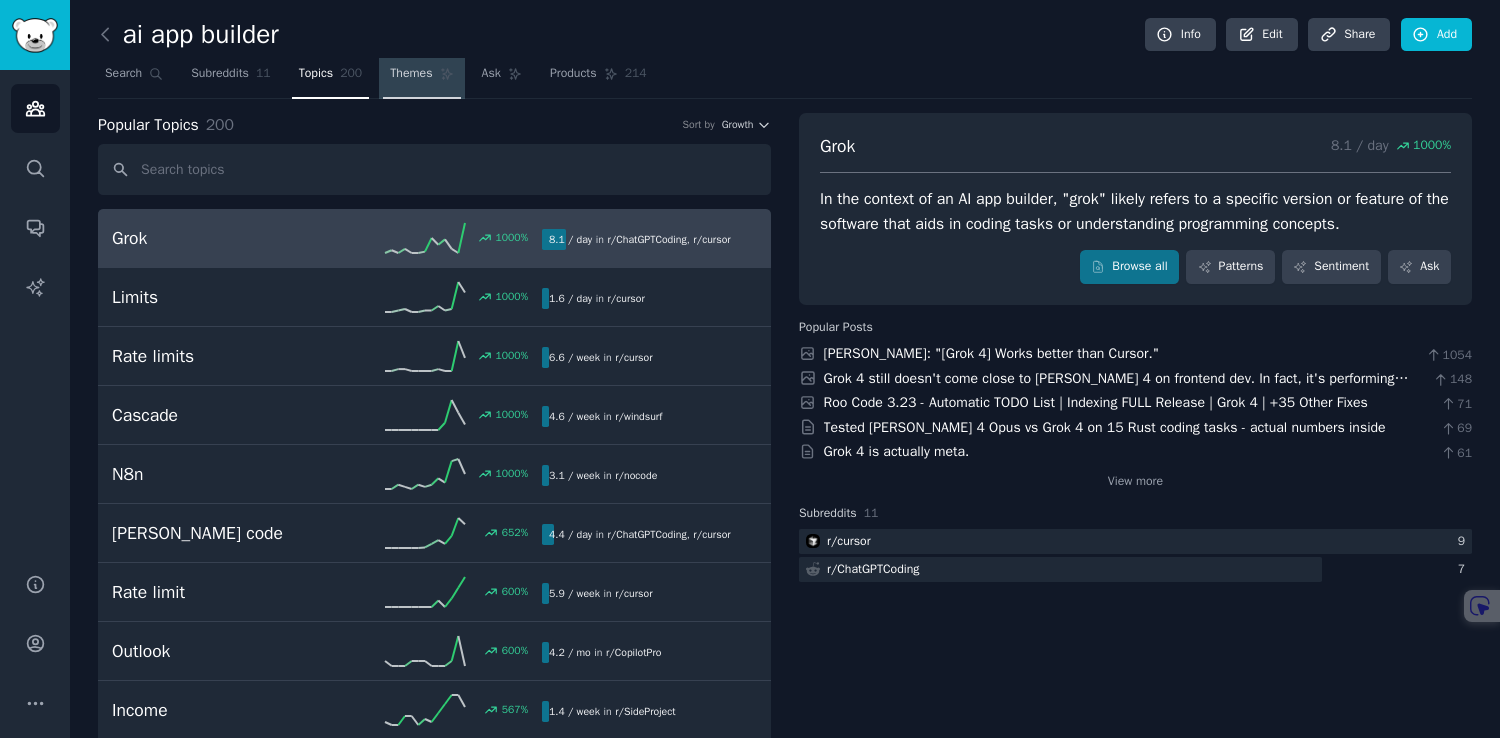 click on "Themes" at bounding box center [421, 78] 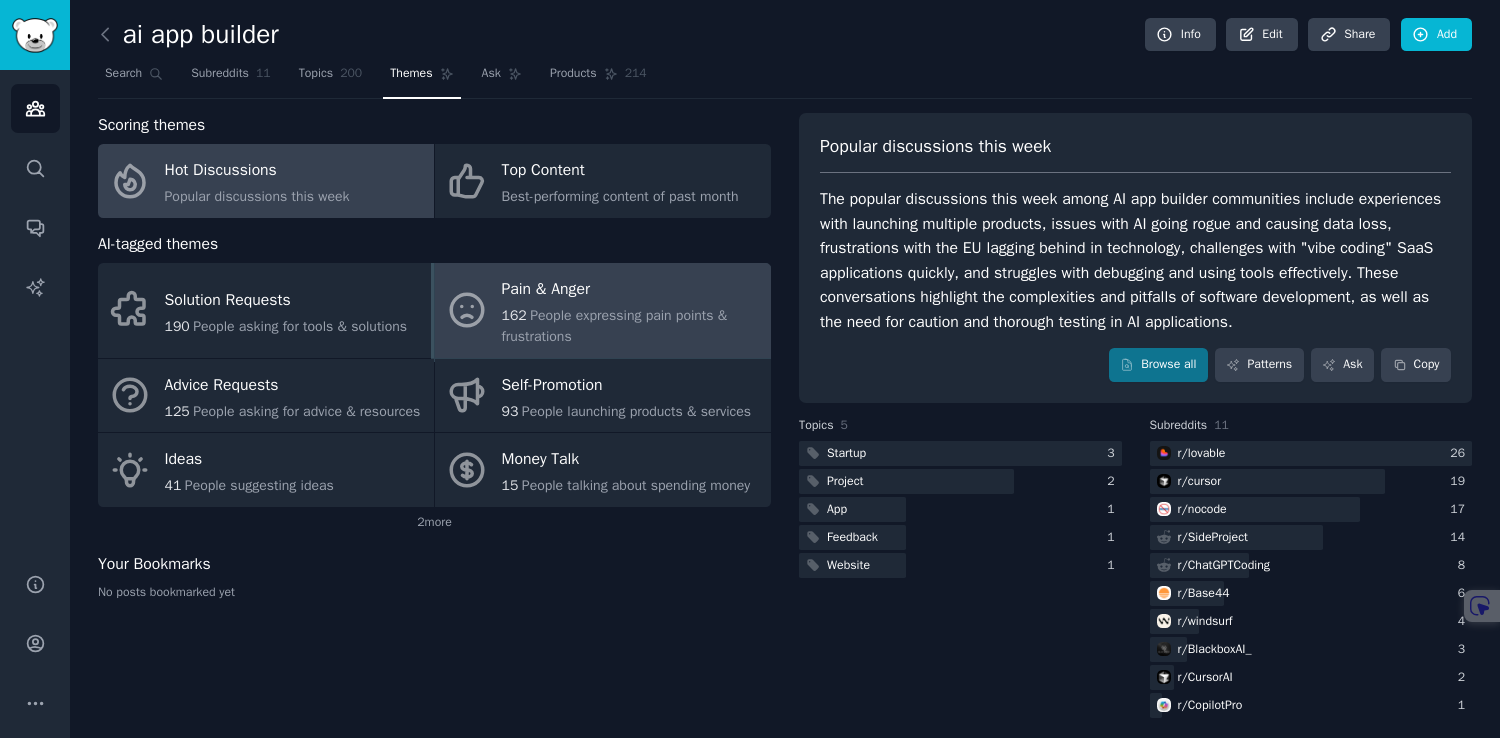 click on "People expressing pain points & frustrations" at bounding box center (615, 326) 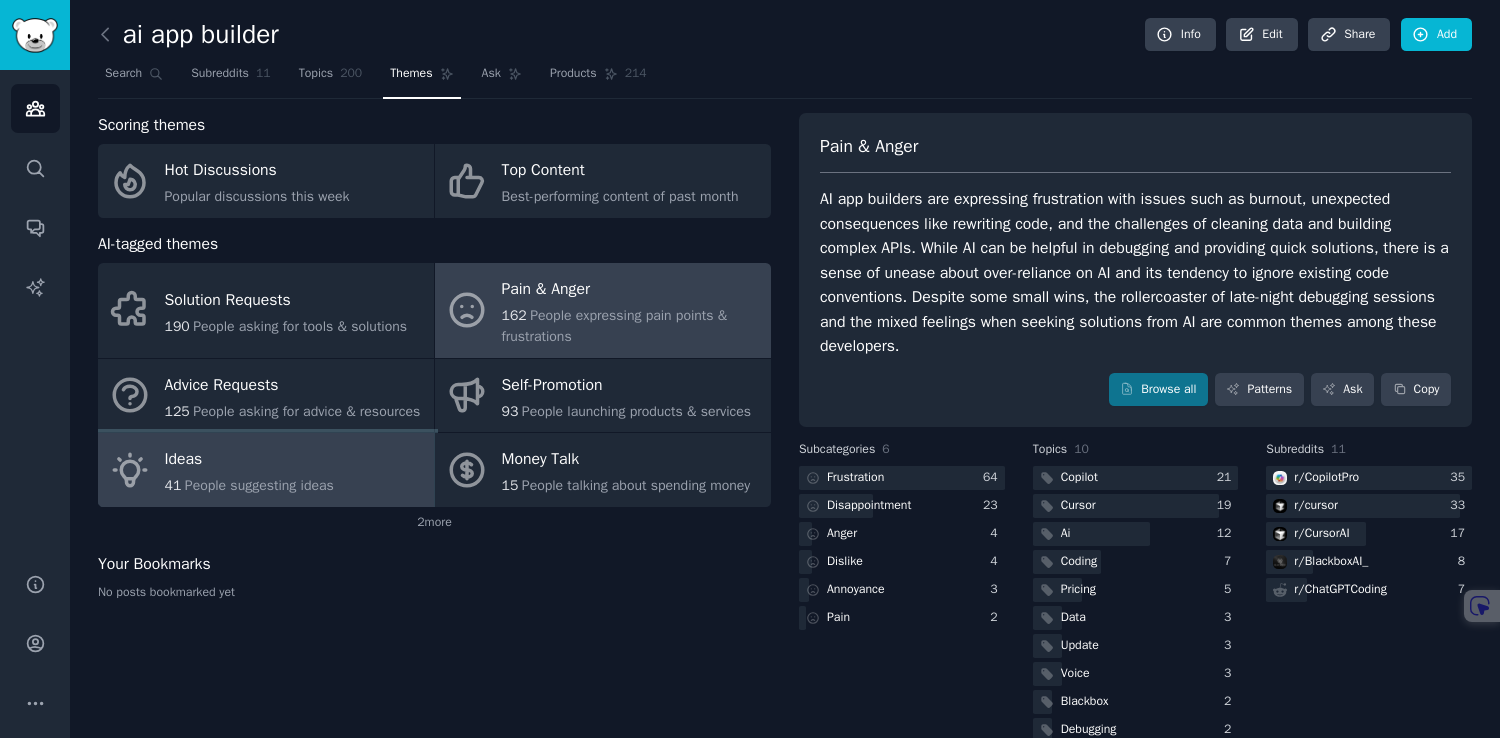 click on "Ideas 41 People suggesting ideas" at bounding box center [266, 470] 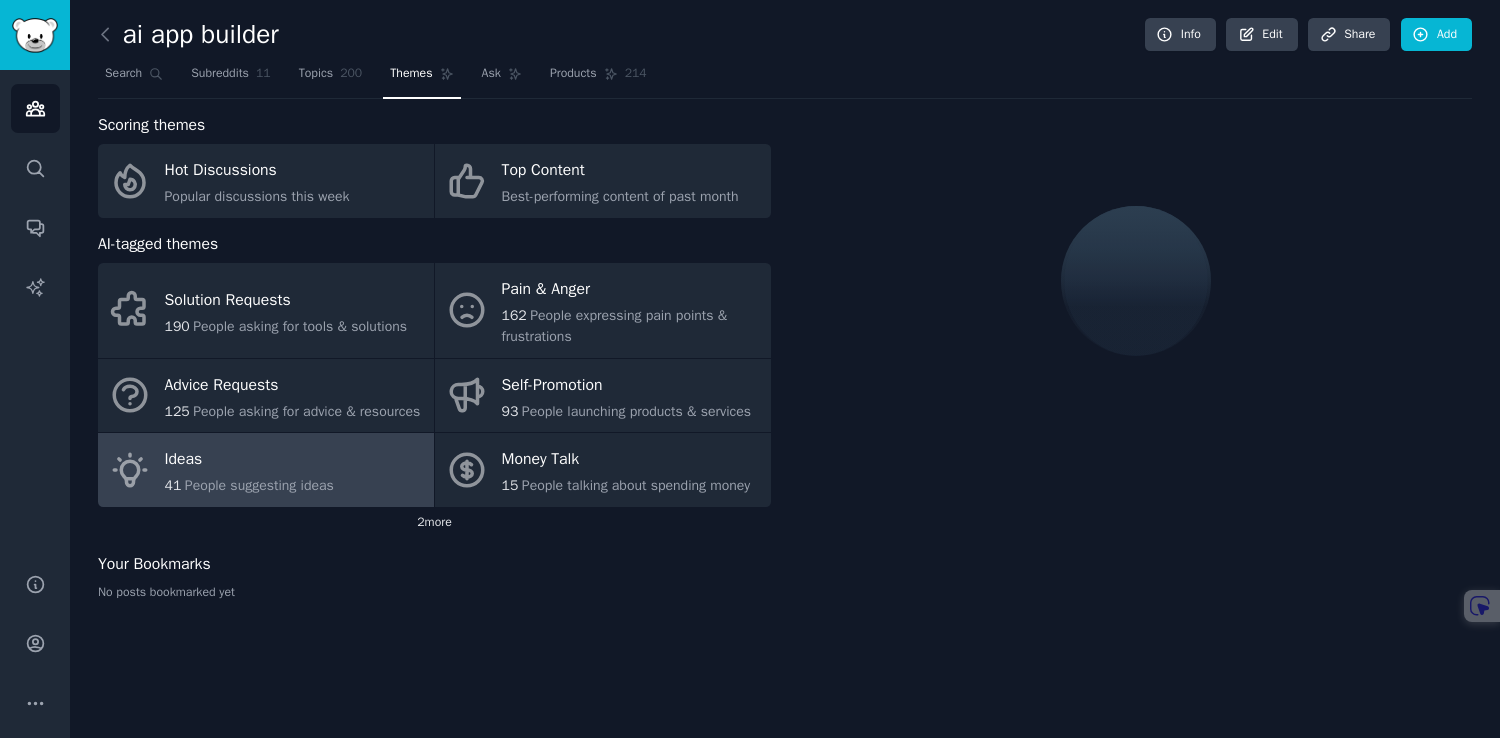 click on "2  more" 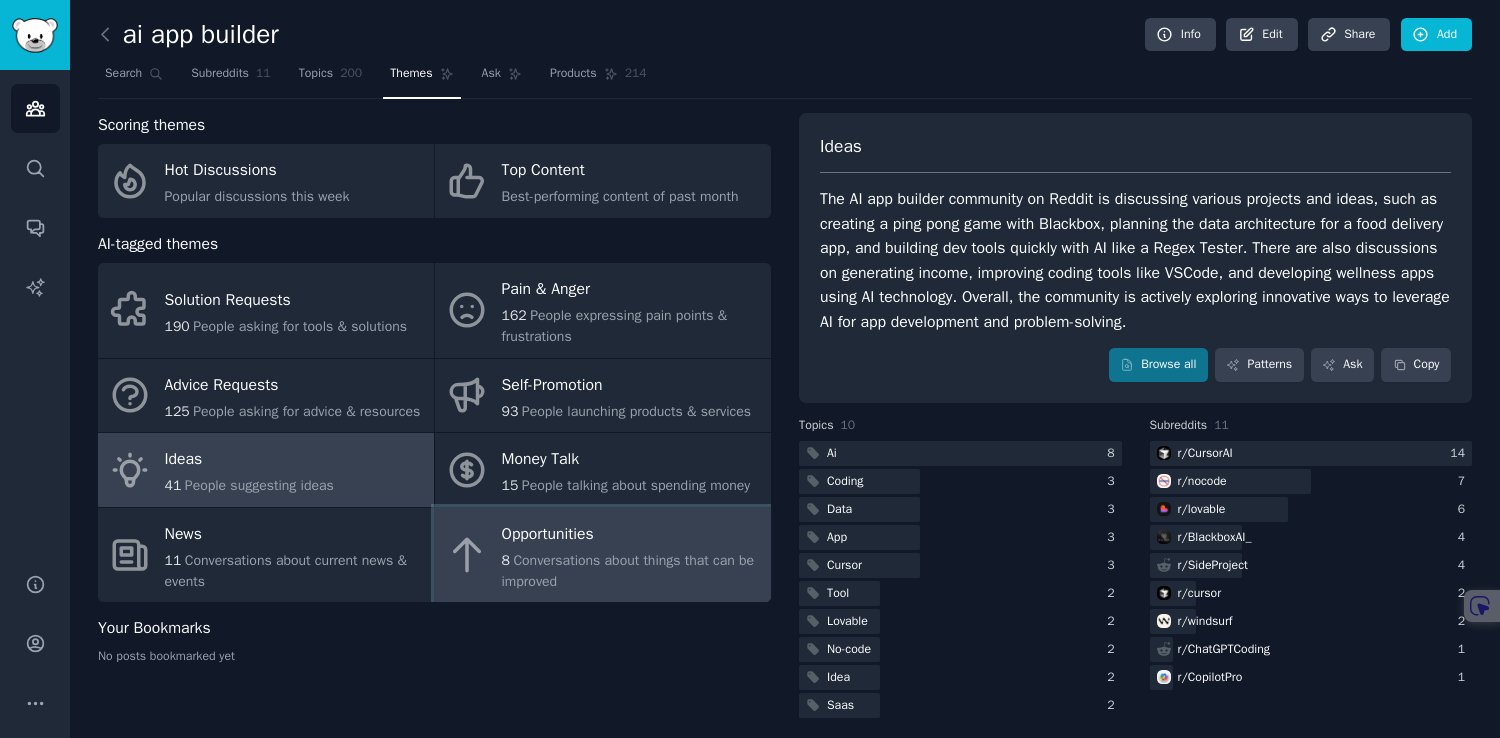 click on "Opportunities" at bounding box center [631, 534] 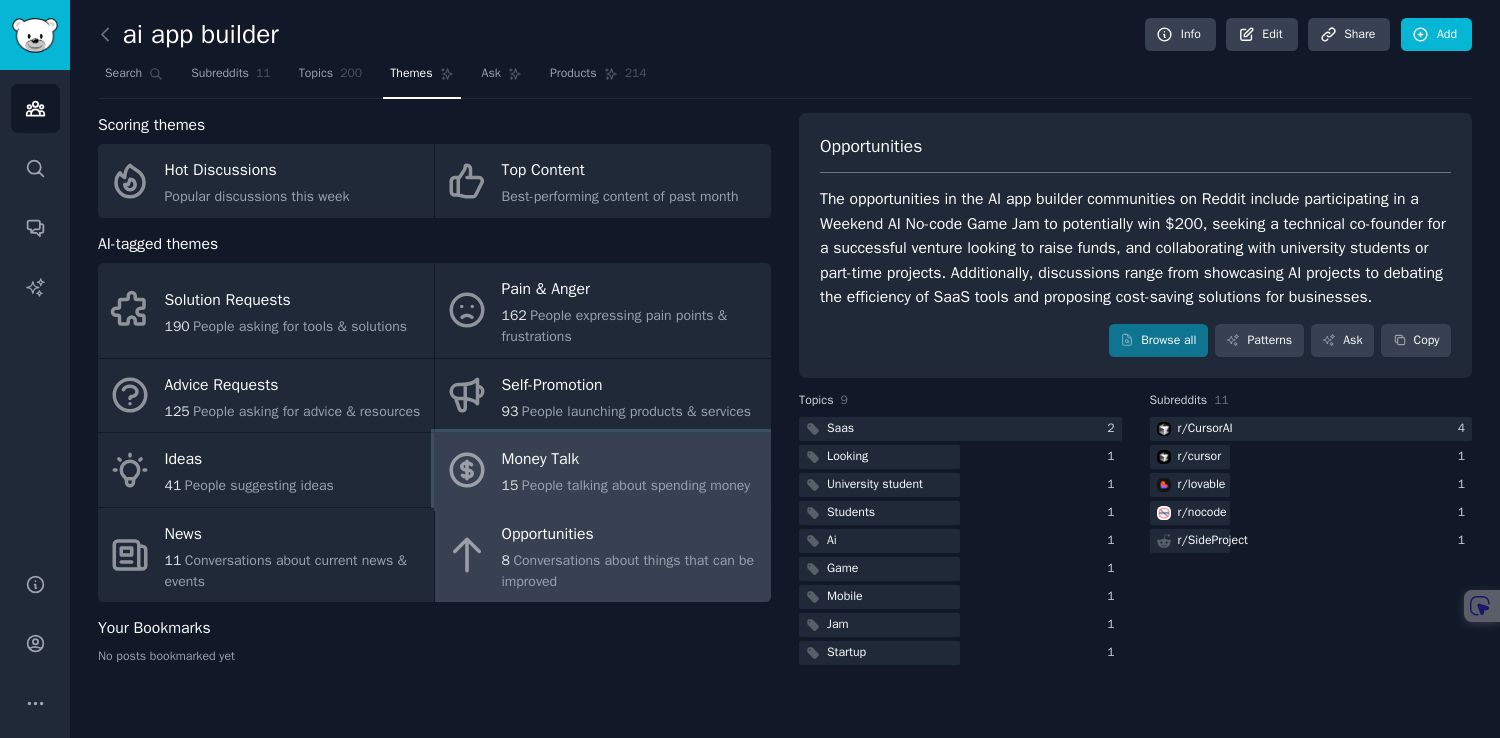 click on "Money Talk" at bounding box center (626, 460) 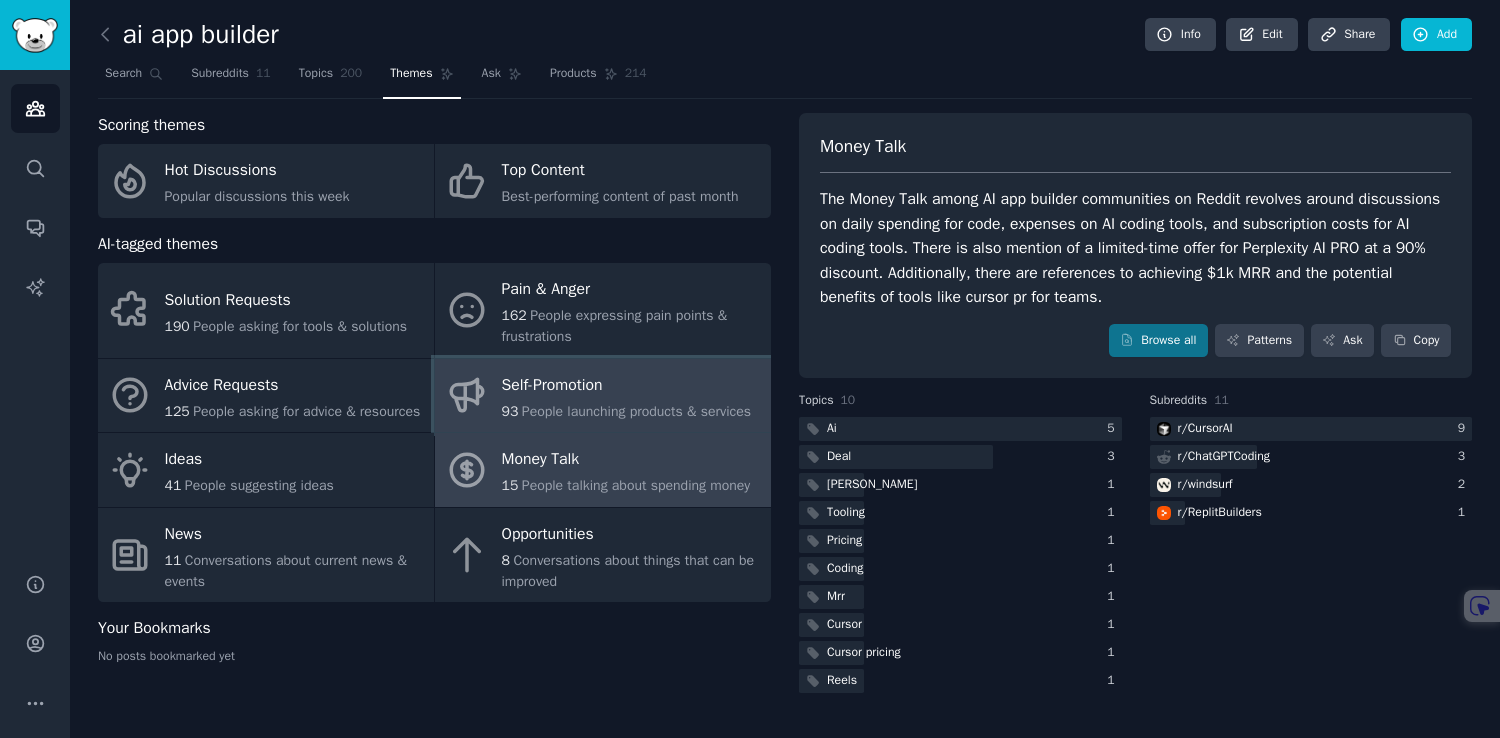 click on "Self-Promotion" at bounding box center (627, 385) 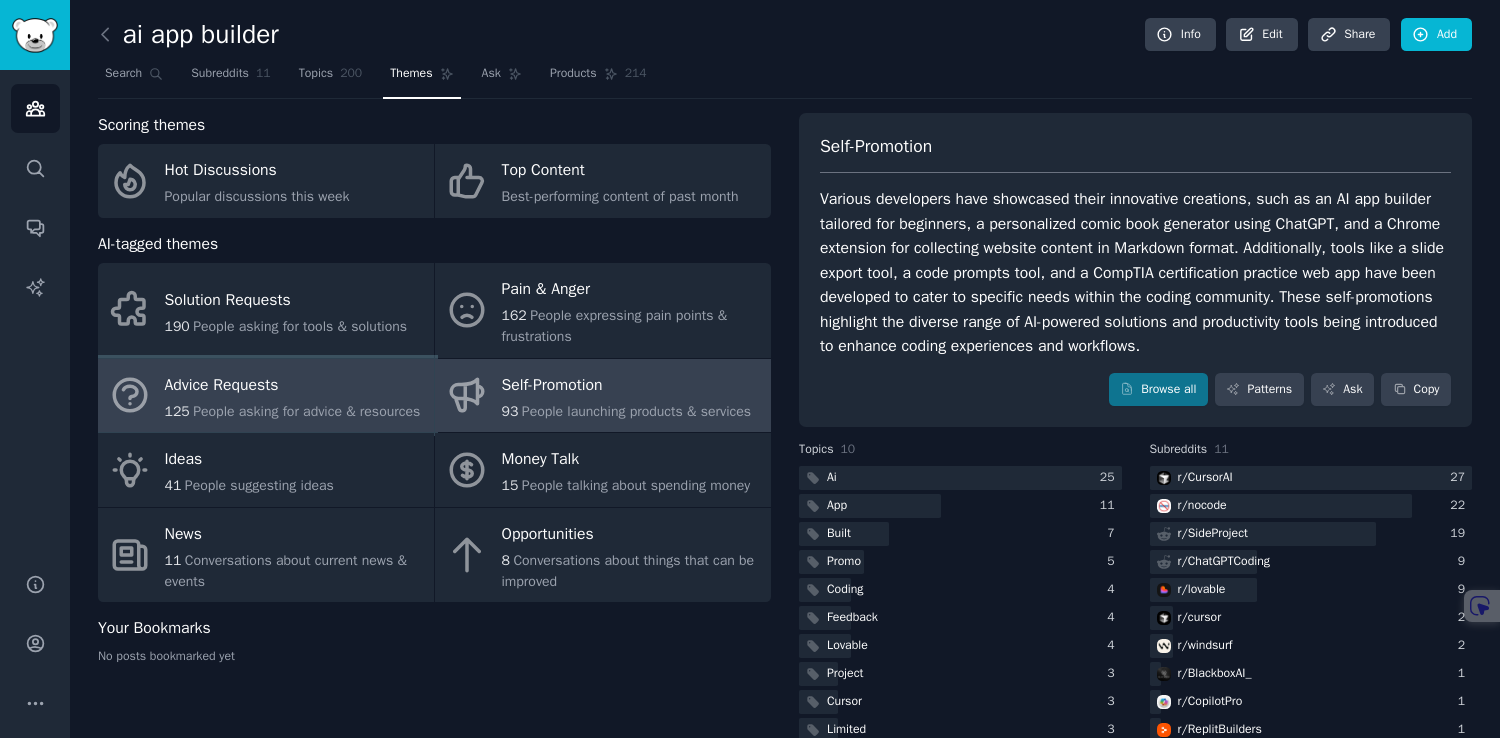 click on "125 People asking for advice & resources" at bounding box center [293, 411] 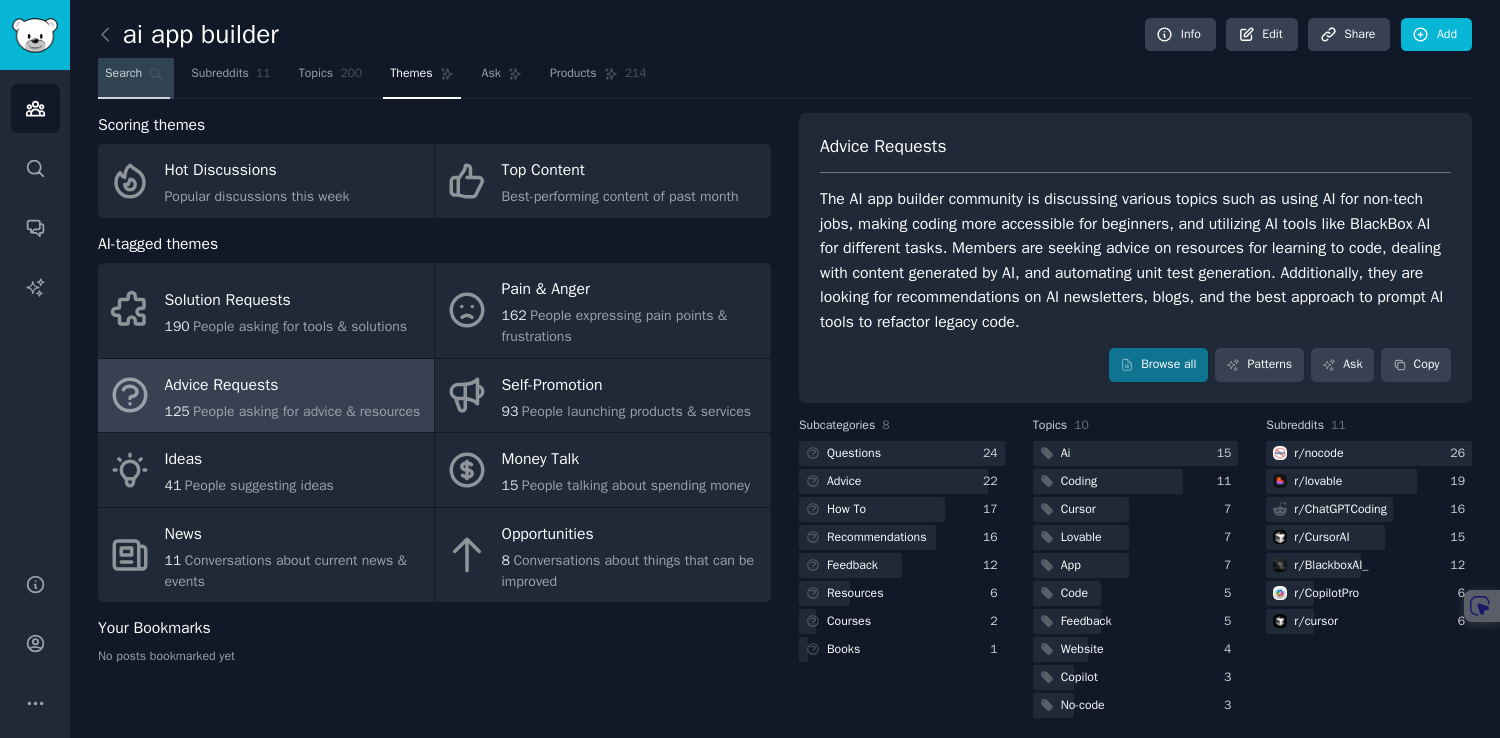 click on "Search" at bounding box center (123, 74) 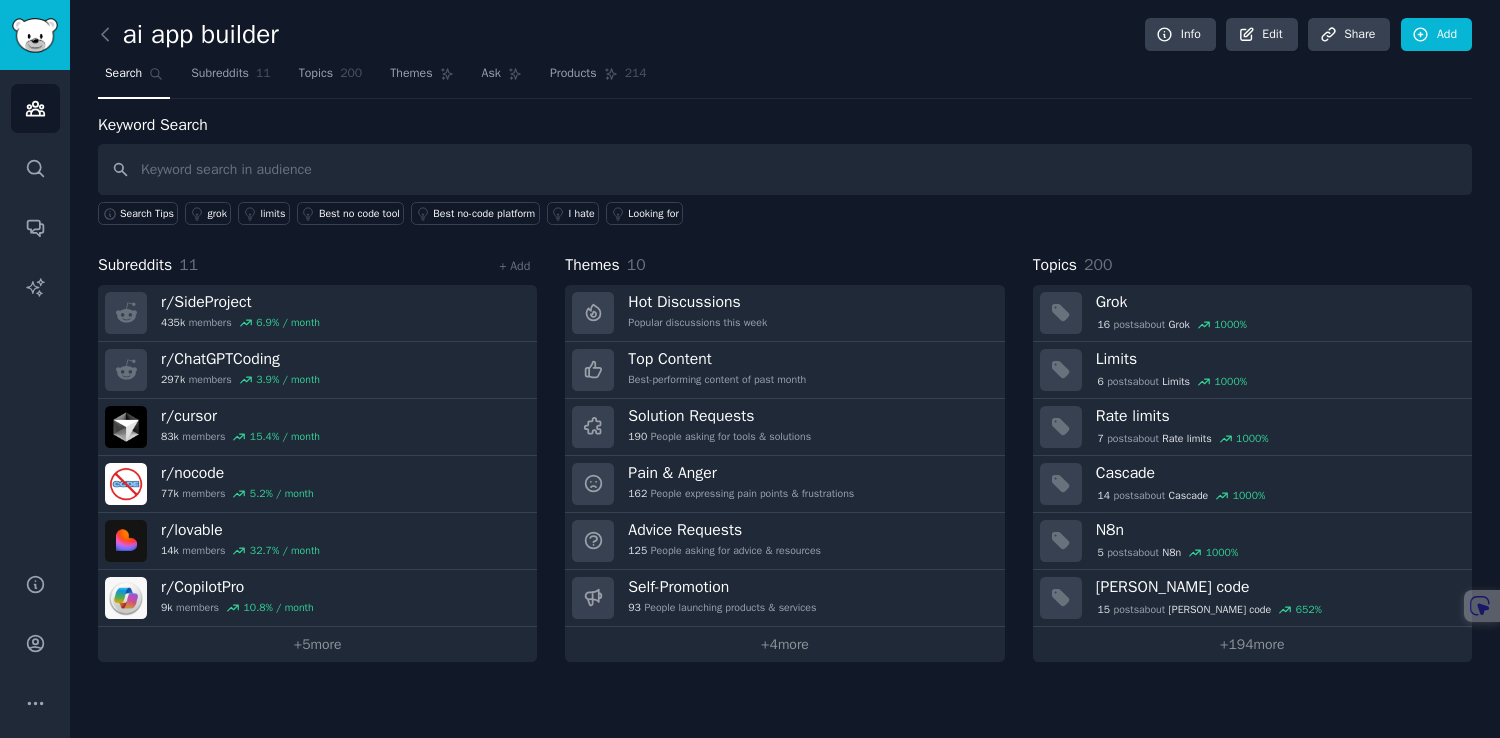 click at bounding box center [785, 169] 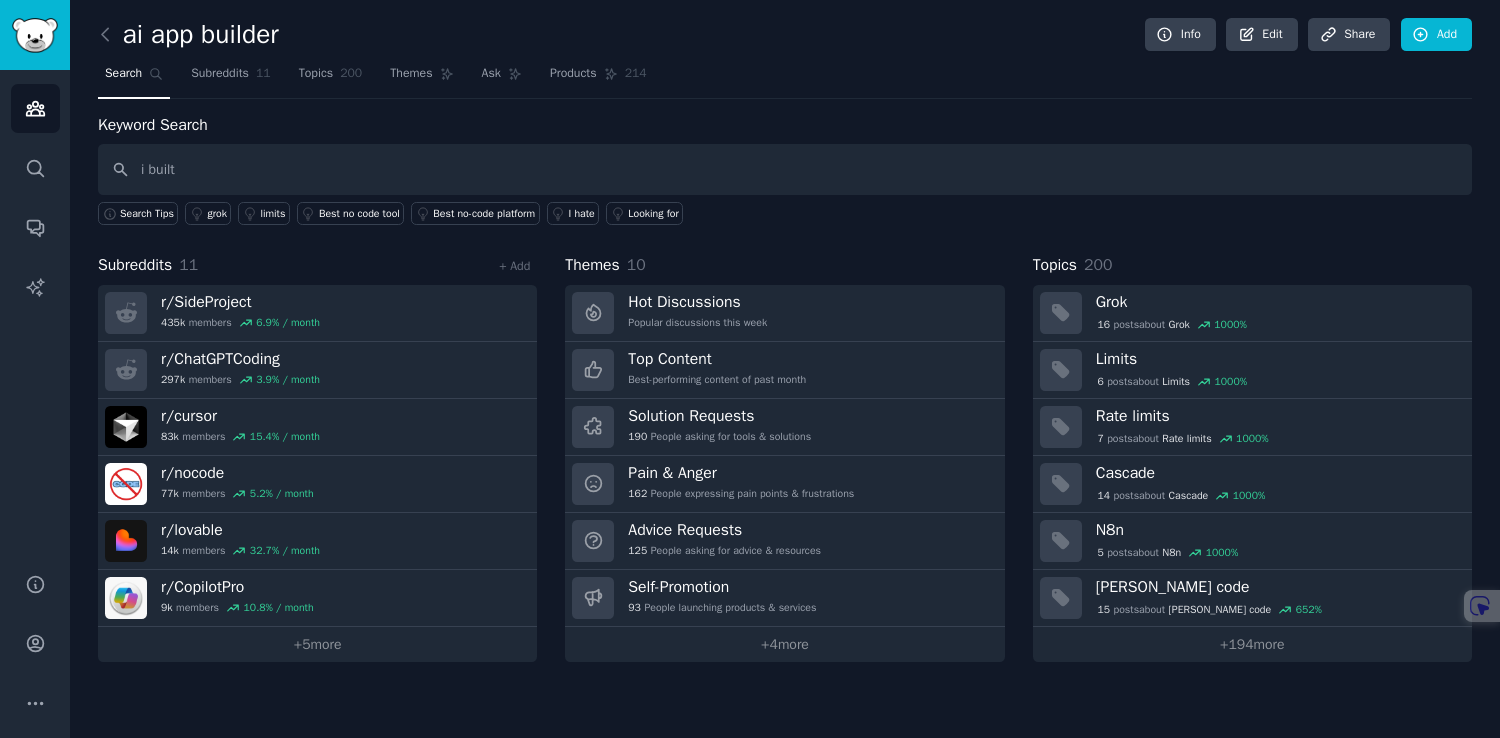 type on "i built" 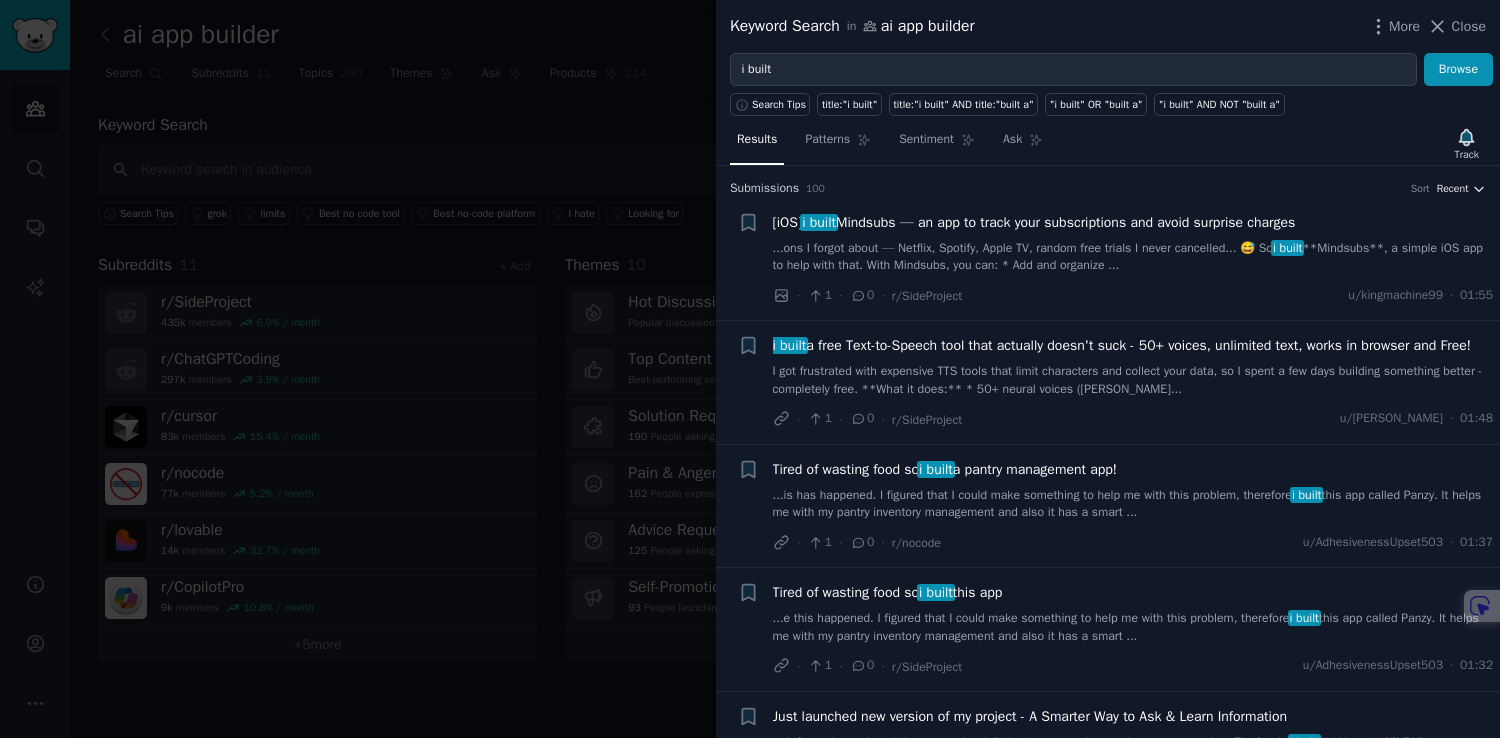 click 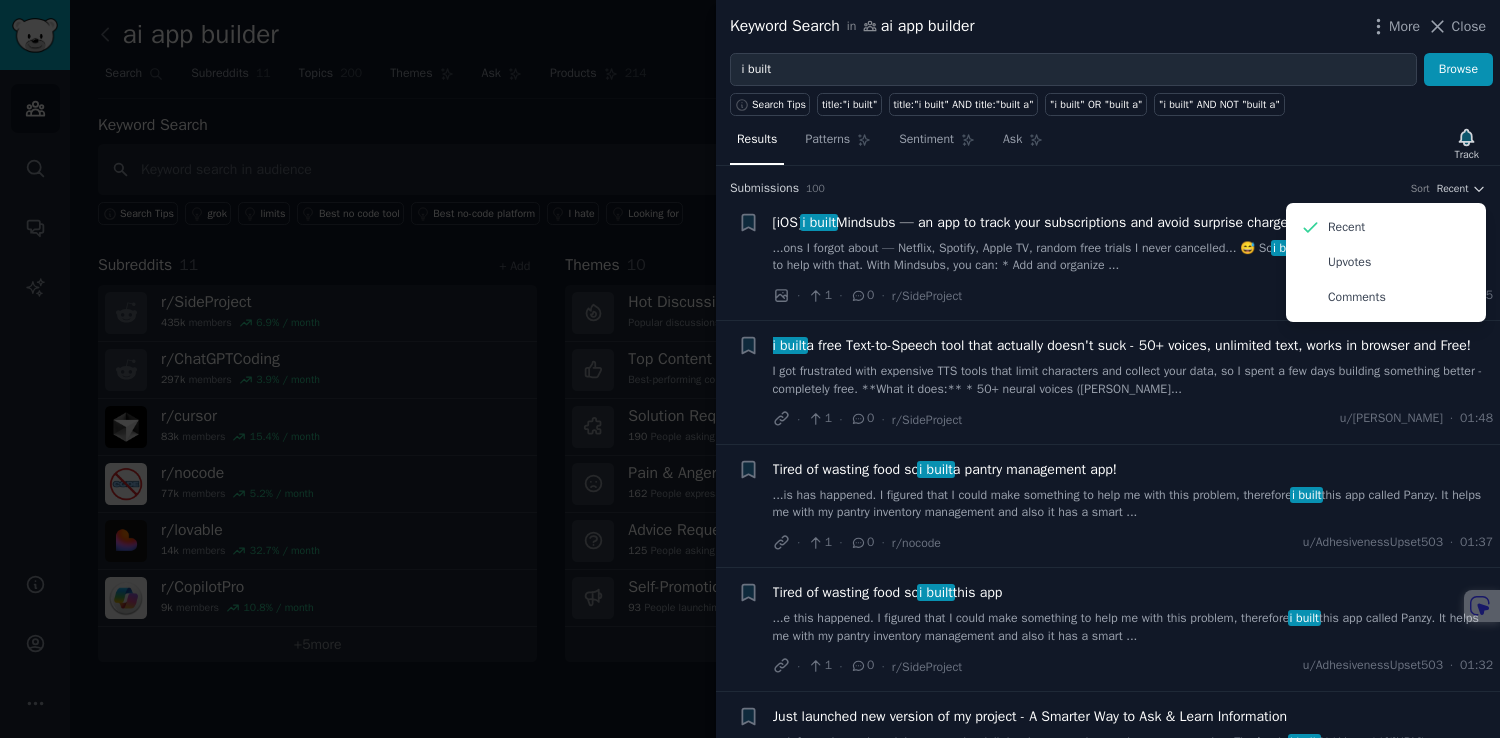click on "Submission s 100   Sort Recent Recent Upvotes Comments" at bounding box center (1108, 189) 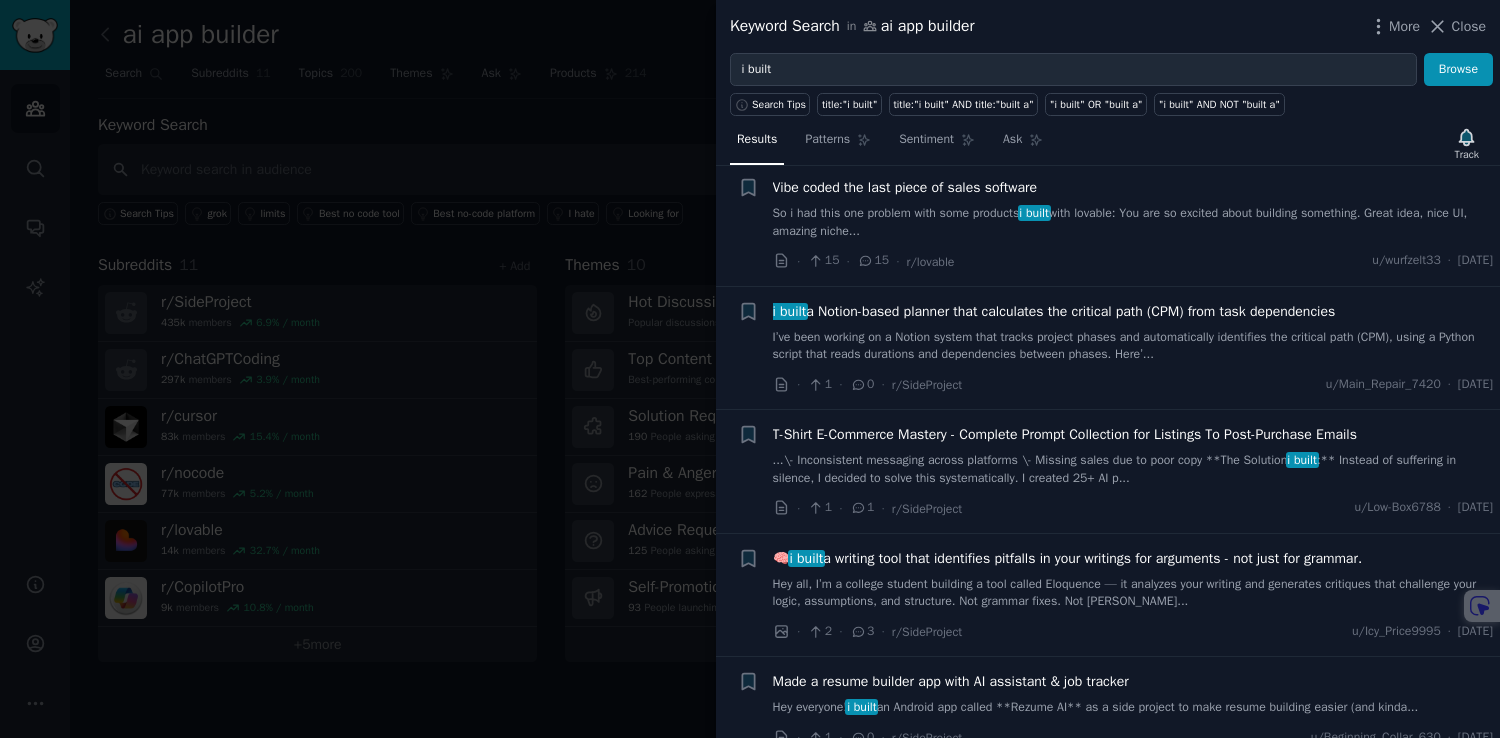 scroll, scrollTop: 11827, scrollLeft: 0, axis: vertical 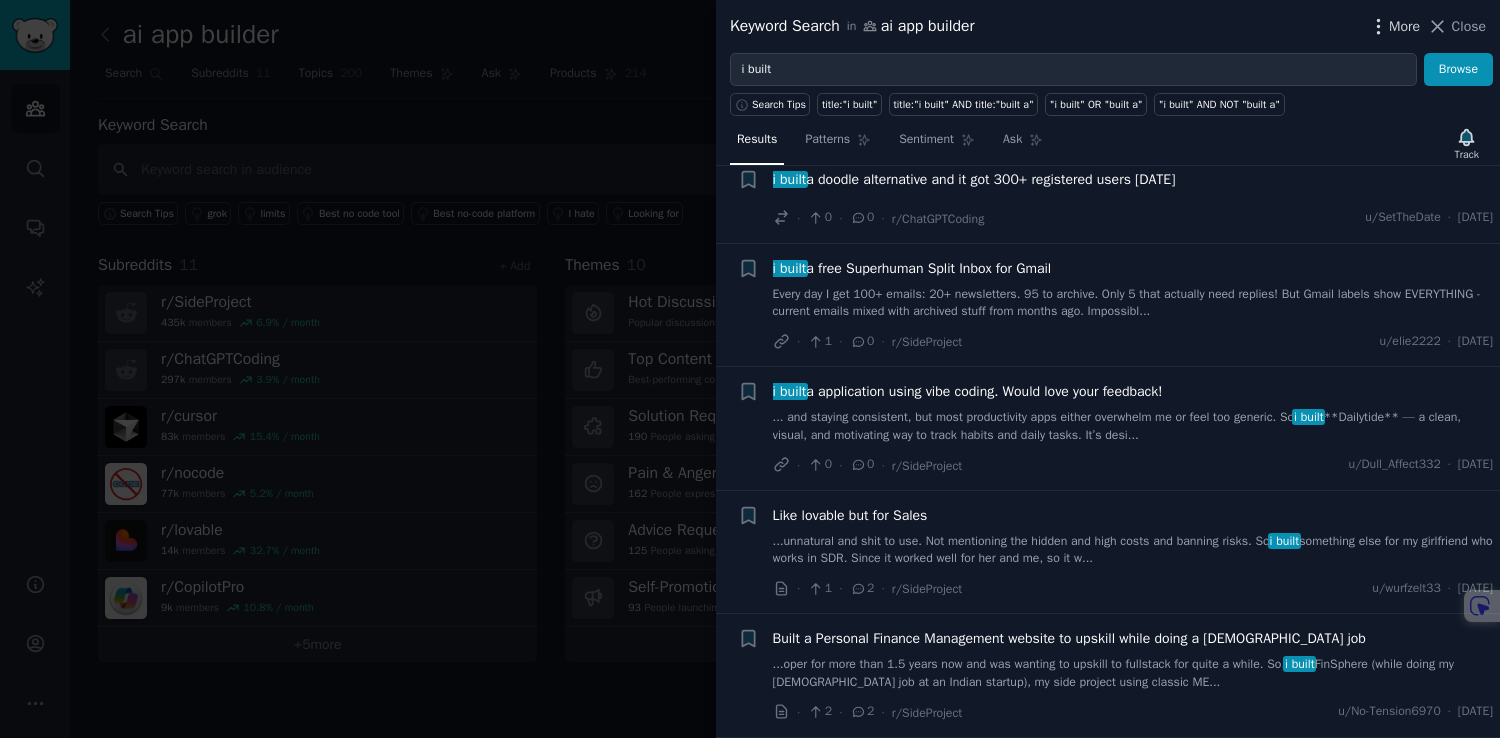 click 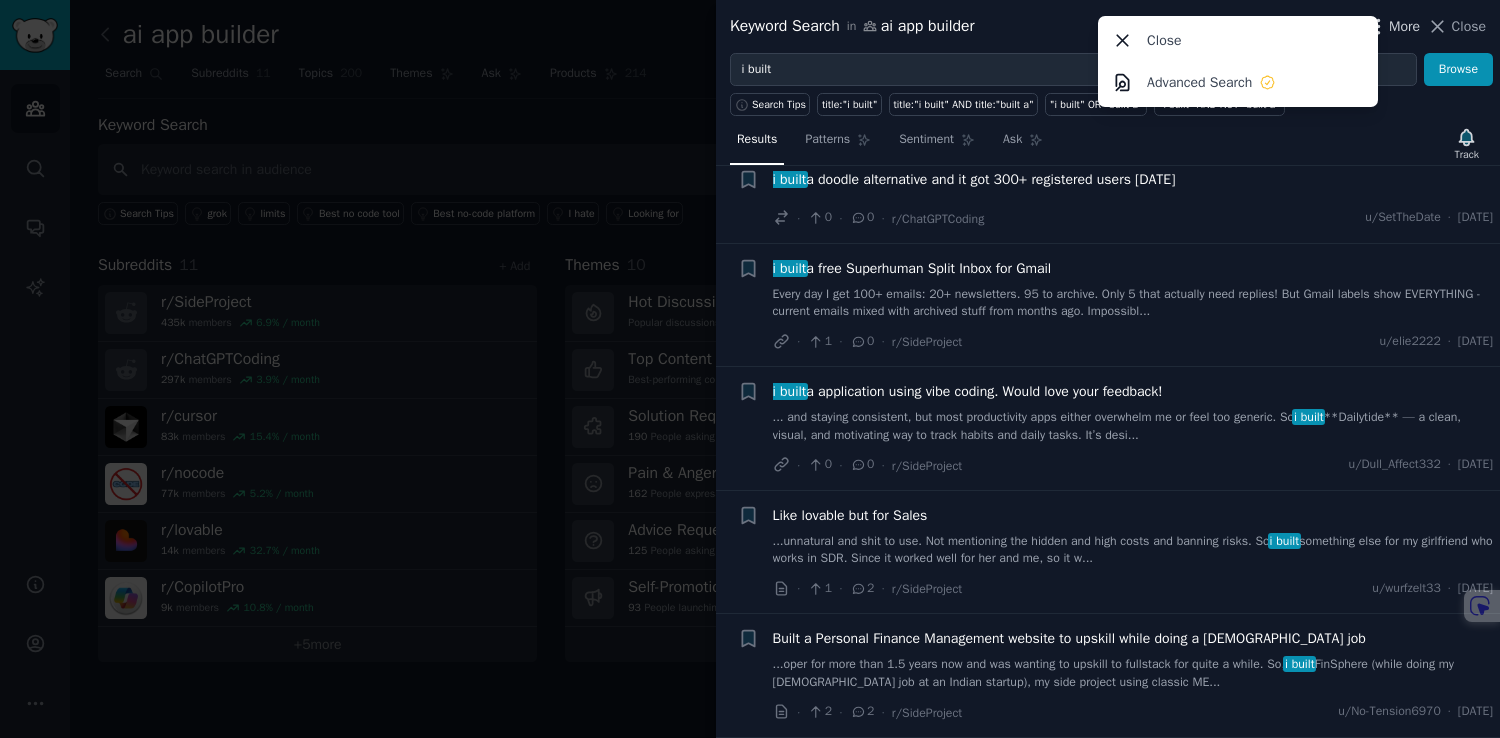 click on "More" at bounding box center [1404, 26] 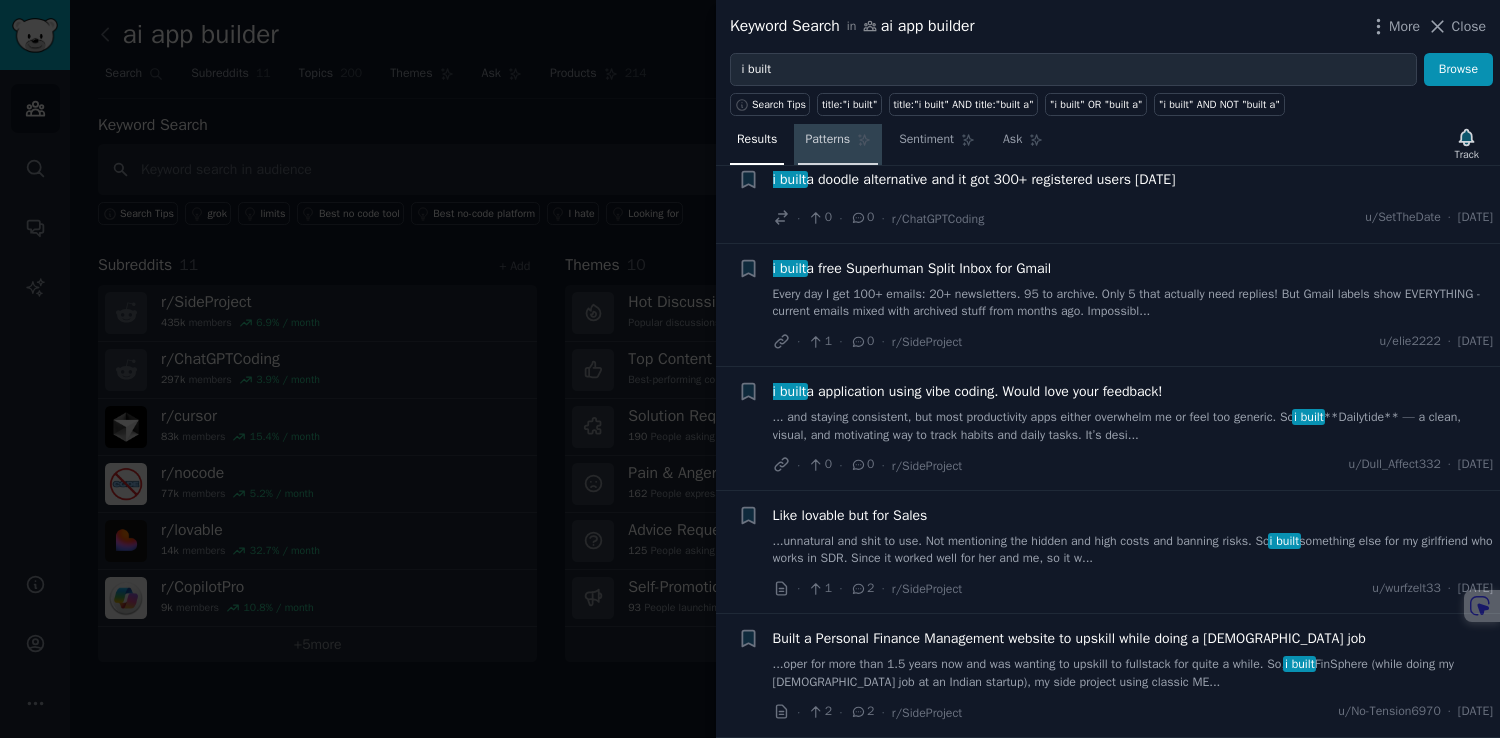 click on "Patterns" at bounding box center [827, 140] 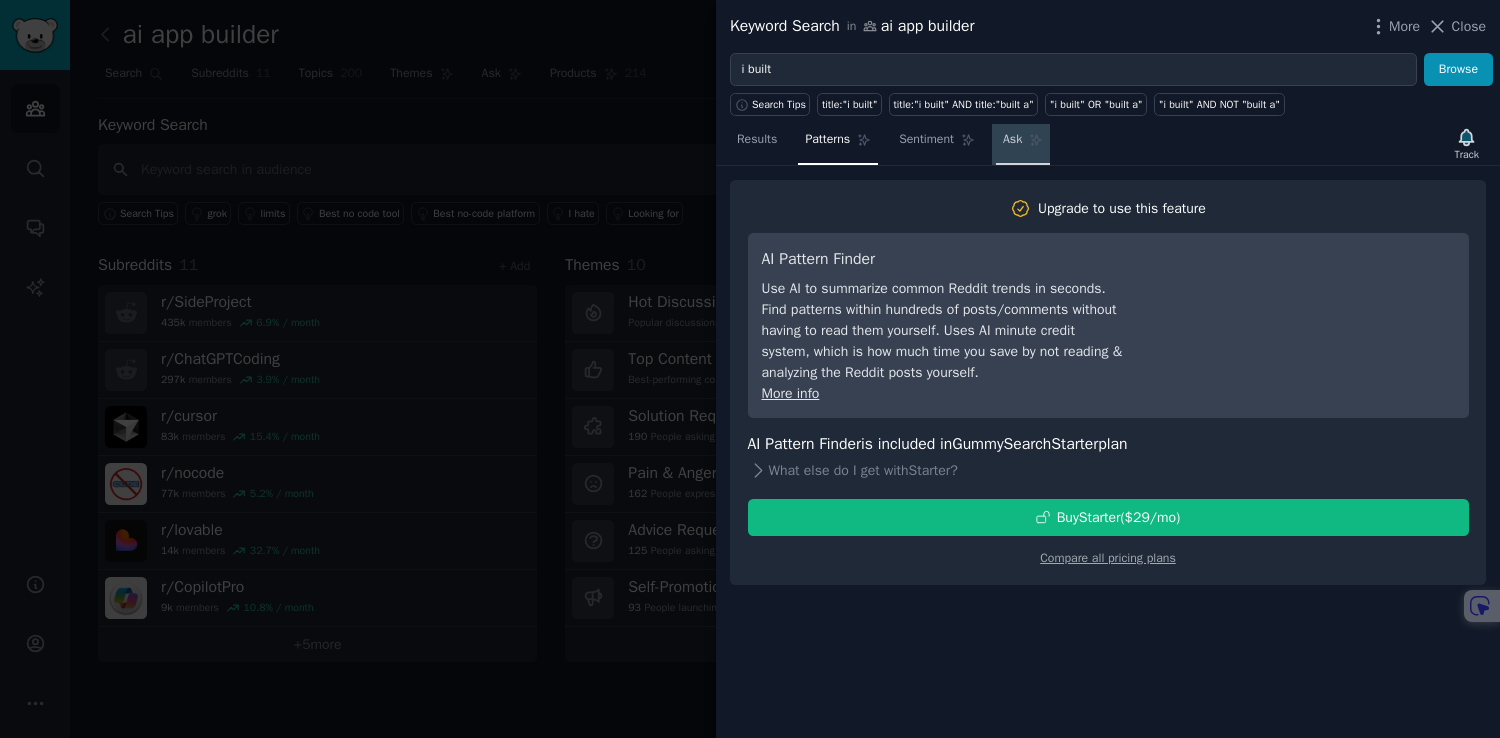 click on "Ask" at bounding box center (1023, 144) 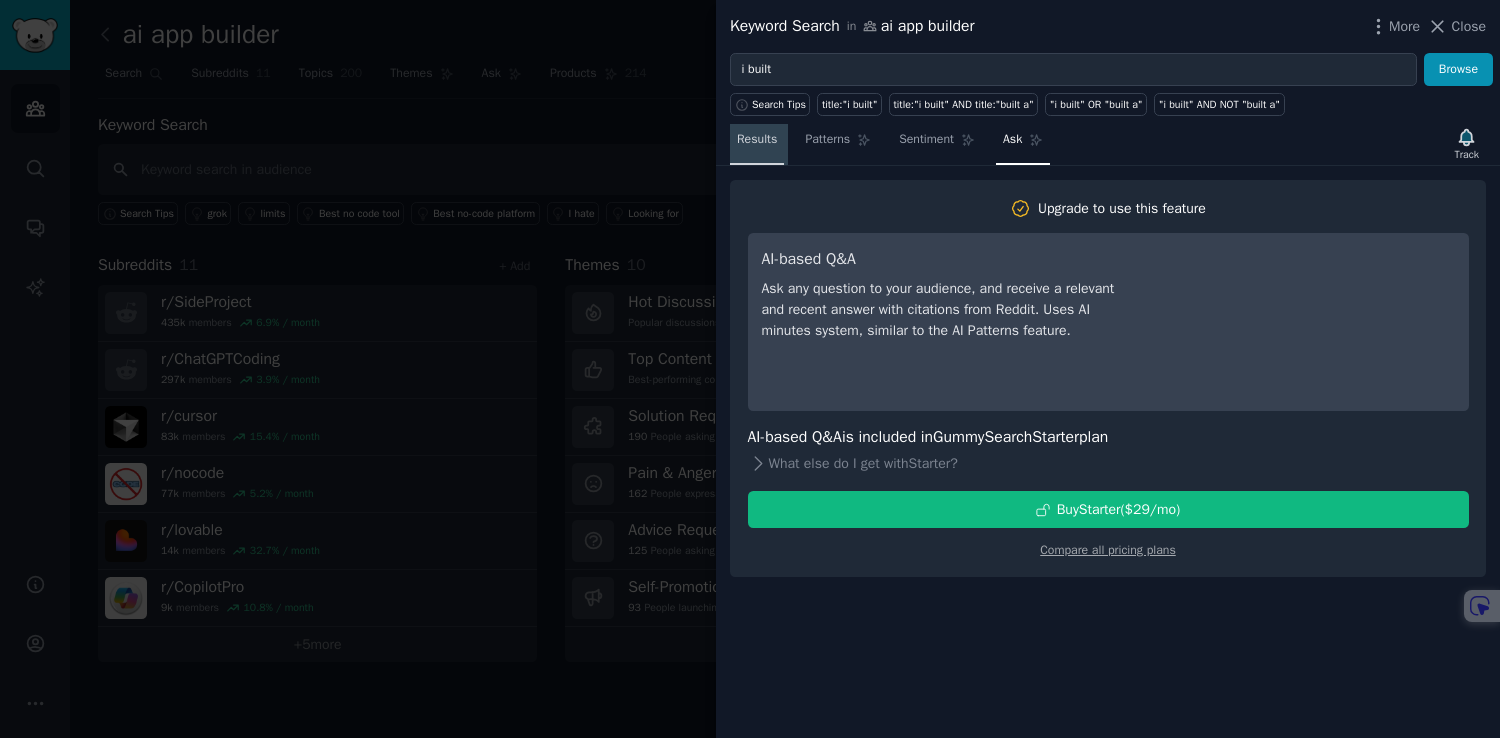 click on "Results" at bounding box center (757, 144) 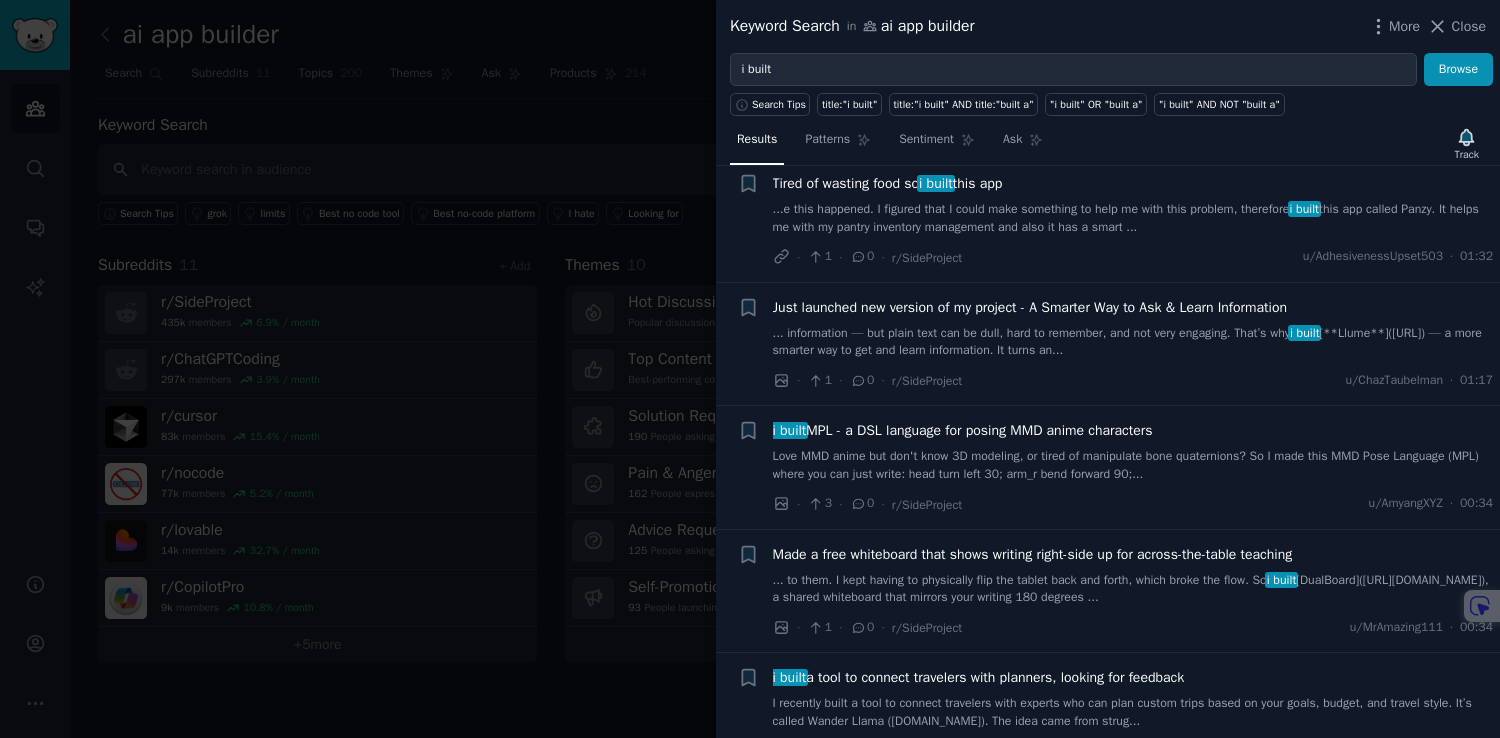 scroll, scrollTop: 0, scrollLeft: 0, axis: both 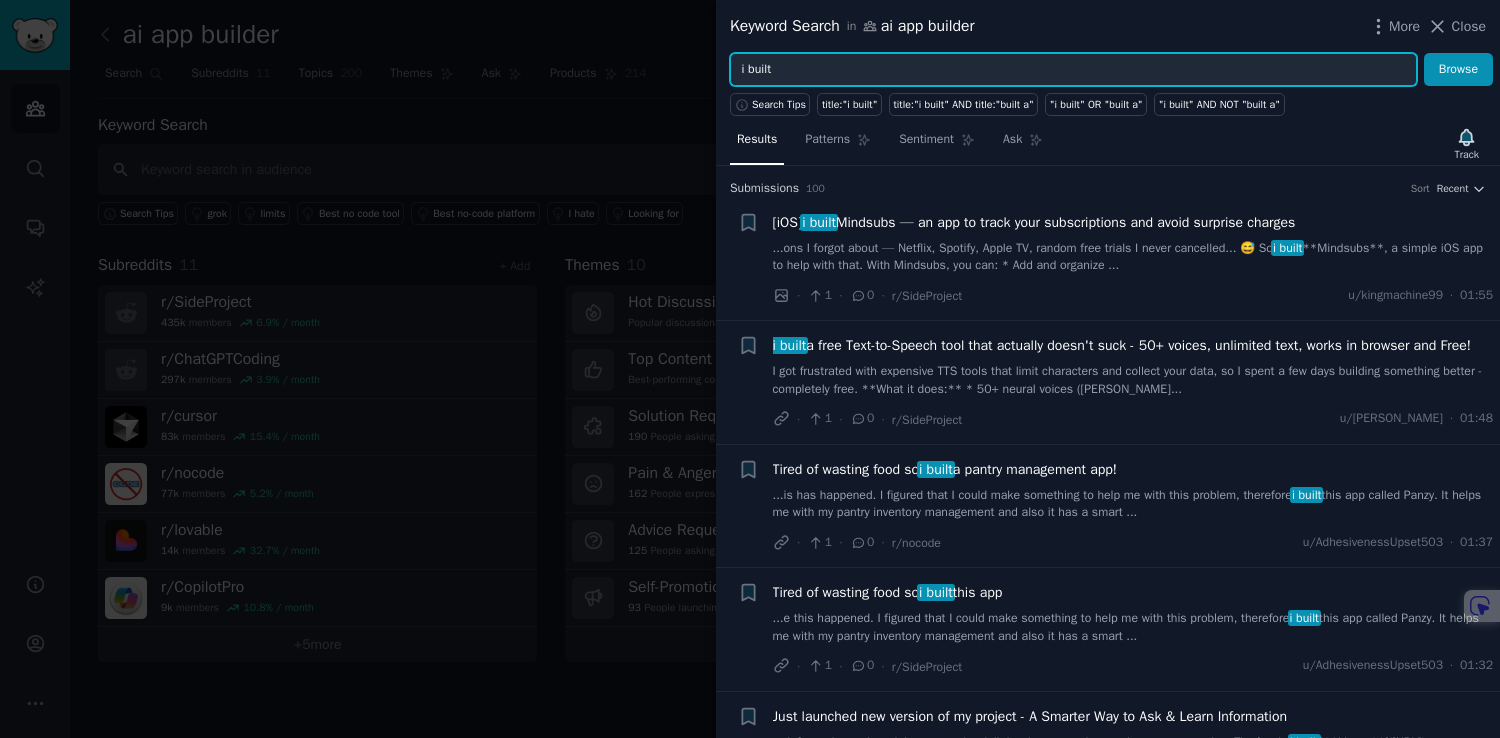 click on "i built" at bounding box center [1073, 70] 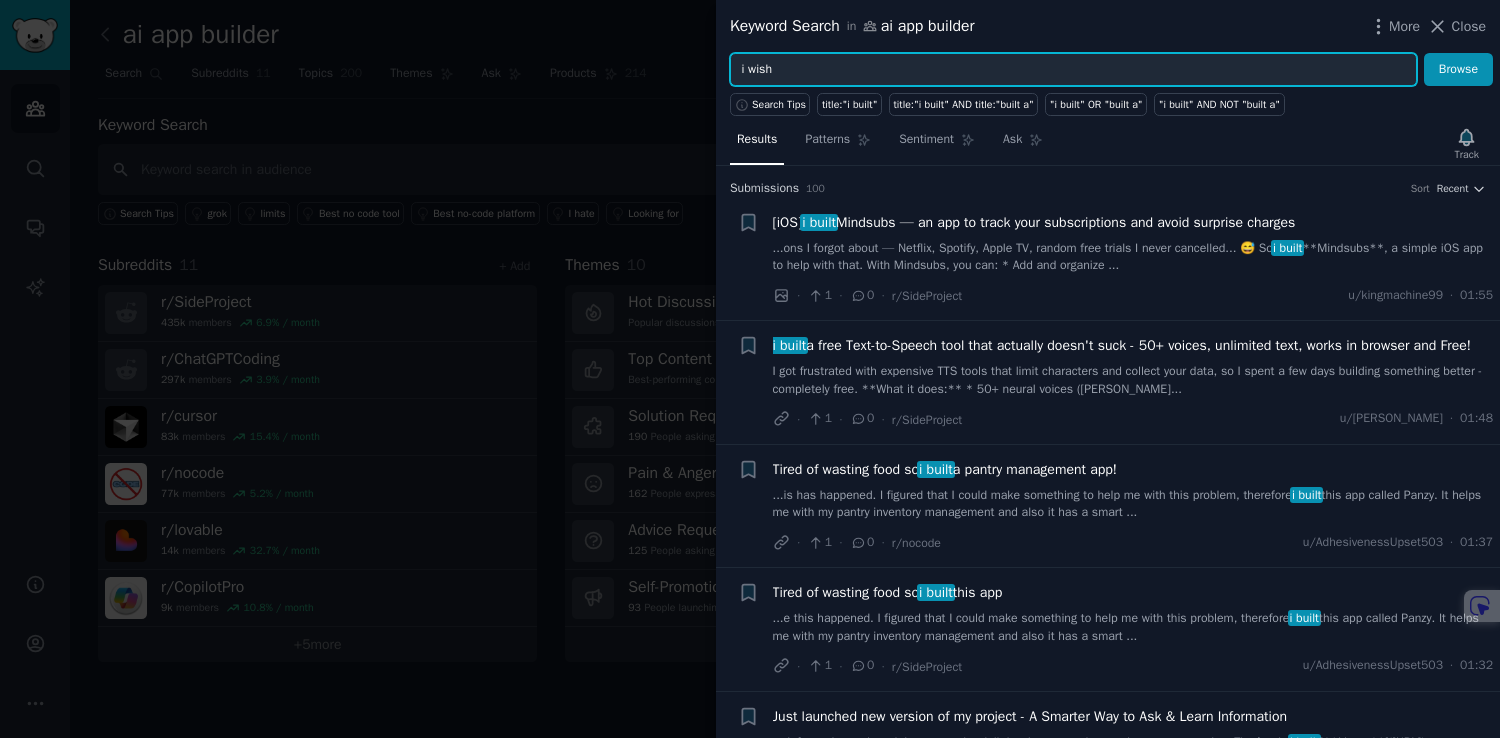type on "i wish" 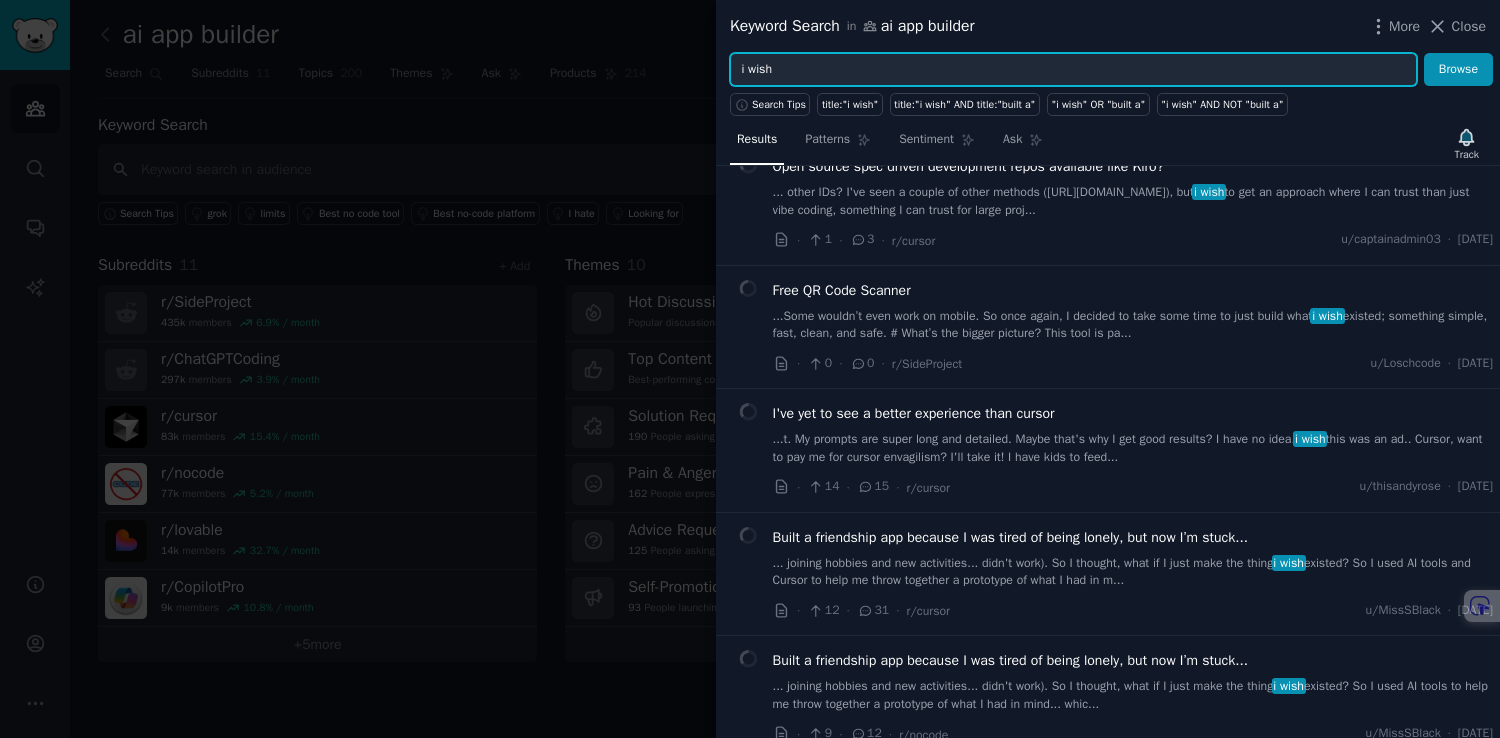 scroll, scrollTop: 1502, scrollLeft: 0, axis: vertical 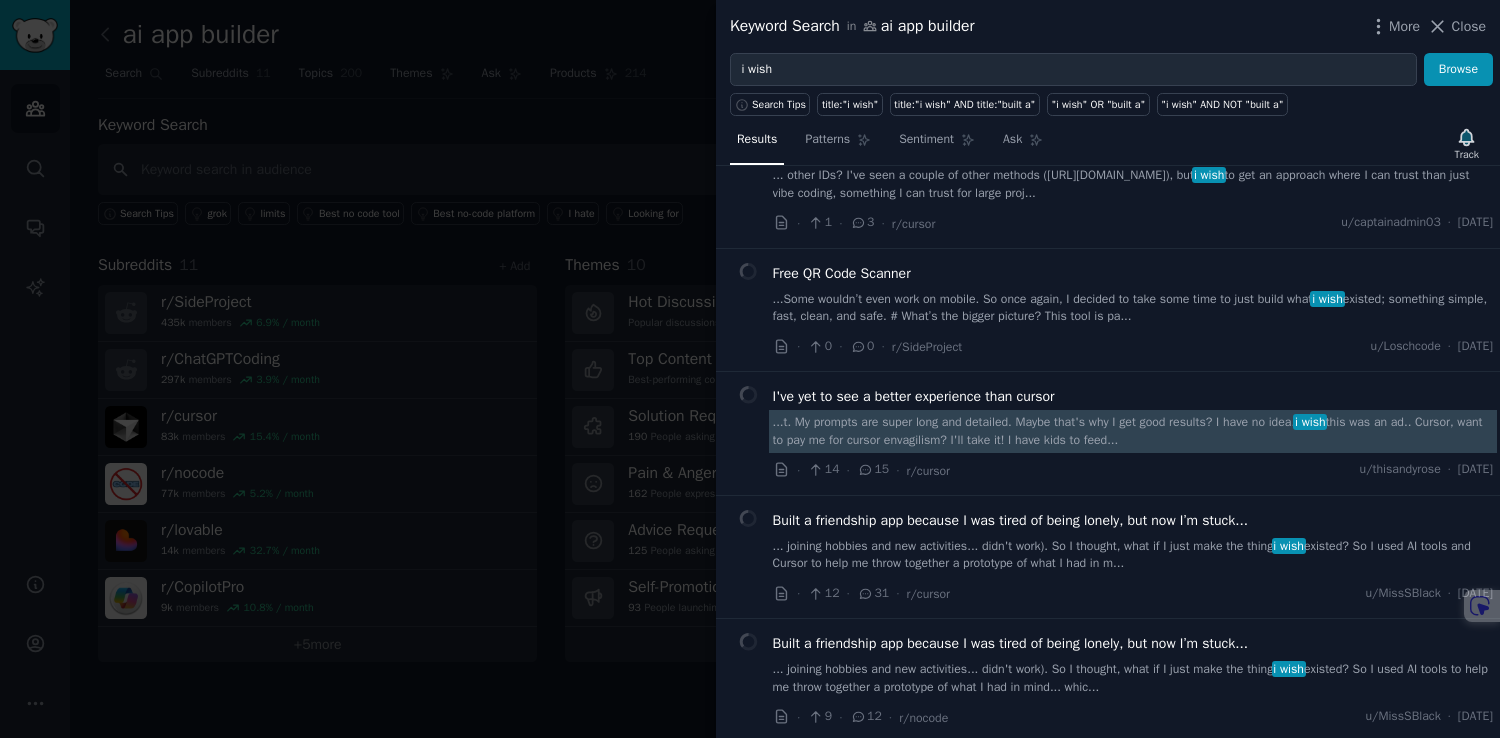 click on "...t. My prompts are super long and detailed. Maybe that's why I get good results? I have no idea.
i wish  this was an ad.. Cursor, want to pay me for cursor envagilism? I'll take it! I have kids to feed..." at bounding box center [1133, 431] 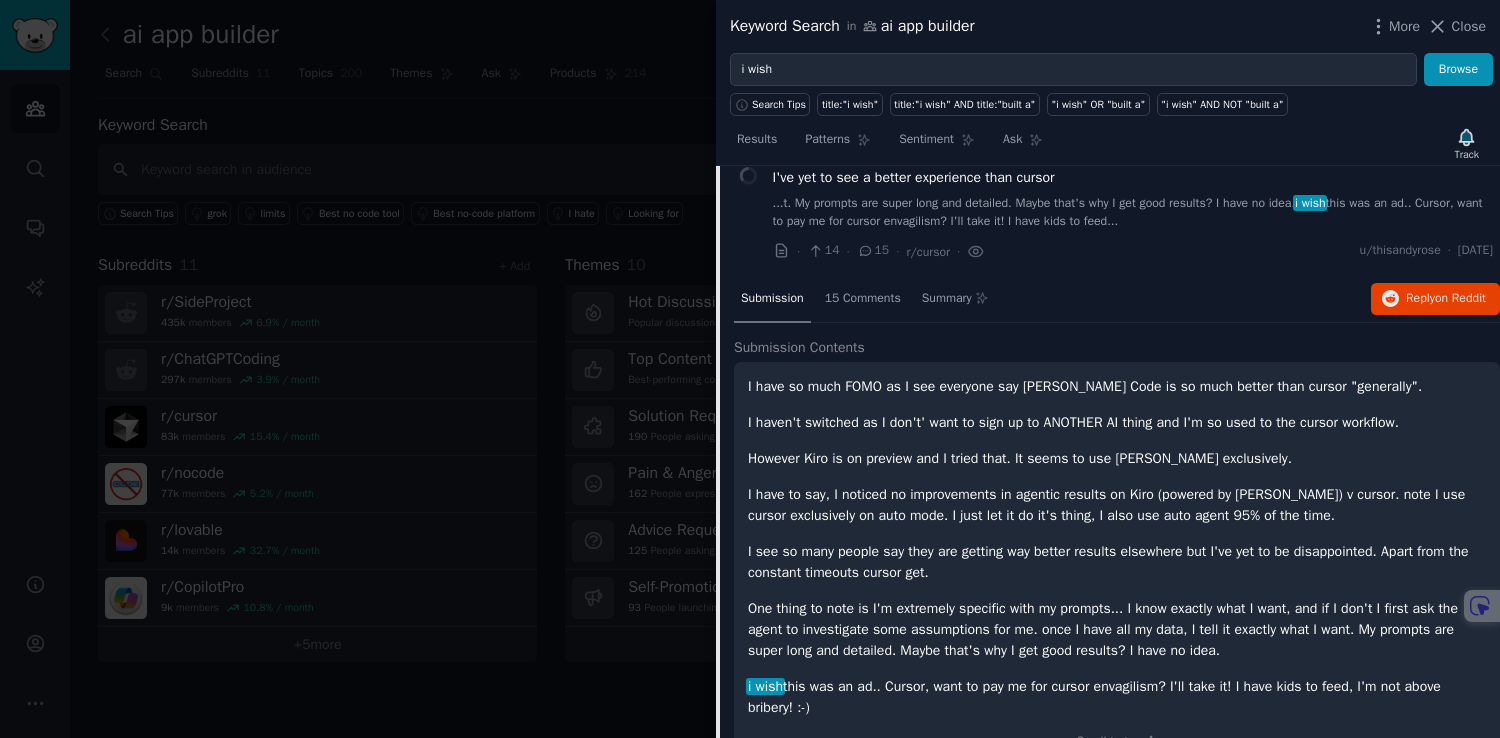 scroll, scrollTop: 1701, scrollLeft: 0, axis: vertical 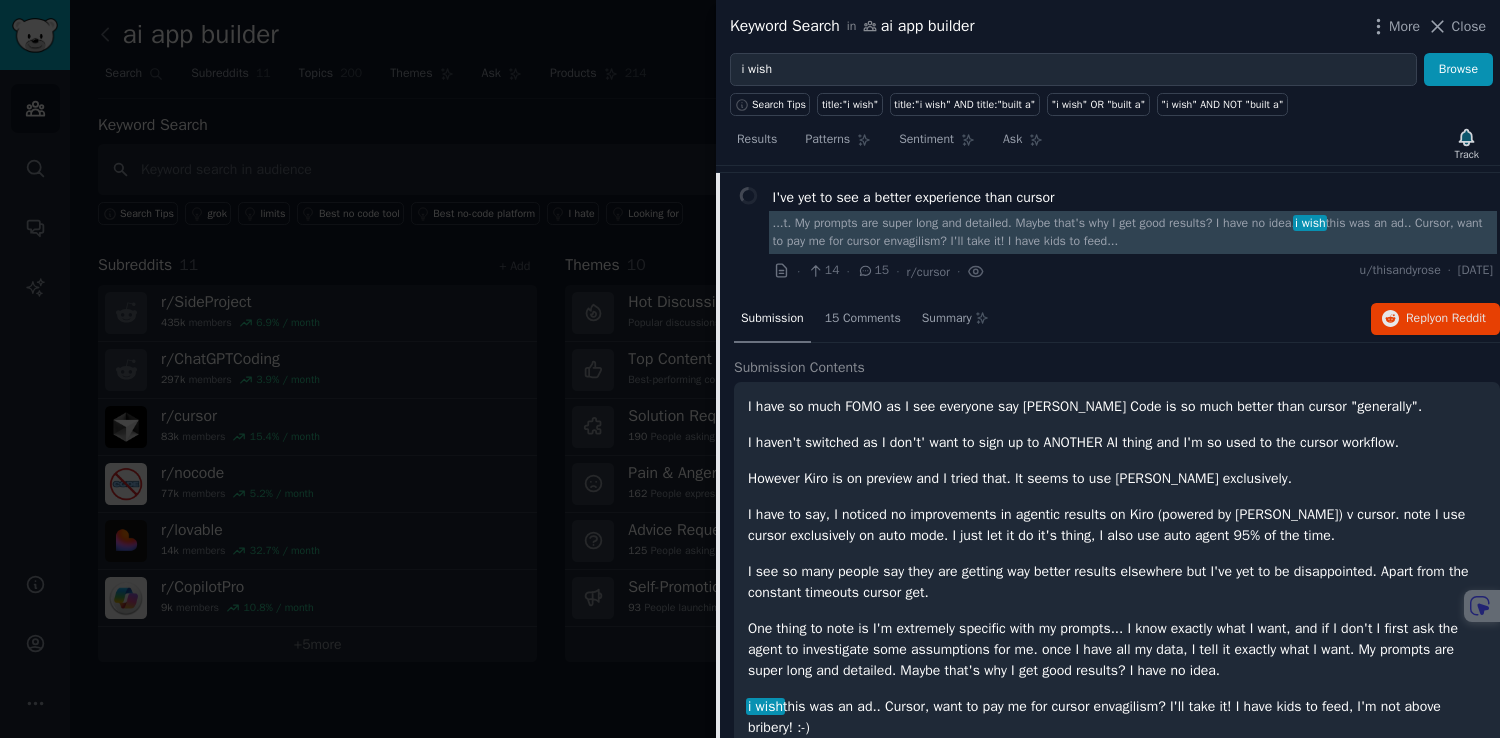 click on "...t. My prompts are super long and detailed. Maybe that's why I get good results? I have no idea.
i wish  this was an ad.. Cursor, want to pay me for cursor envagilism? I'll take it! I have kids to feed..." at bounding box center (1133, 232) 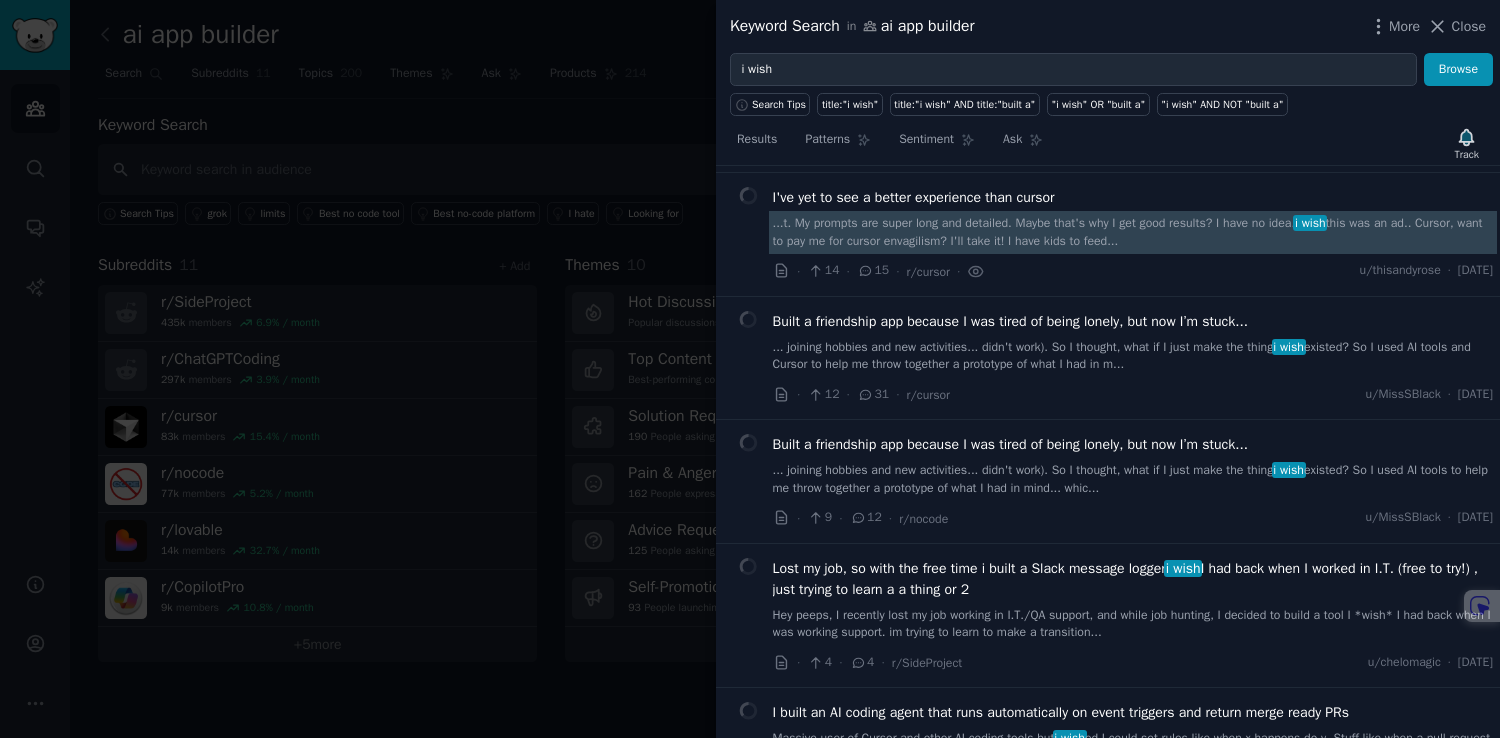 scroll, scrollTop: 1708, scrollLeft: 0, axis: vertical 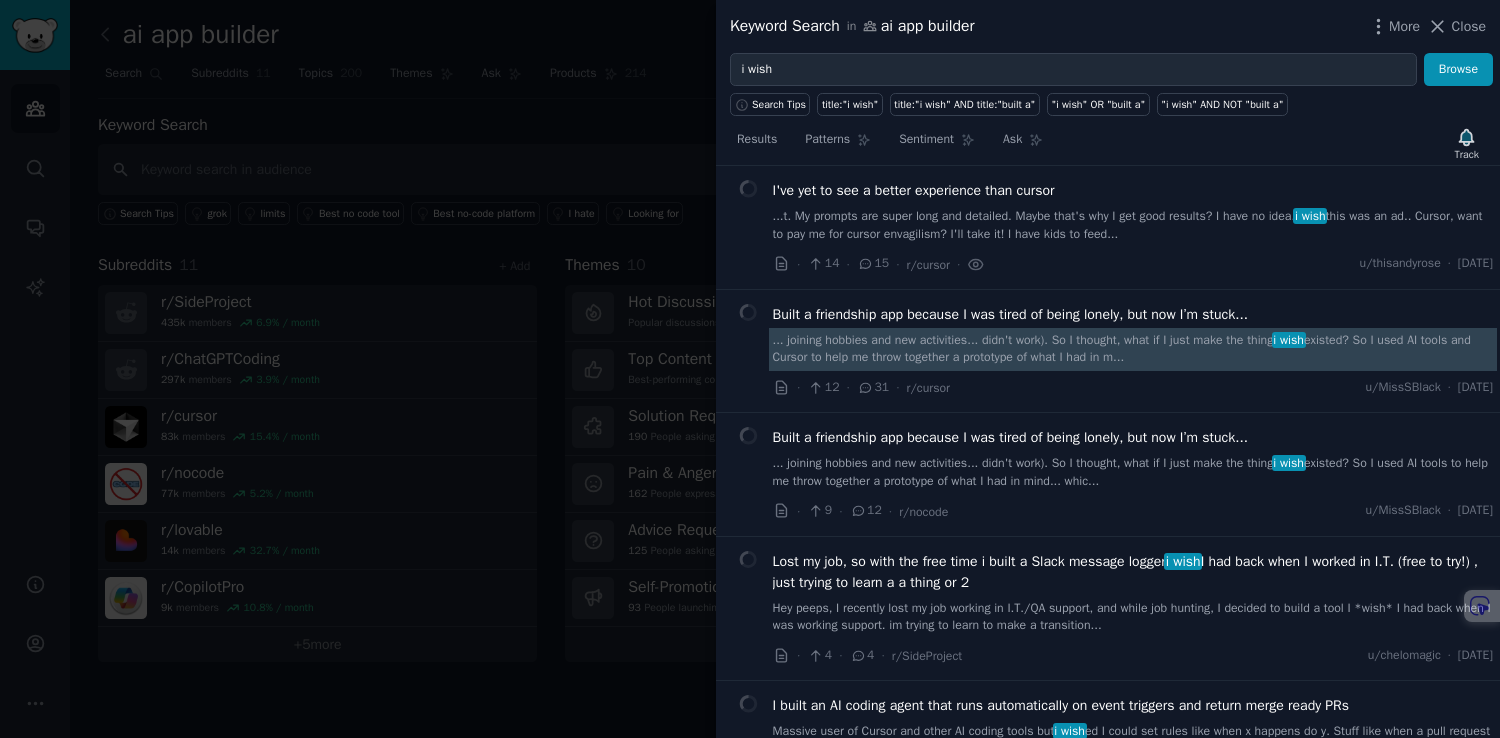 click on "... joining hobbies and new activities... didn't work). So I thought, what if I just make the thing  i wish  existed?
So I used AI tools and Cursor to help me throw together a prototype of what I had in m..." at bounding box center (1133, 349) 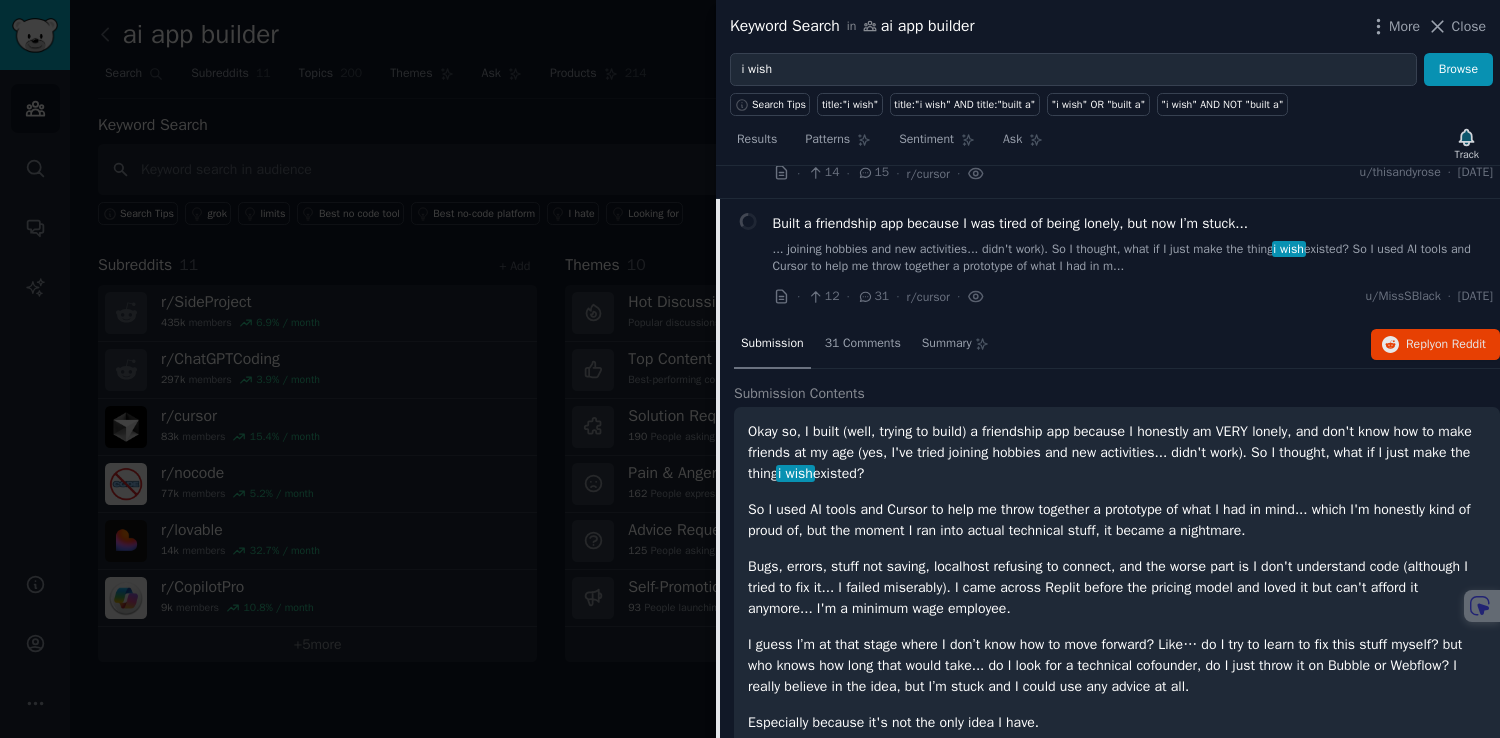 scroll, scrollTop: 1796, scrollLeft: 0, axis: vertical 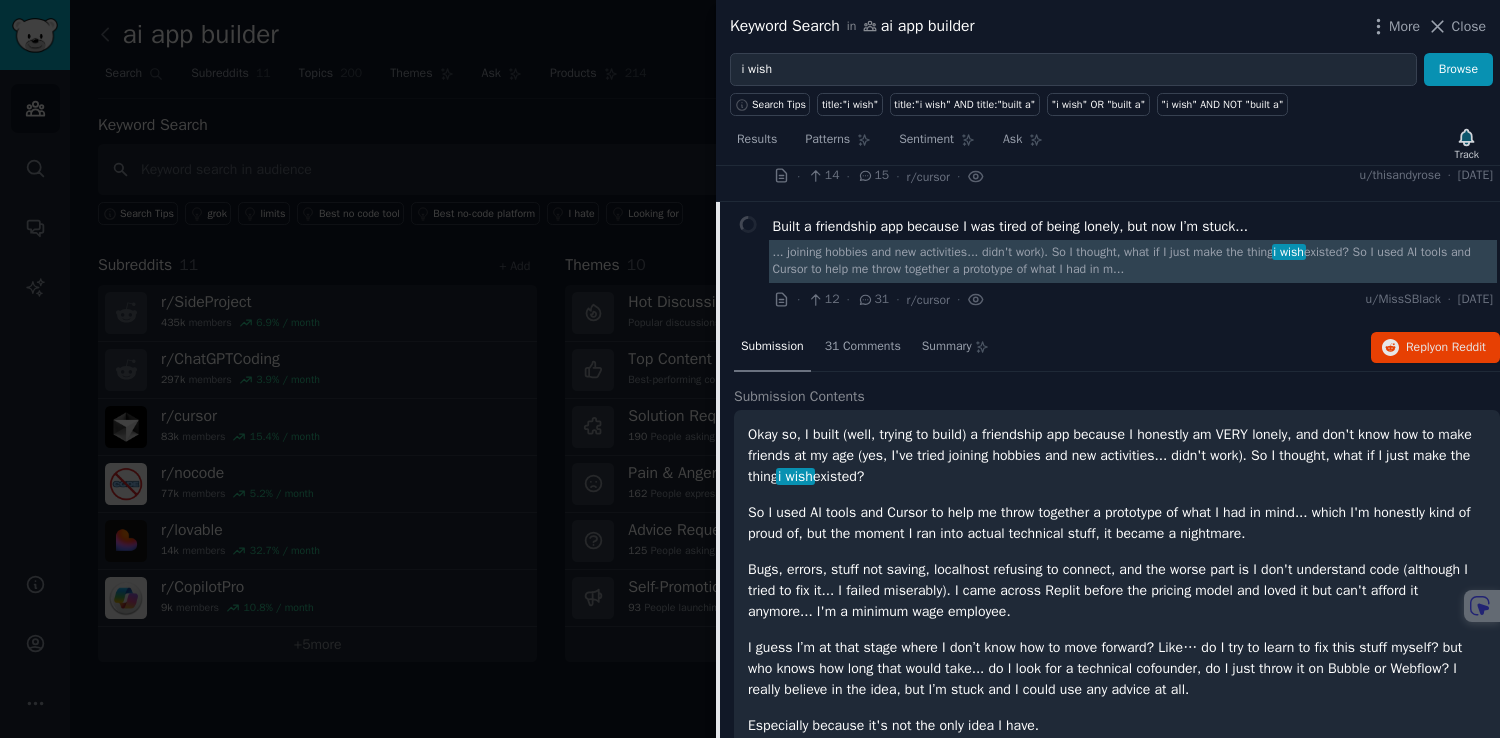 click on "... joining hobbies and new activities... didn't work). So I thought, what if I just make the thing  i wish  existed?
So I used AI tools and Cursor to help me throw together a prototype of what I had in m..." at bounding box center (1133, 261) 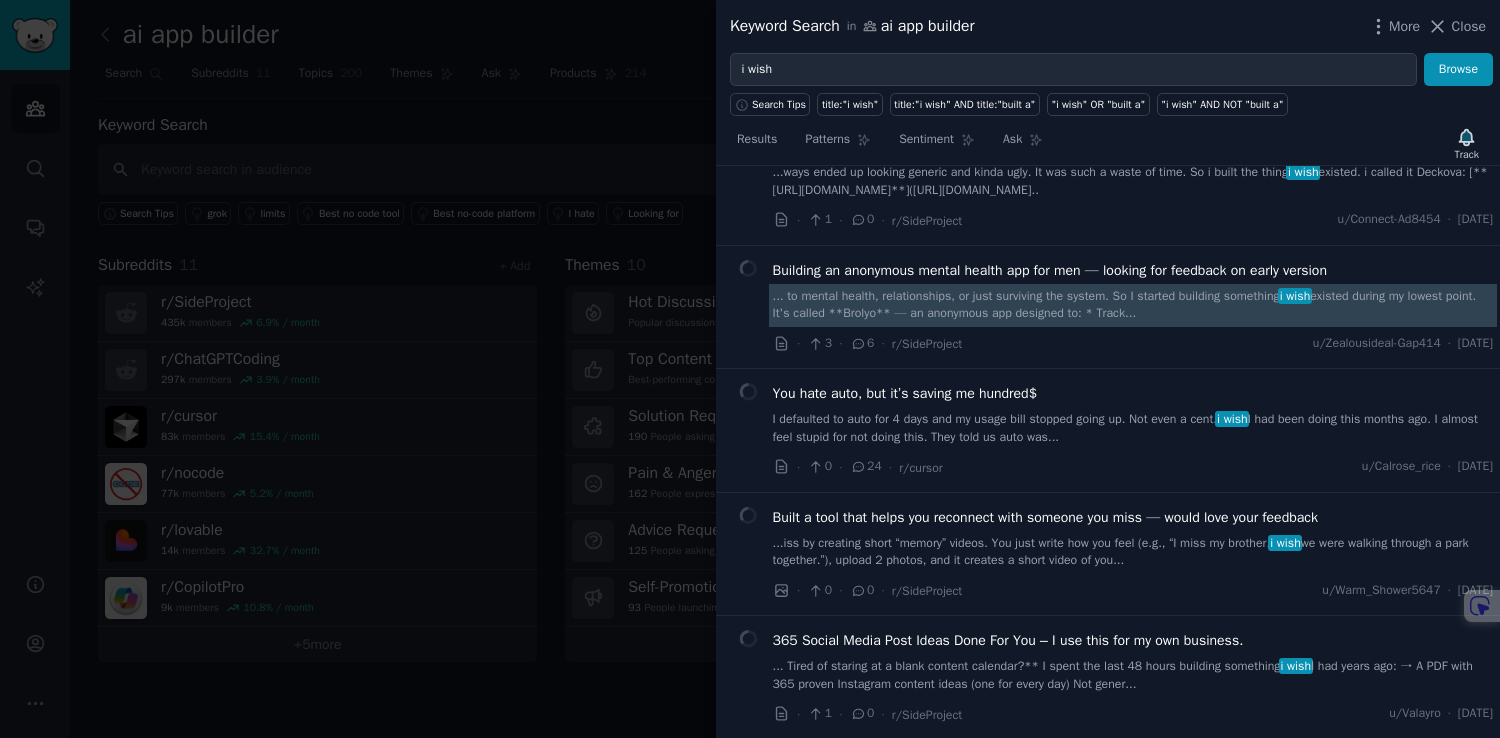 scroll, scrollTop: 5013, scrollLeft: 0, axis: vertical 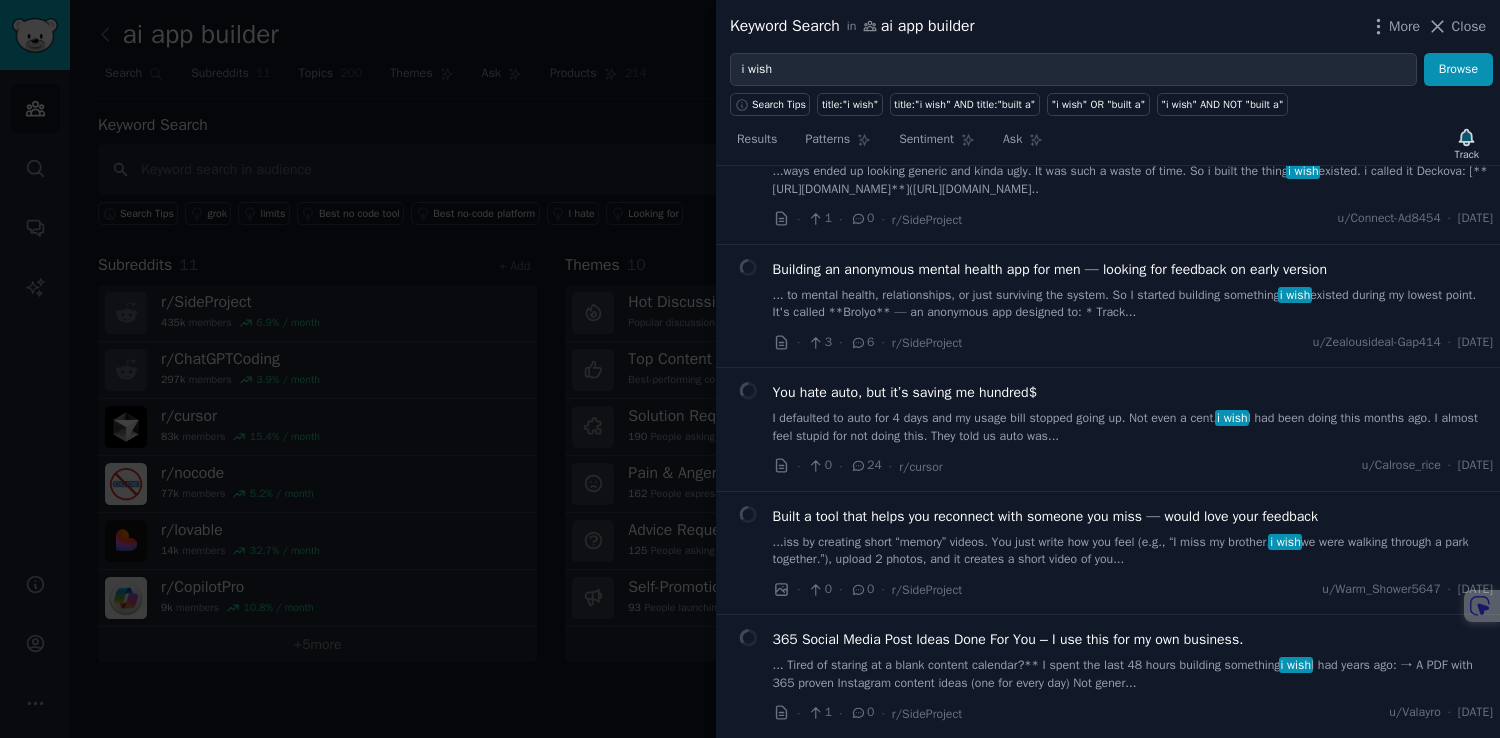 click at bounding box center [750, 369] 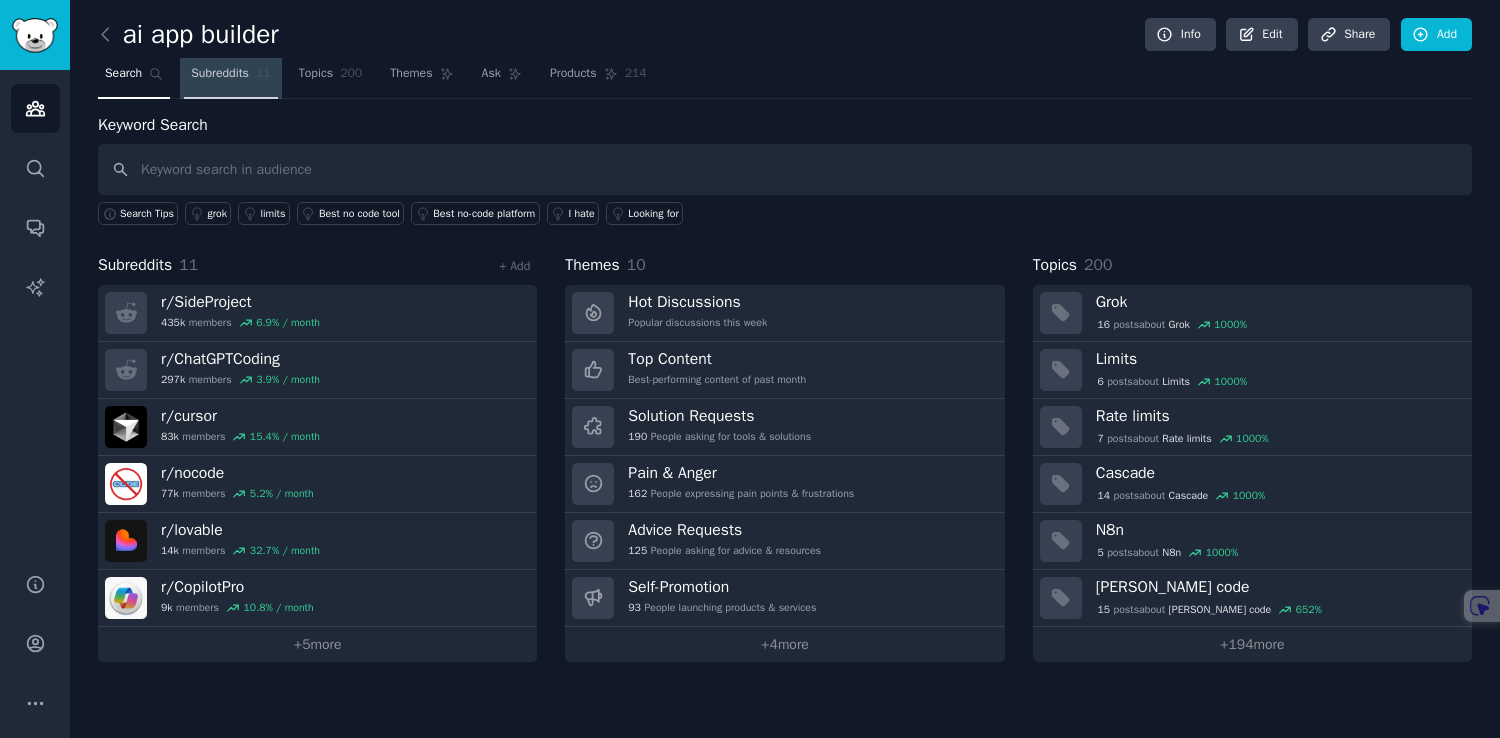 click on "Subreddits" at bounding box center (220, 74) 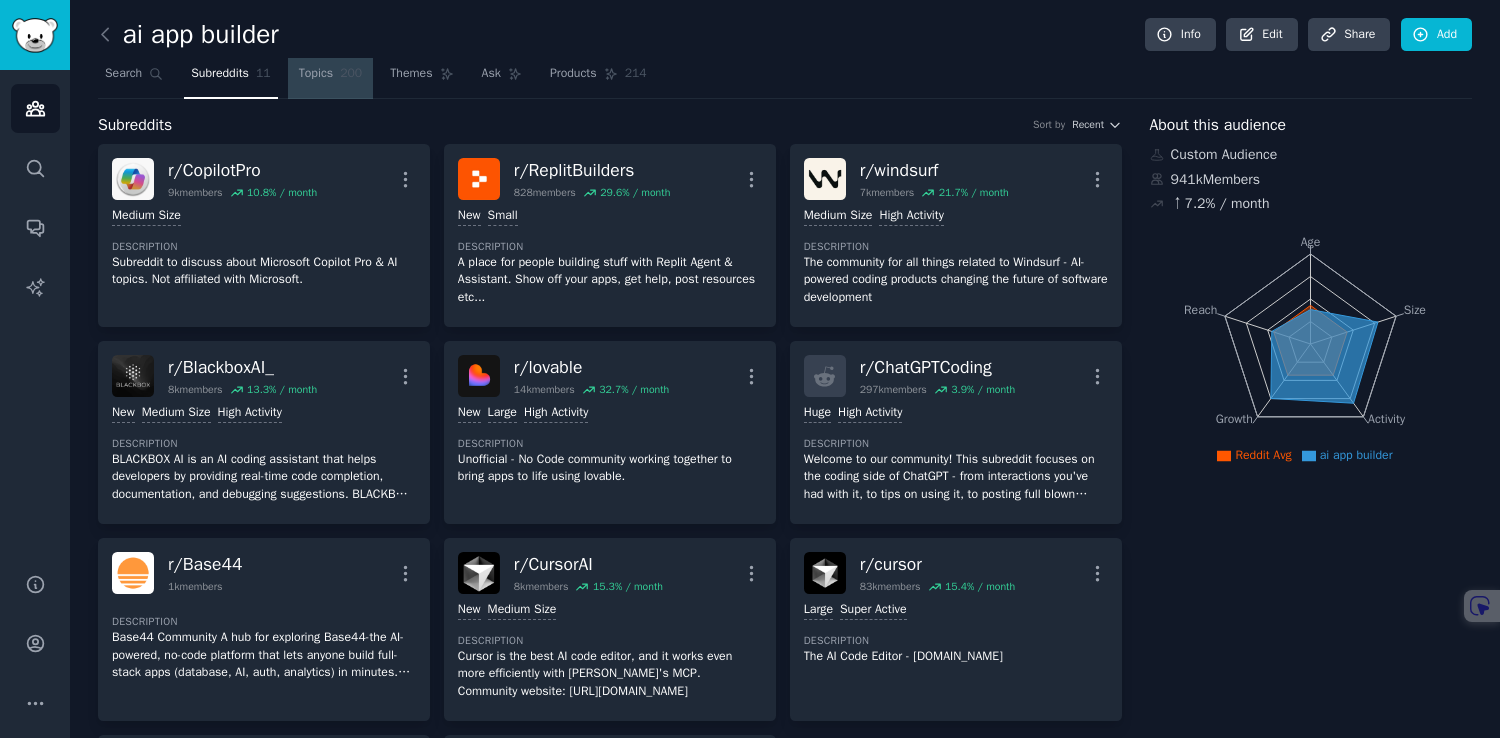 drag, startPoint x: 333, startPoint y: 83, endPoint x: 483, endPoint y: 72, distance: 150.40279 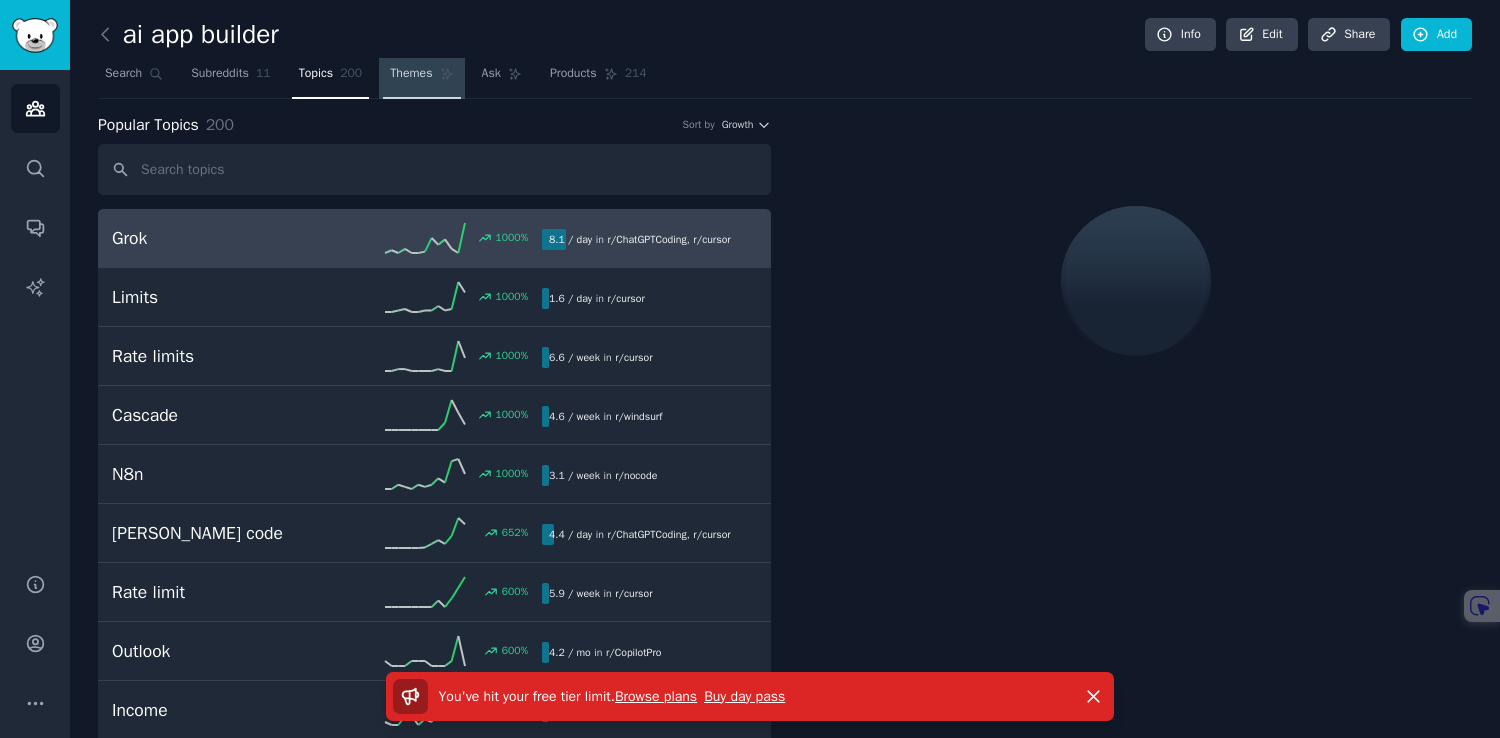 click on "Themes" at bounding box center (421, 78) 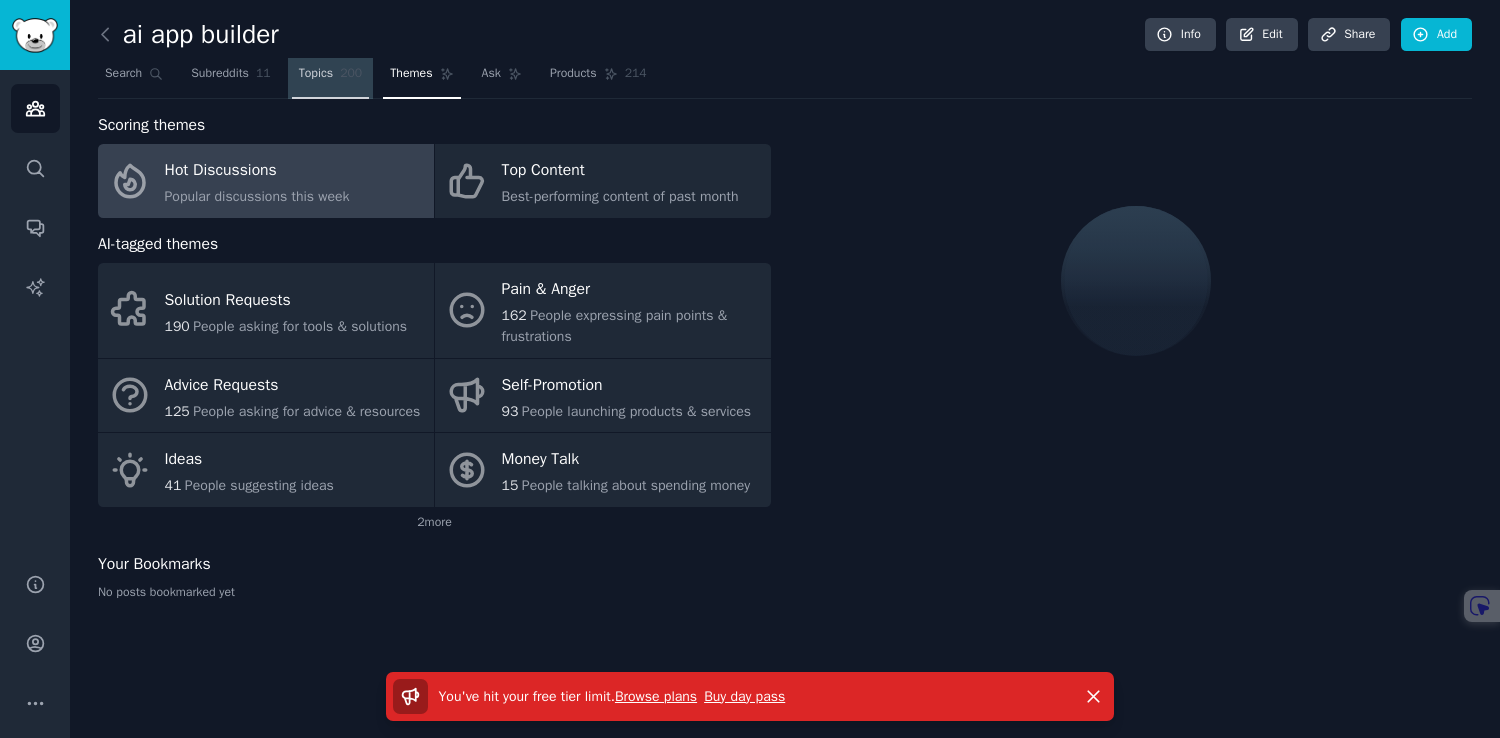 click on "Topics 200" at bounding box center (331, 78) 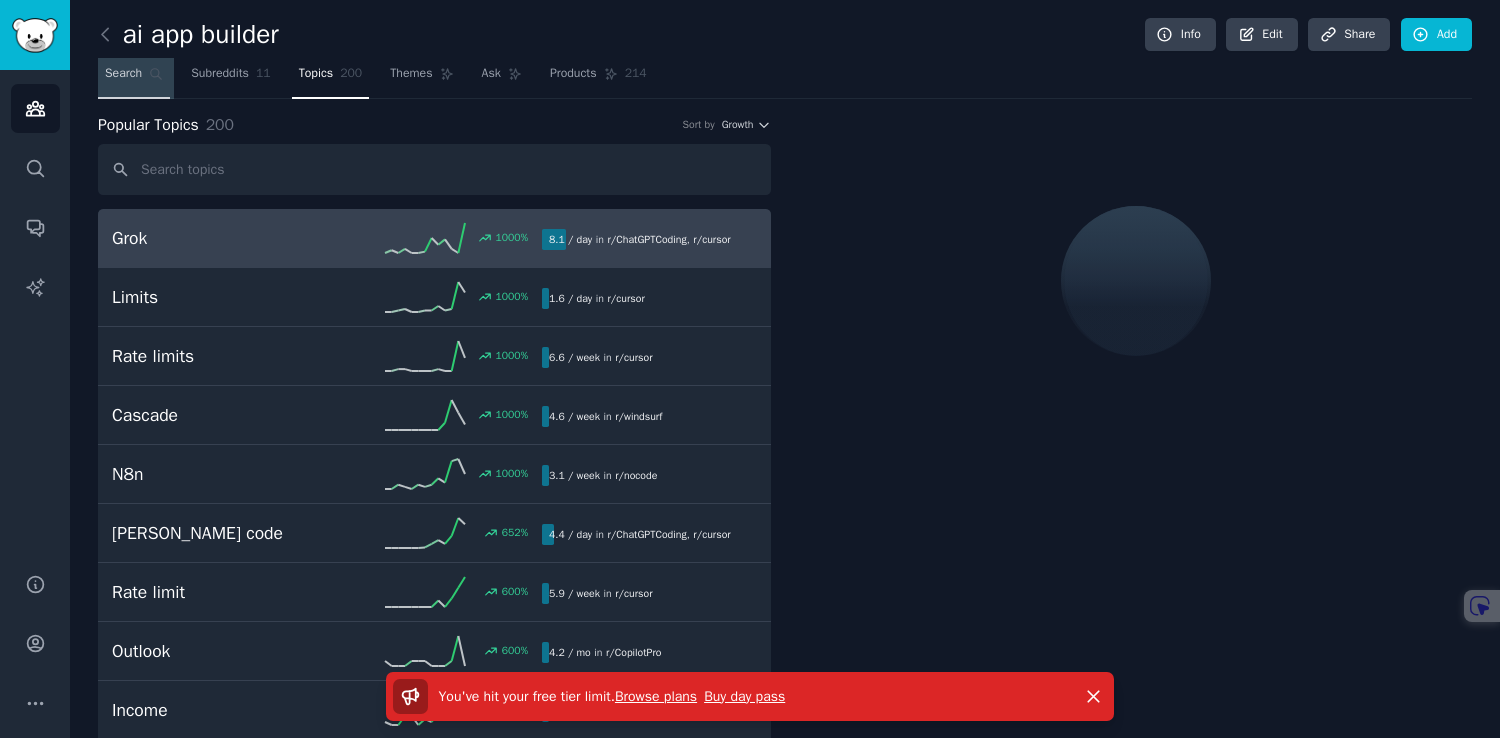 click on "Search" at bounding box center [134, 78] 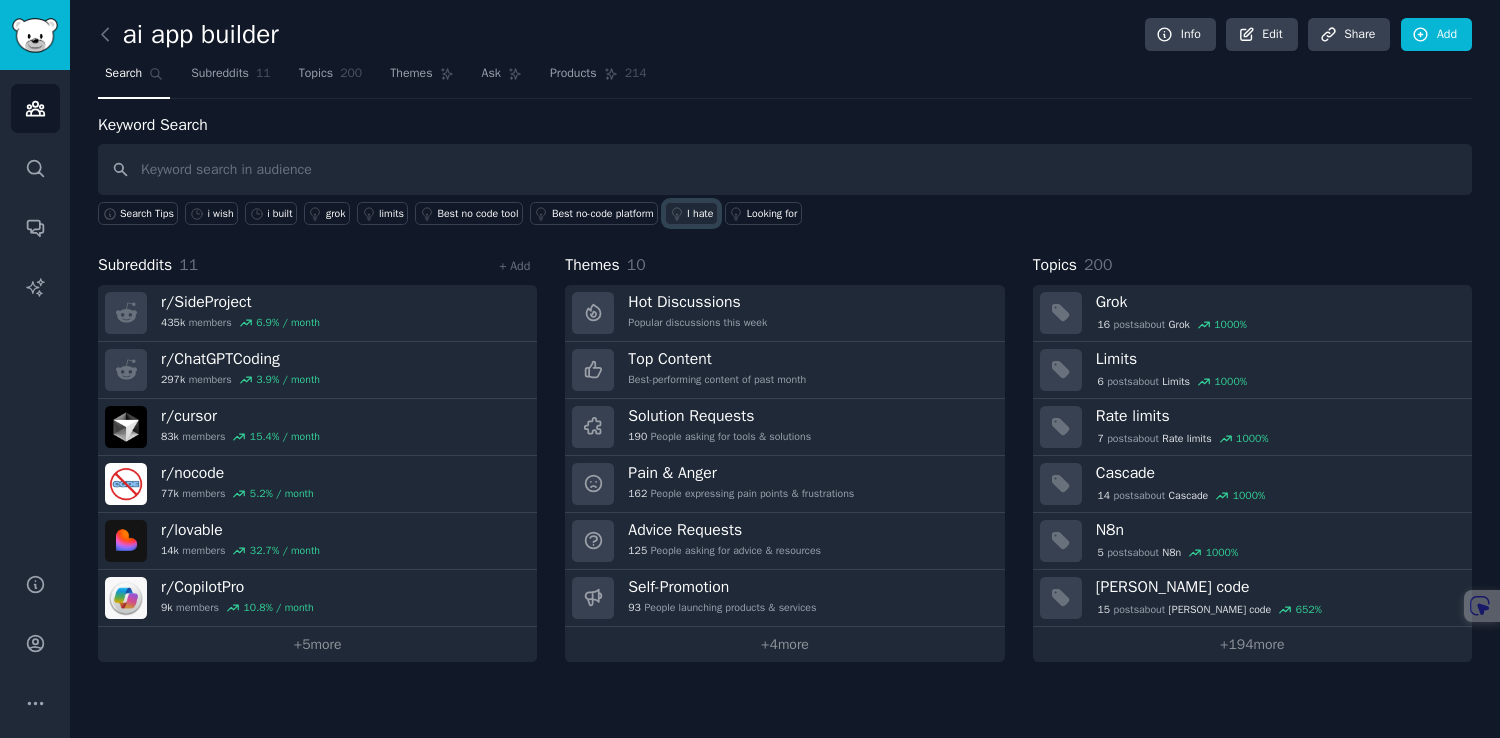 click on "I hate" at bounding box center (691, 213) 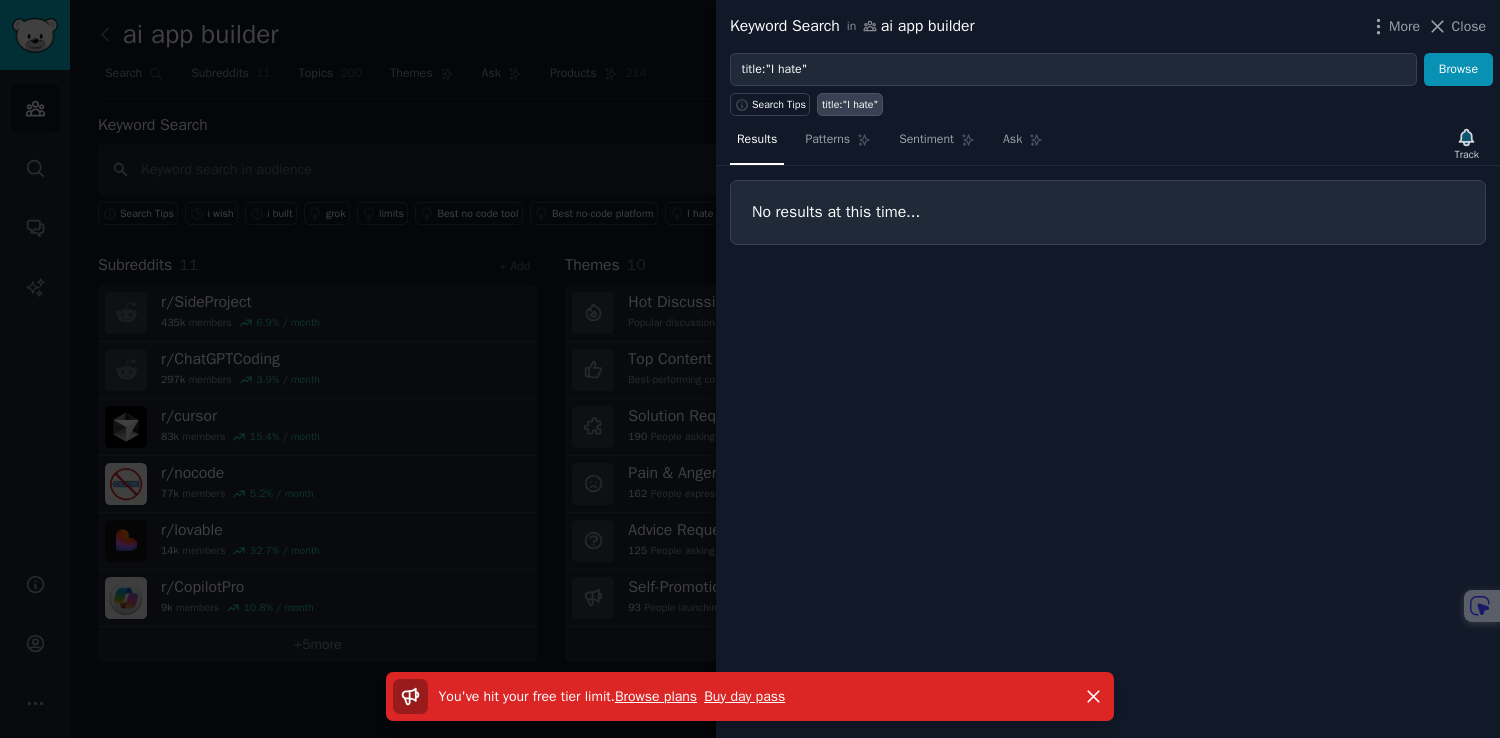 click at bounding box center [750, 369] 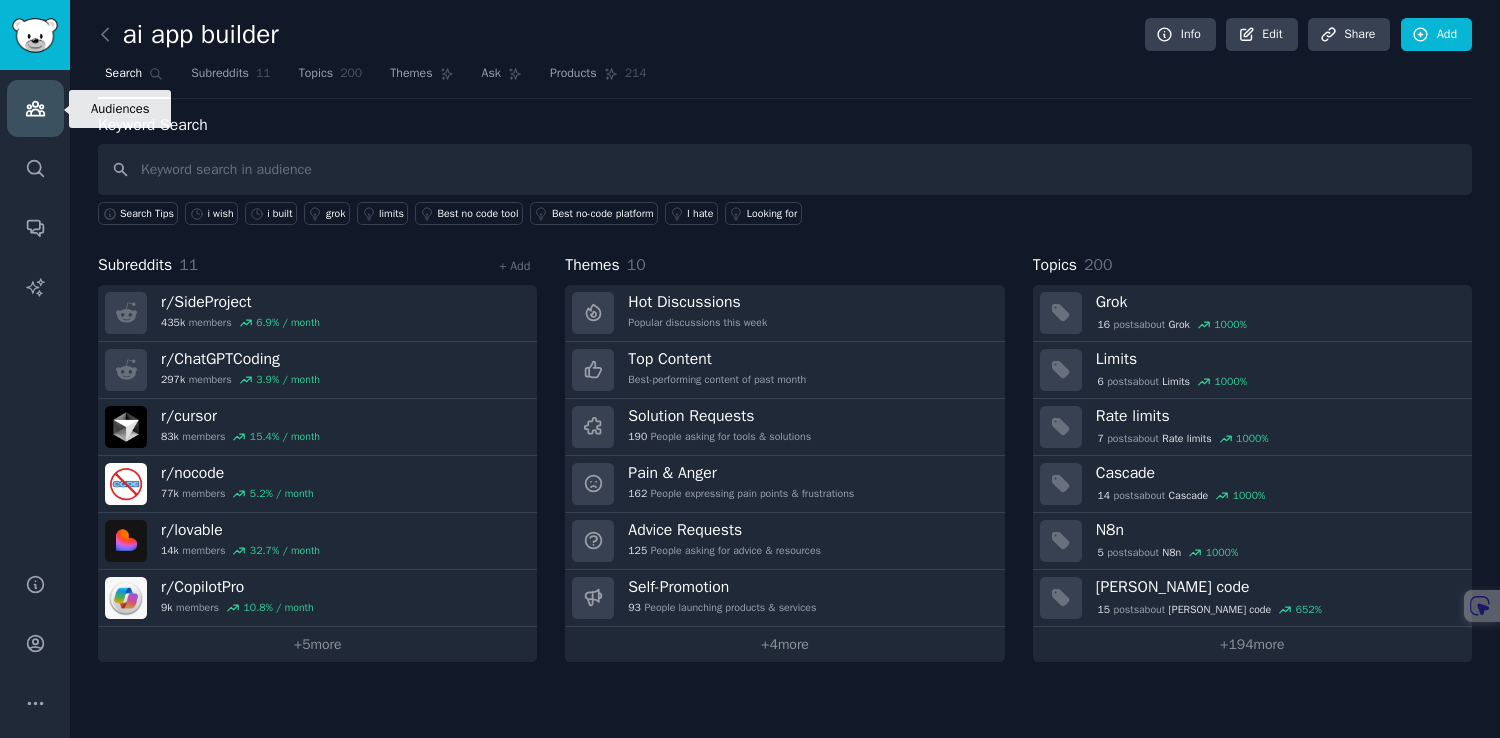 click 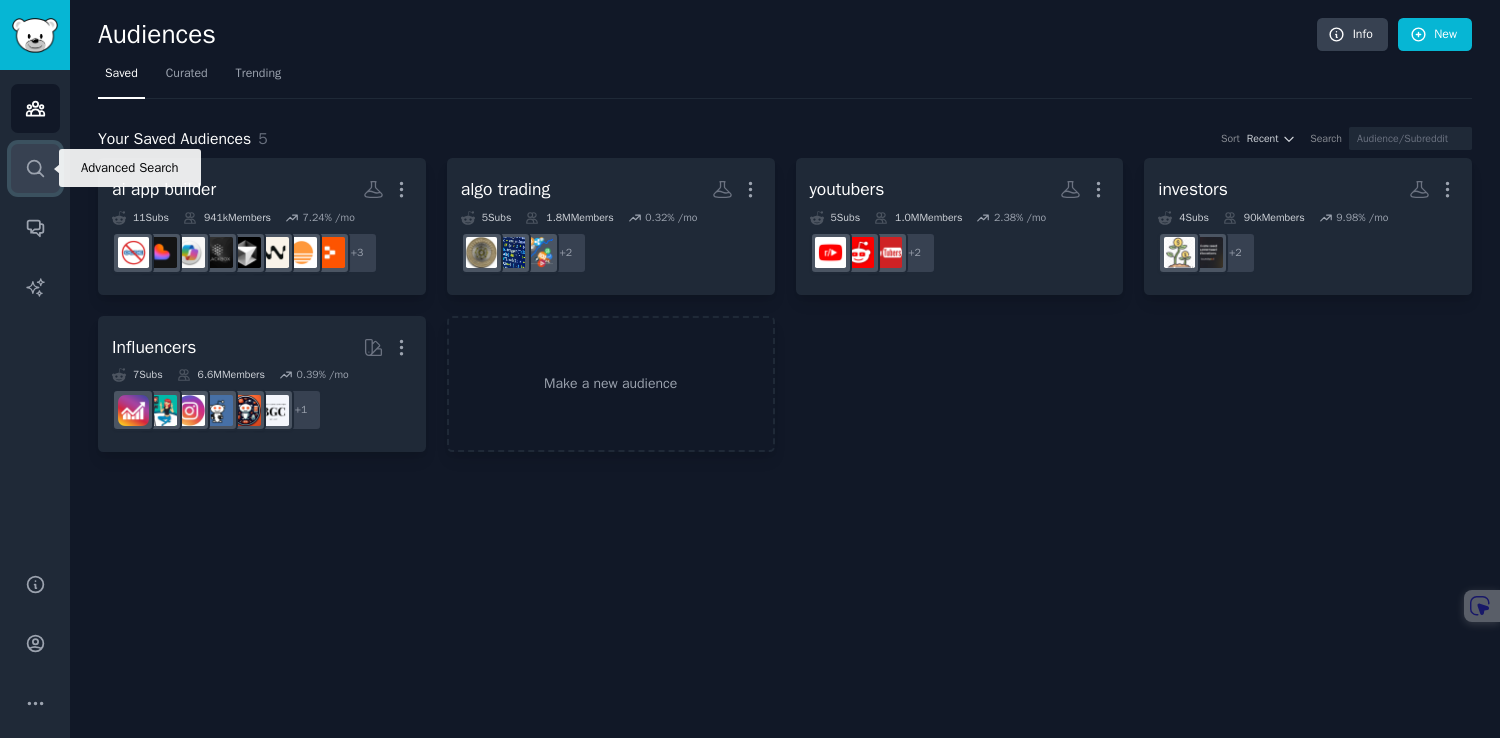 click on "Search" at bounding box center (35, 168) 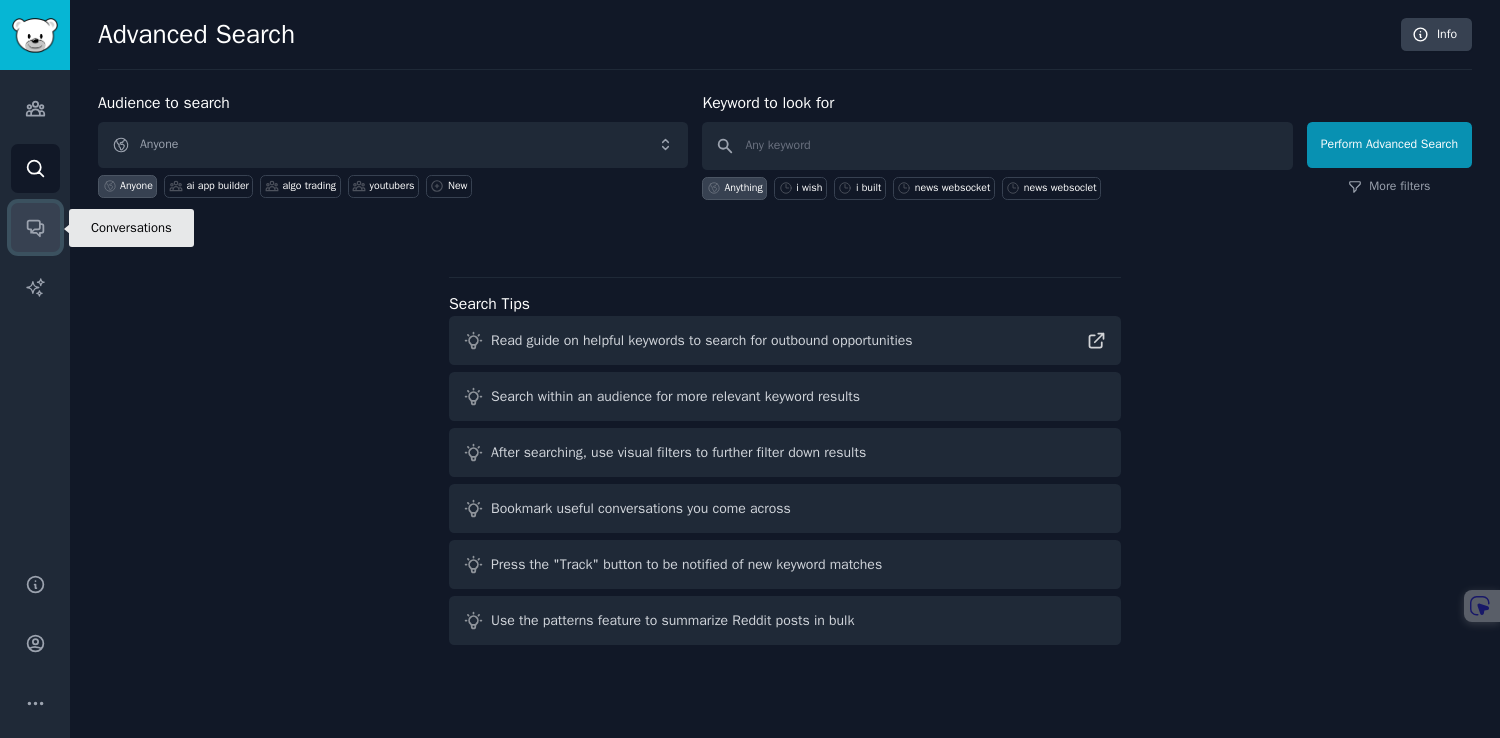 click 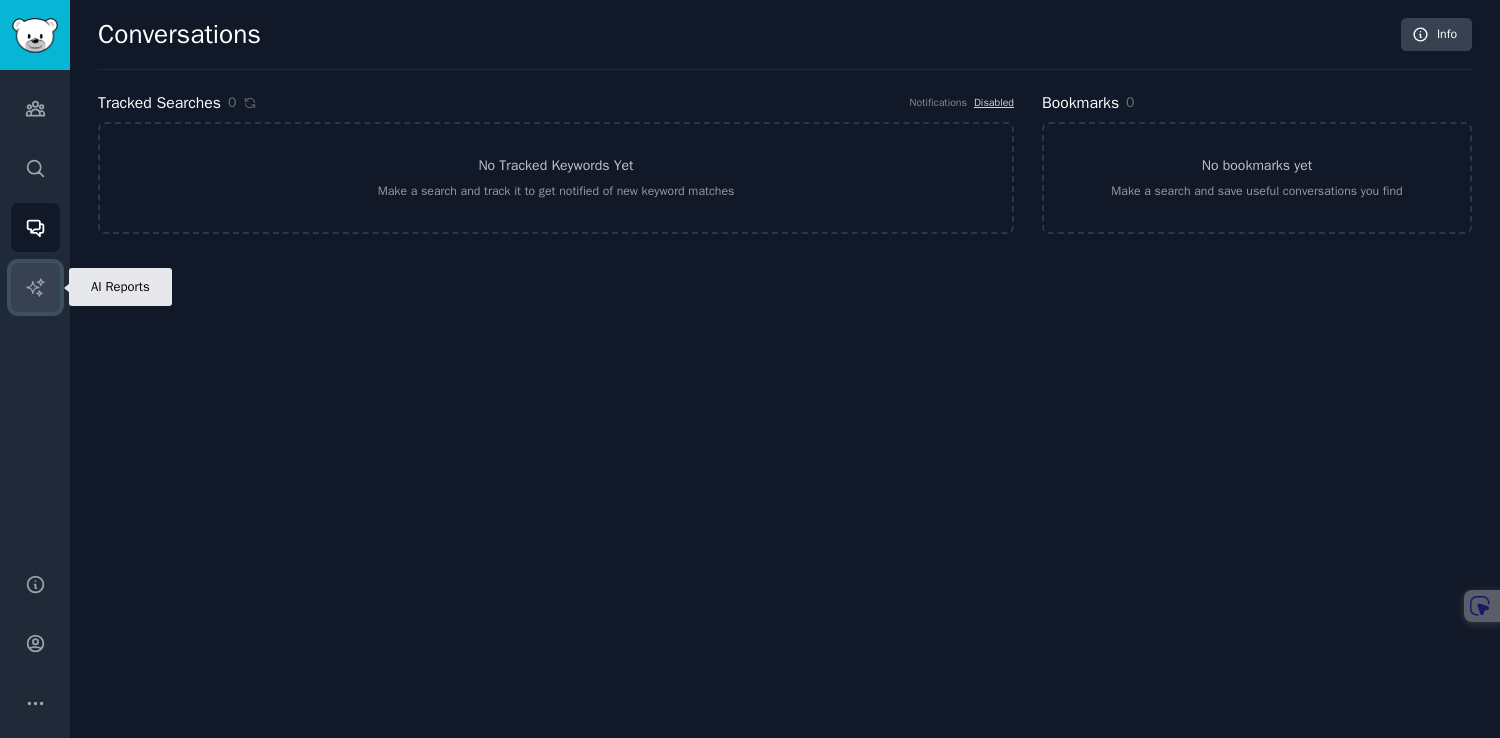 click 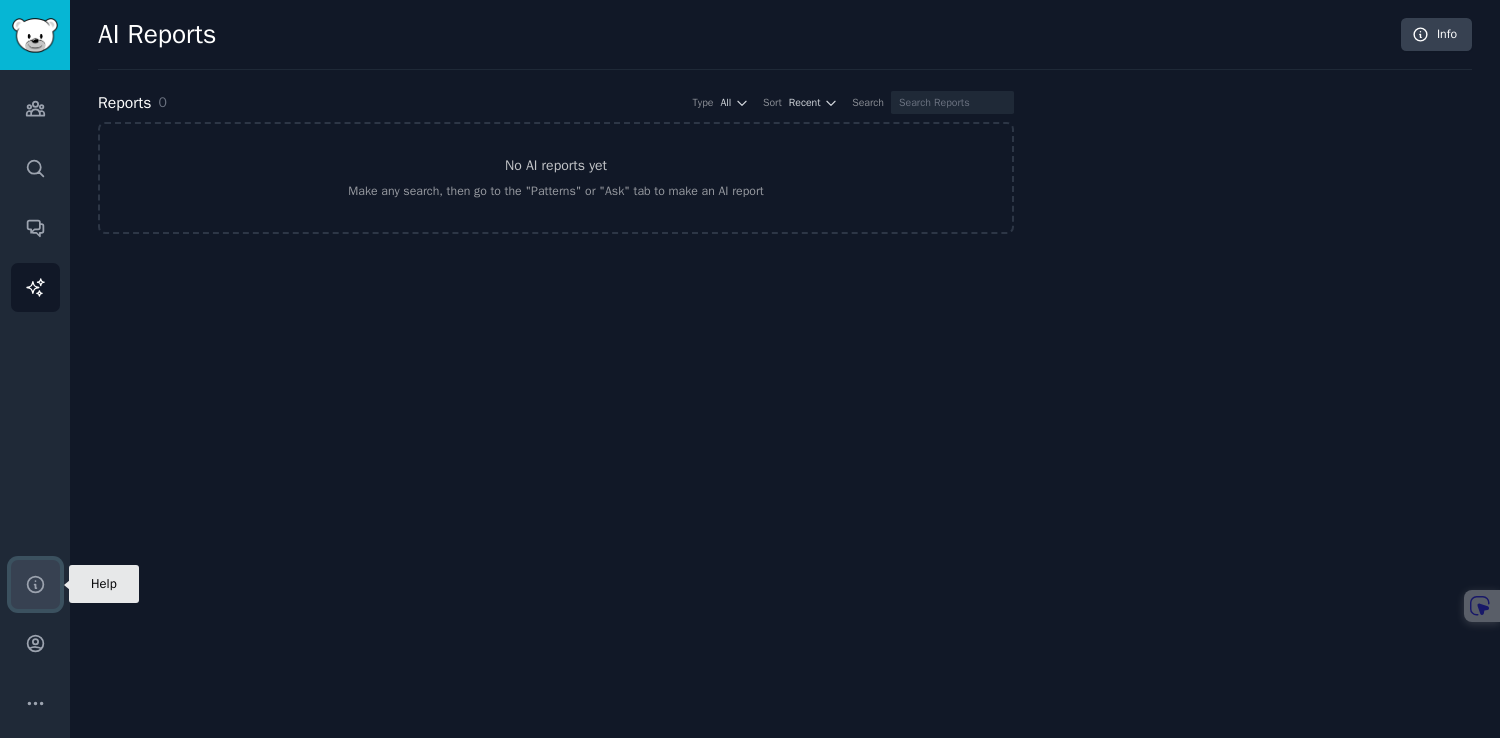 click 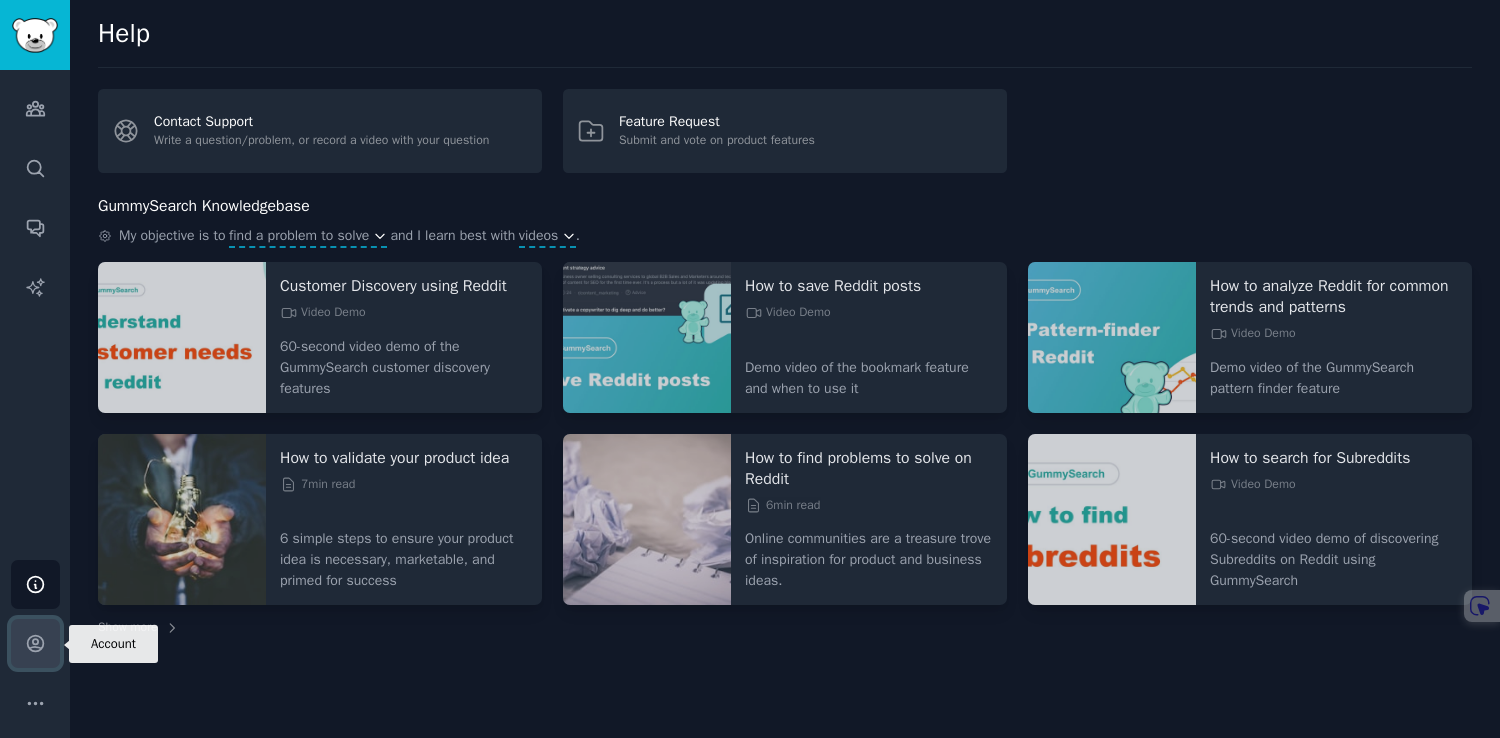 click 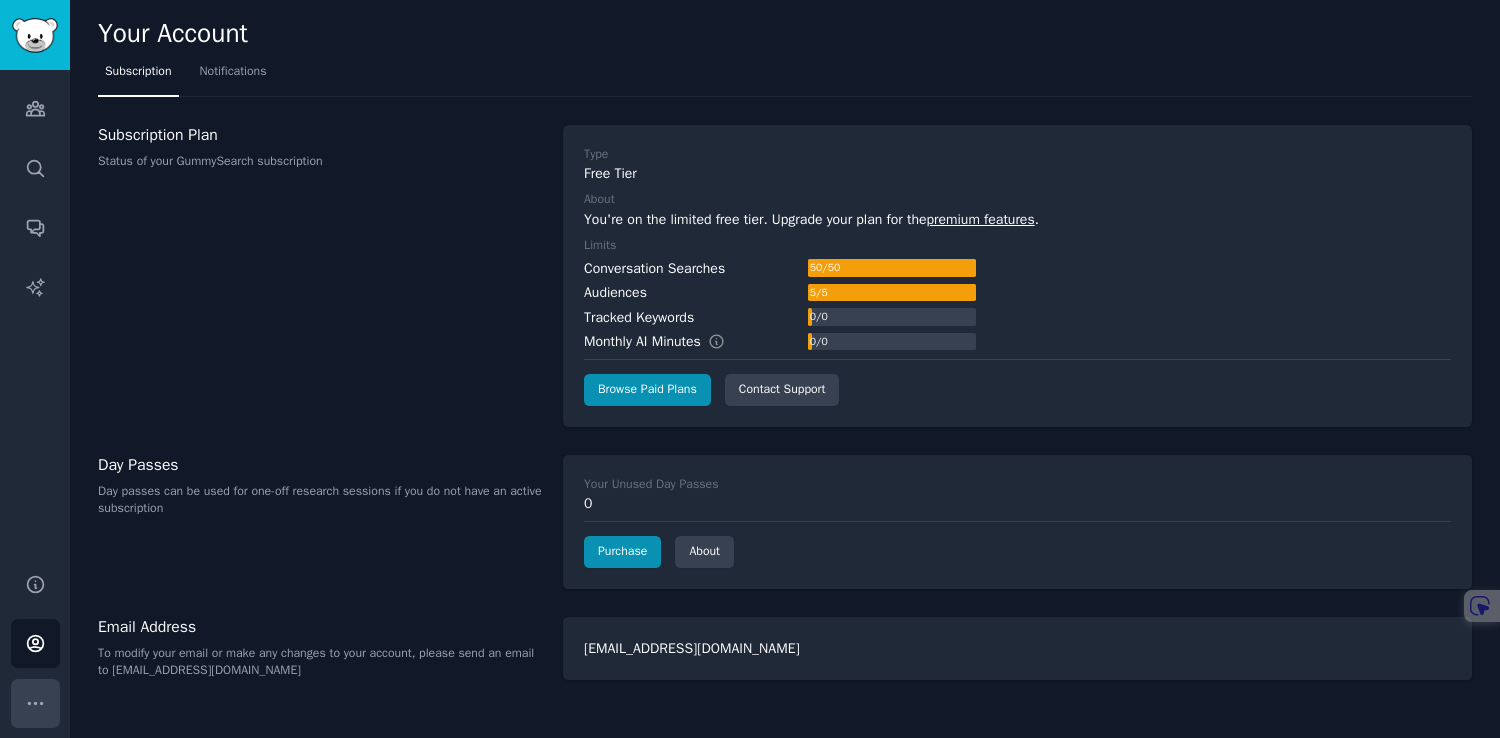 click 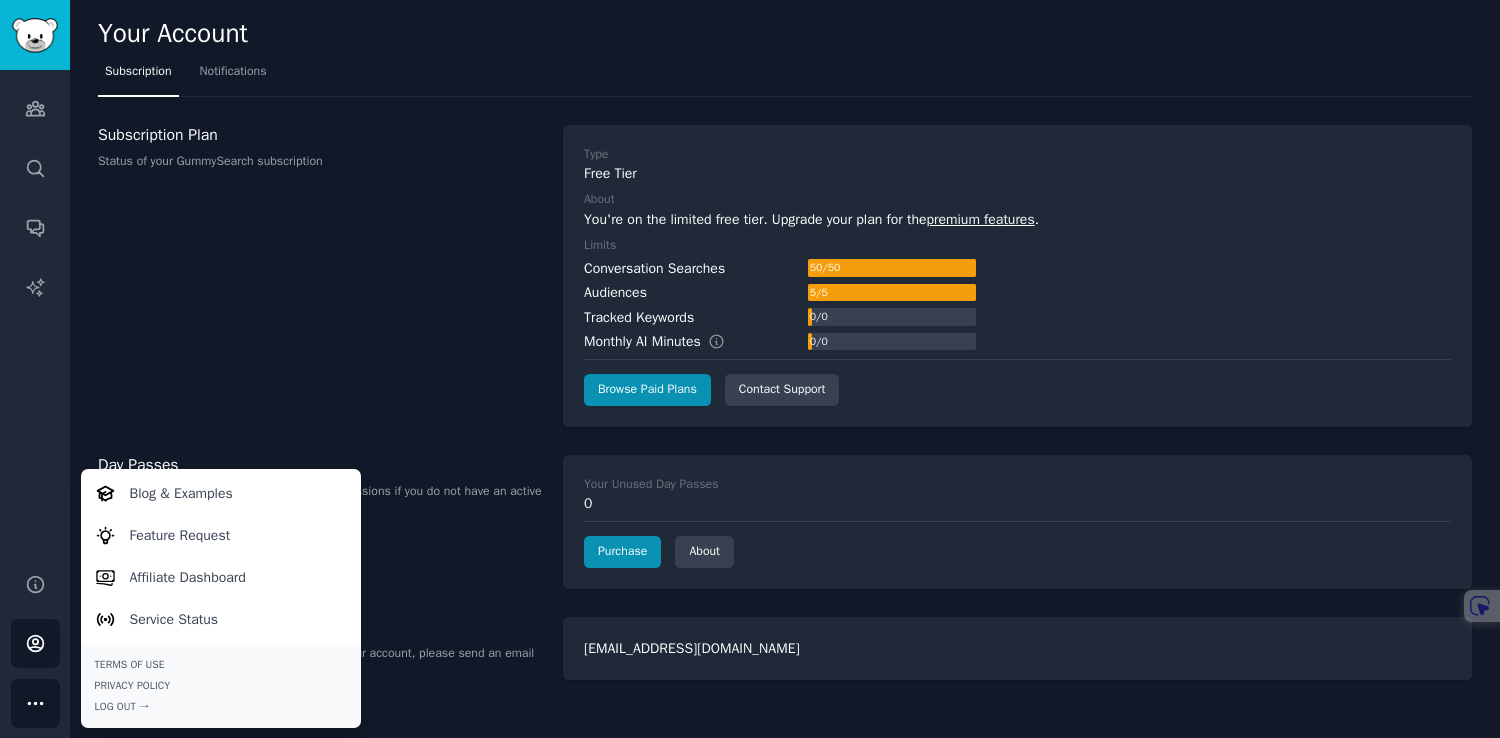 click 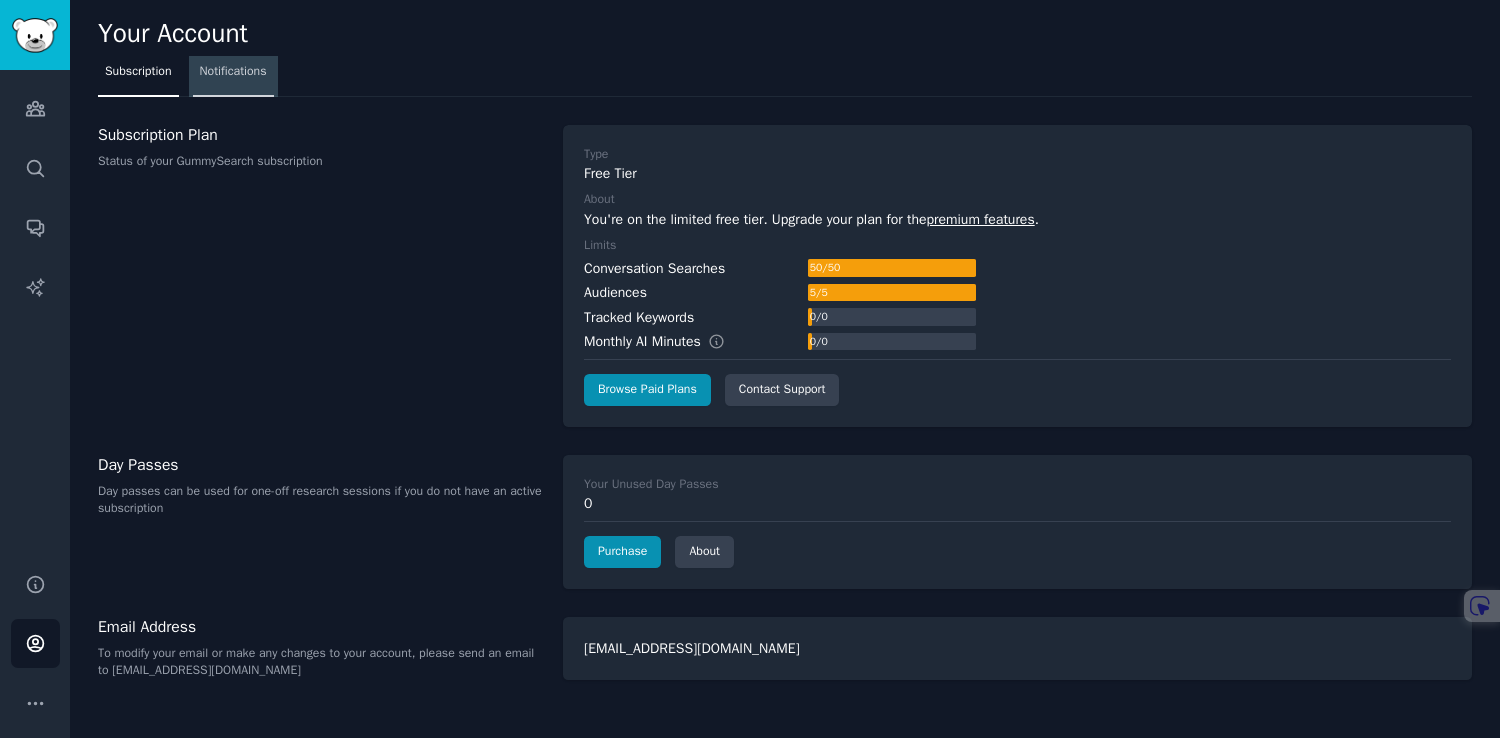 click on "Notifications" at bounding box center (233, 76) 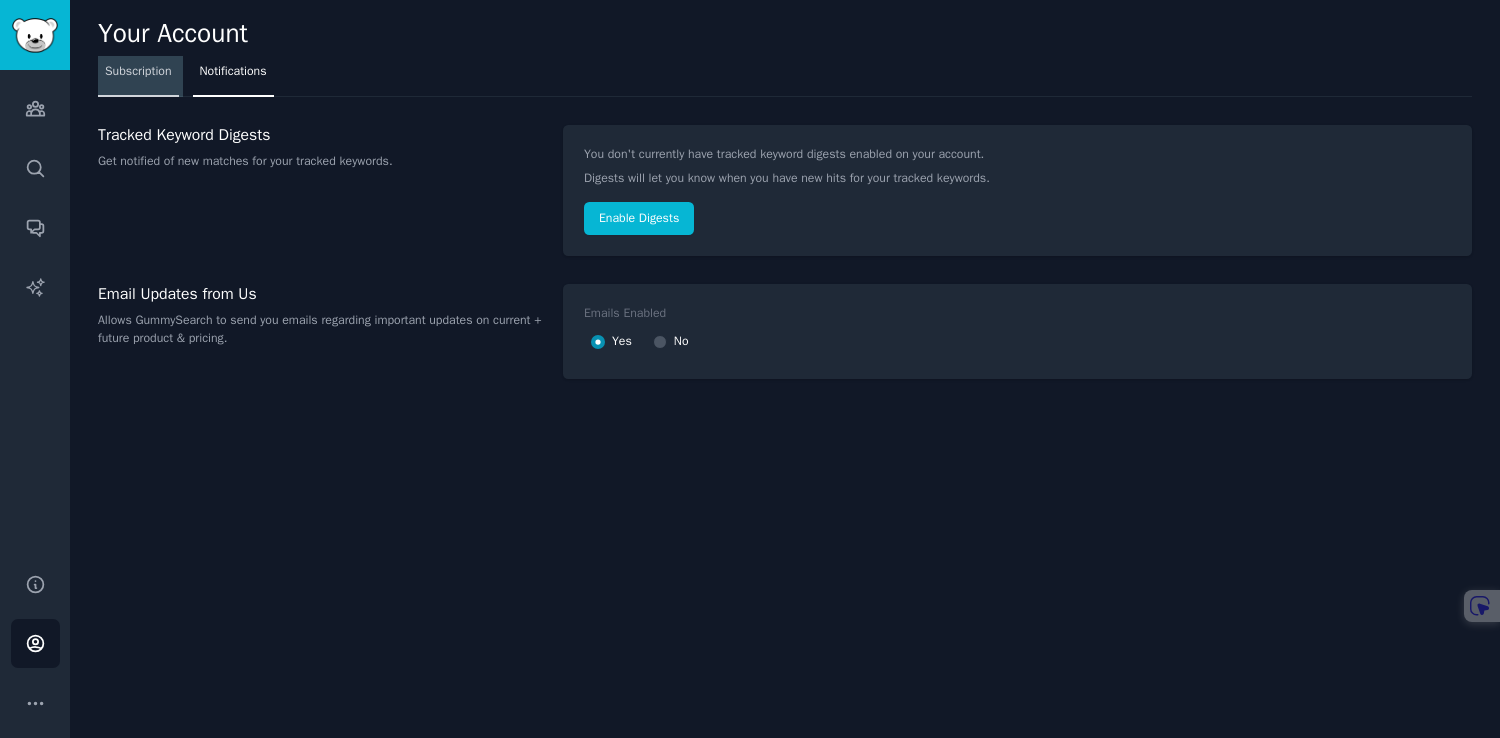 click on "Subscription" at bounding box center (138, 76) 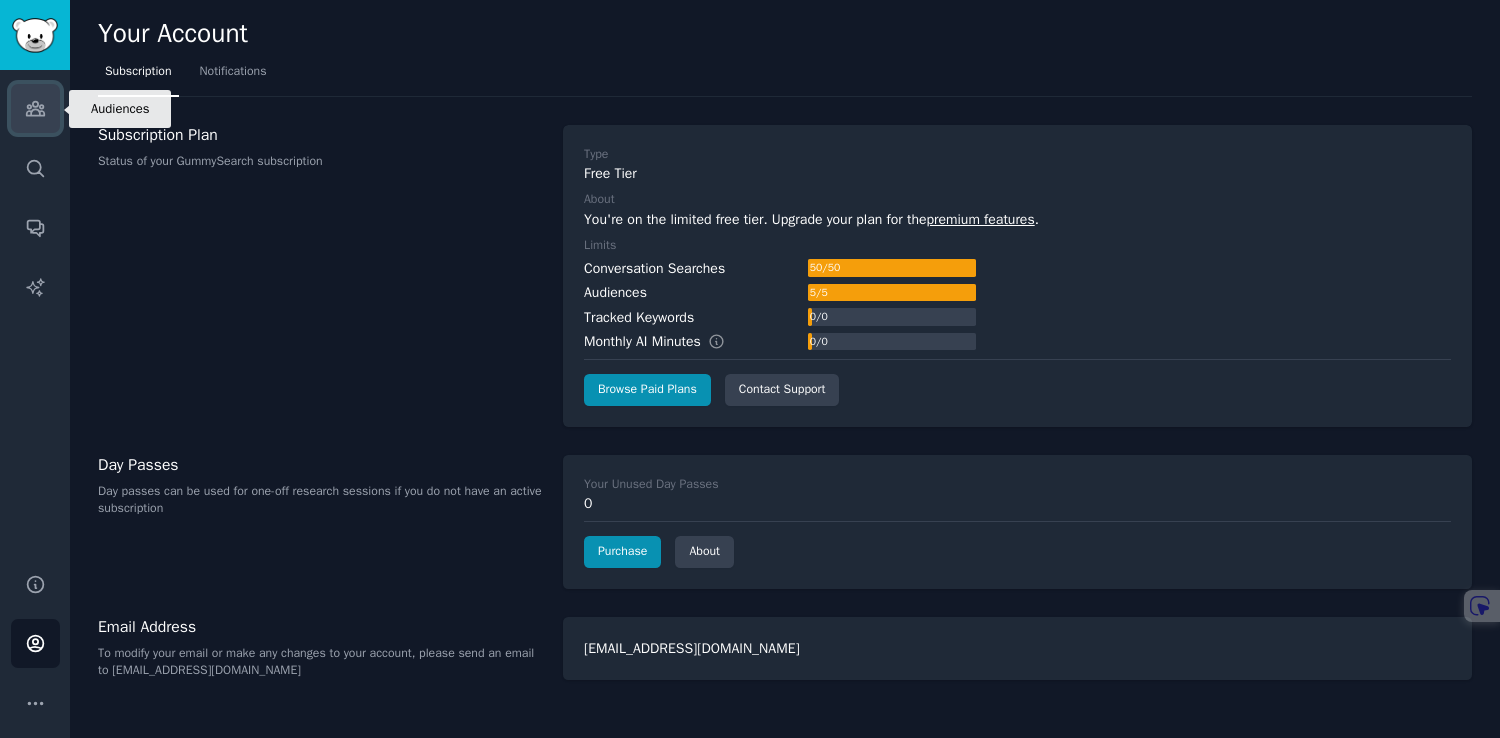 click 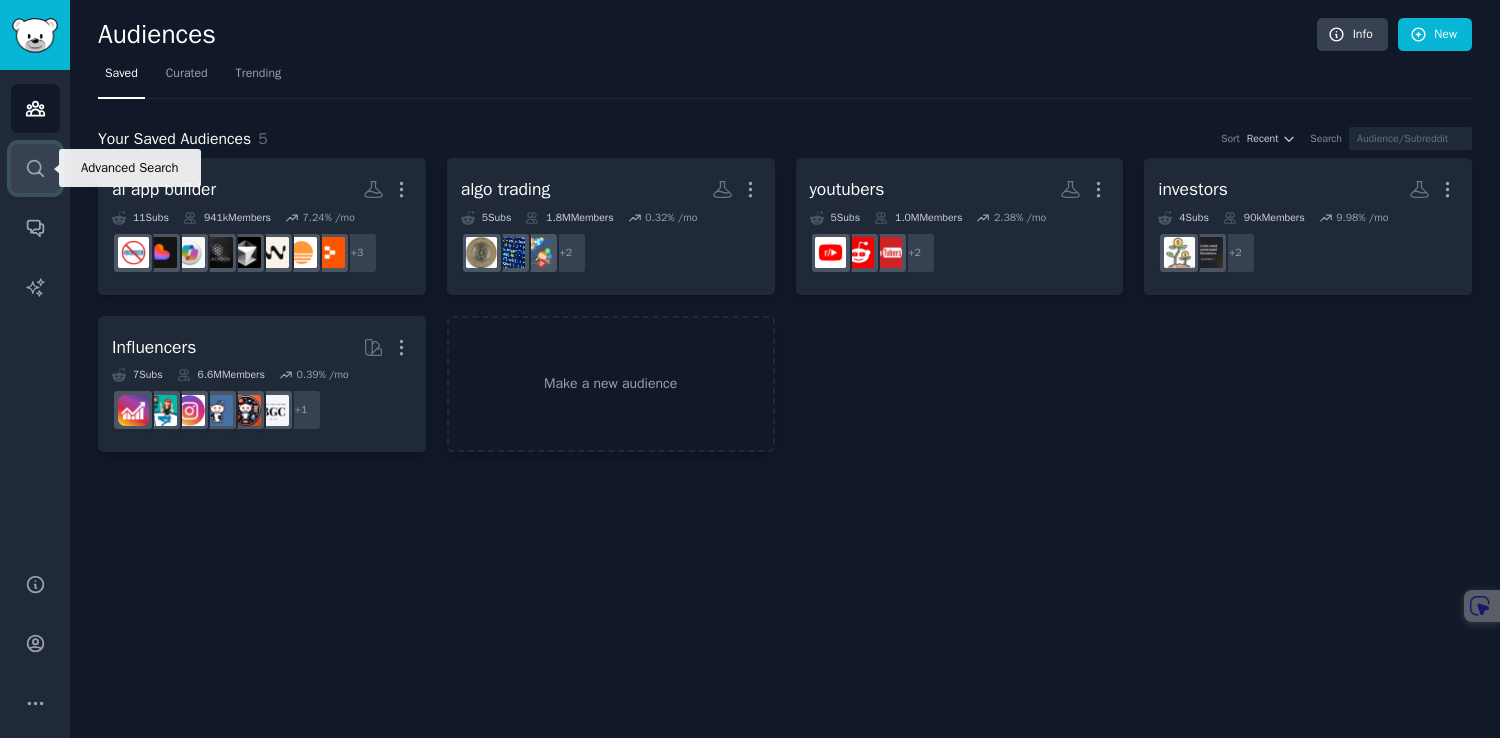 click 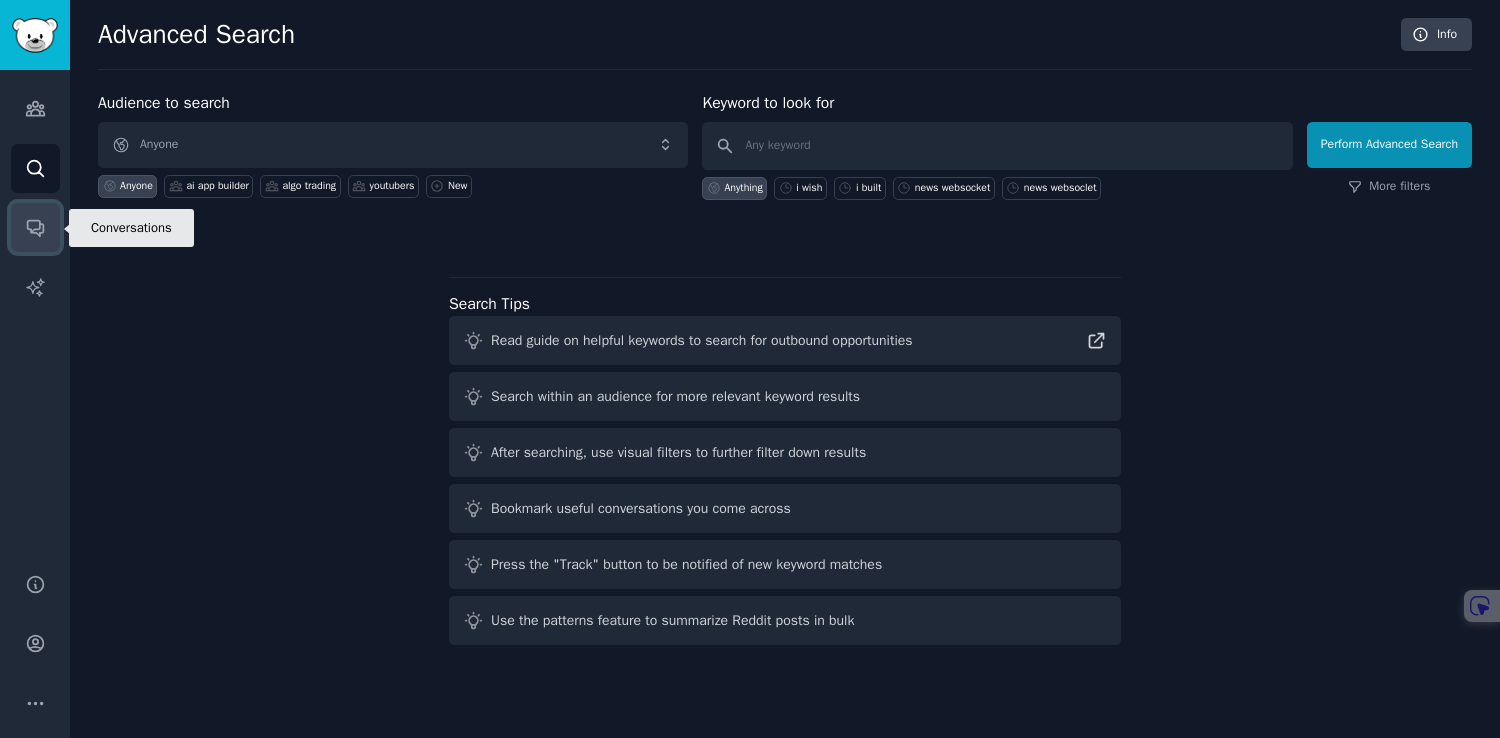 click on "Conversations" at bounding box center (35, 227) 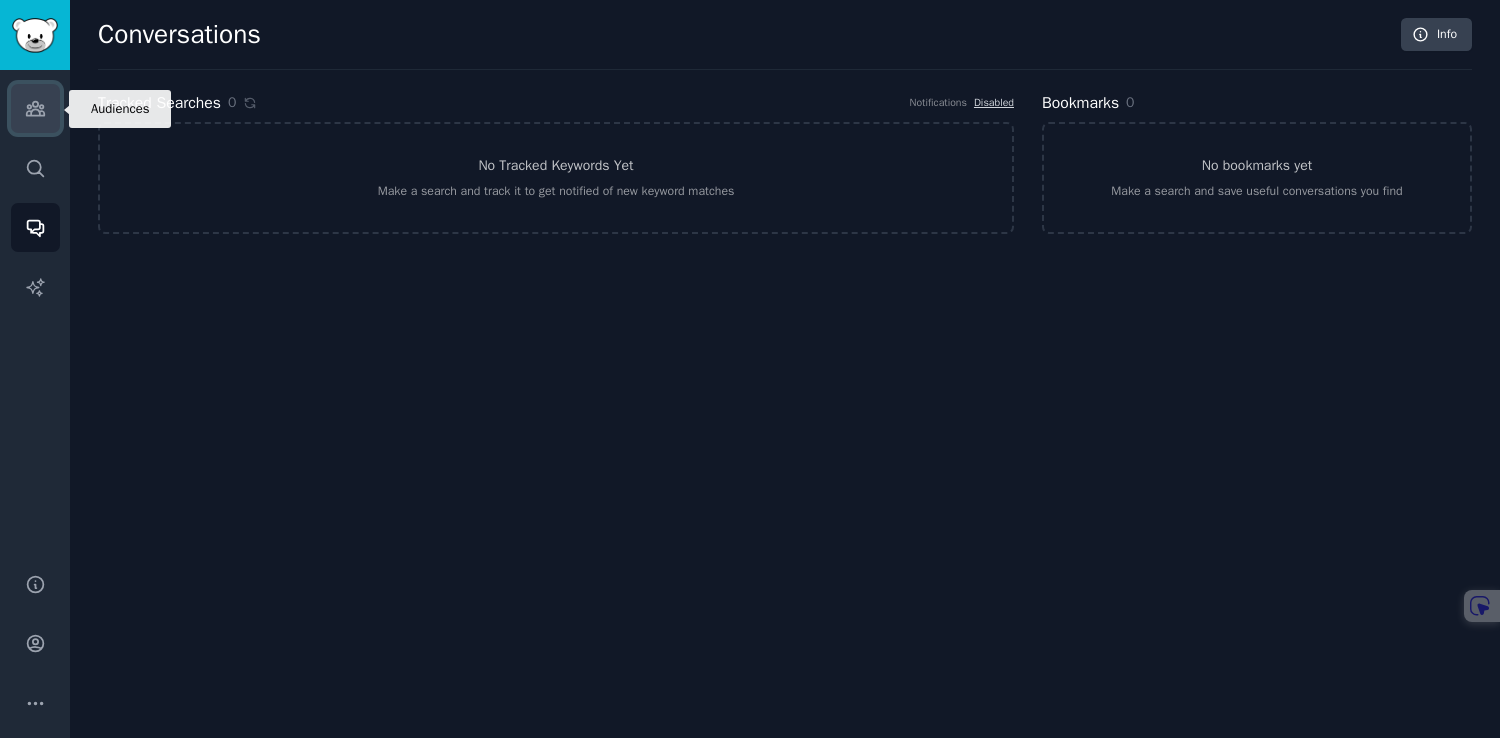 click on "Audiences" at bounding box center [35, 108] 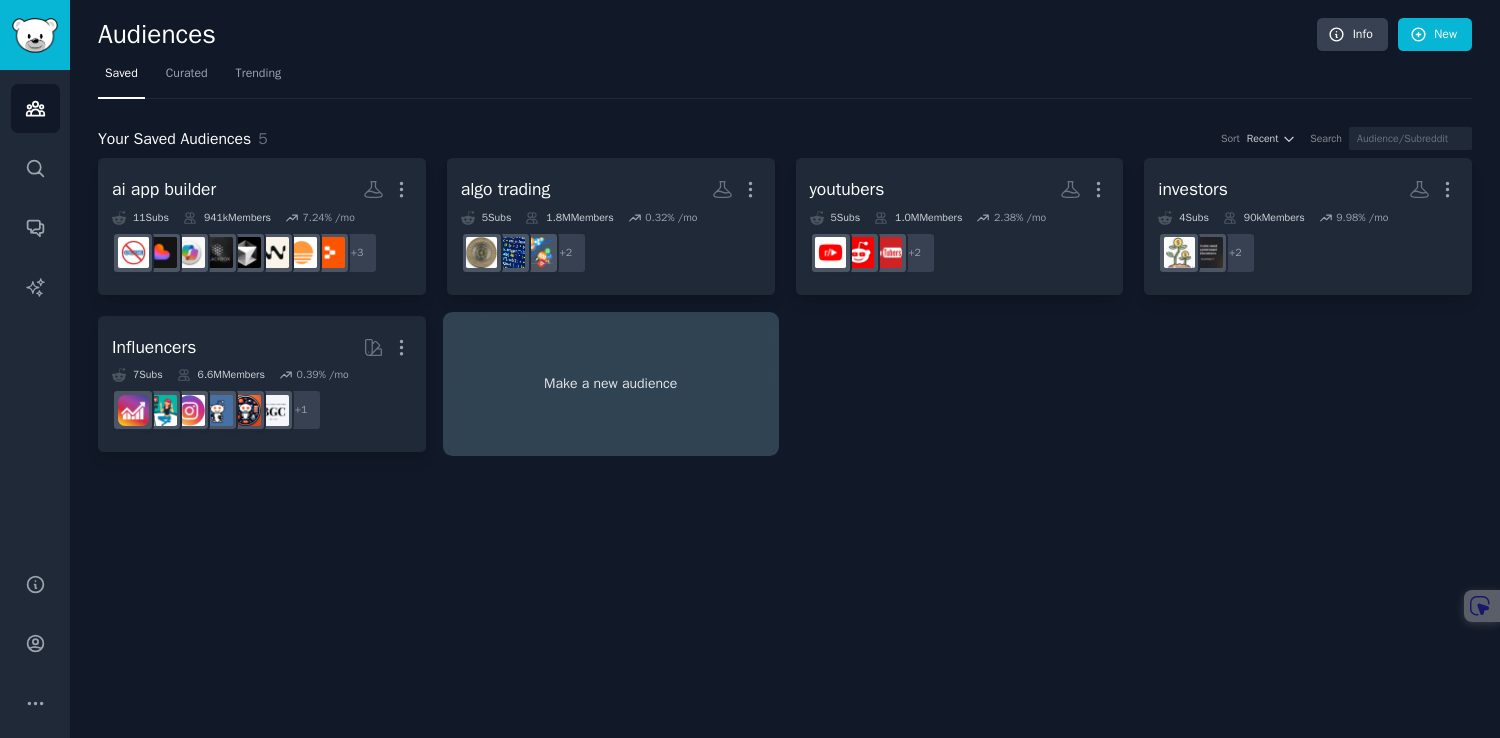 click on "Make a new audience" at bounding box center (611, 384) 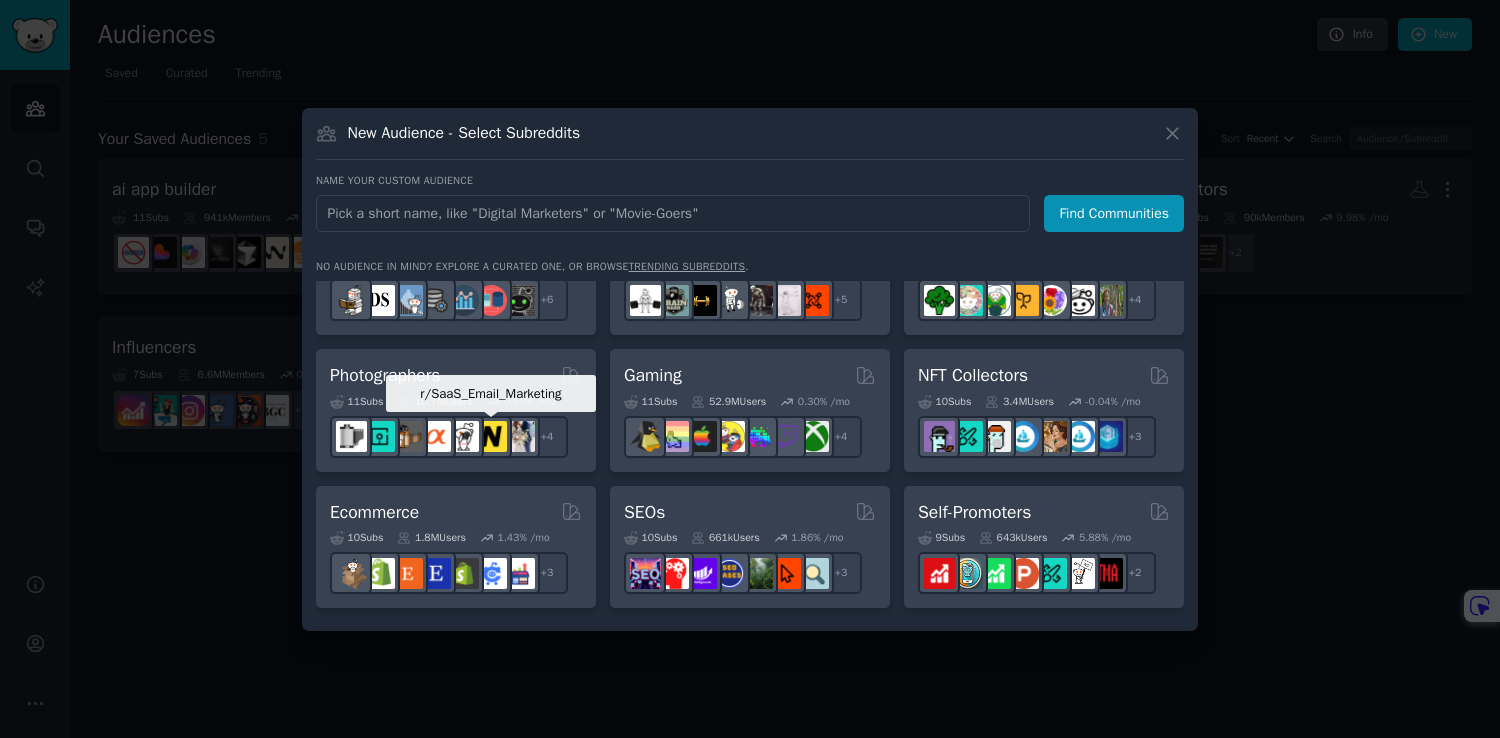 scroll, scrollTop: 0, scrollLeft: 0, axis: both 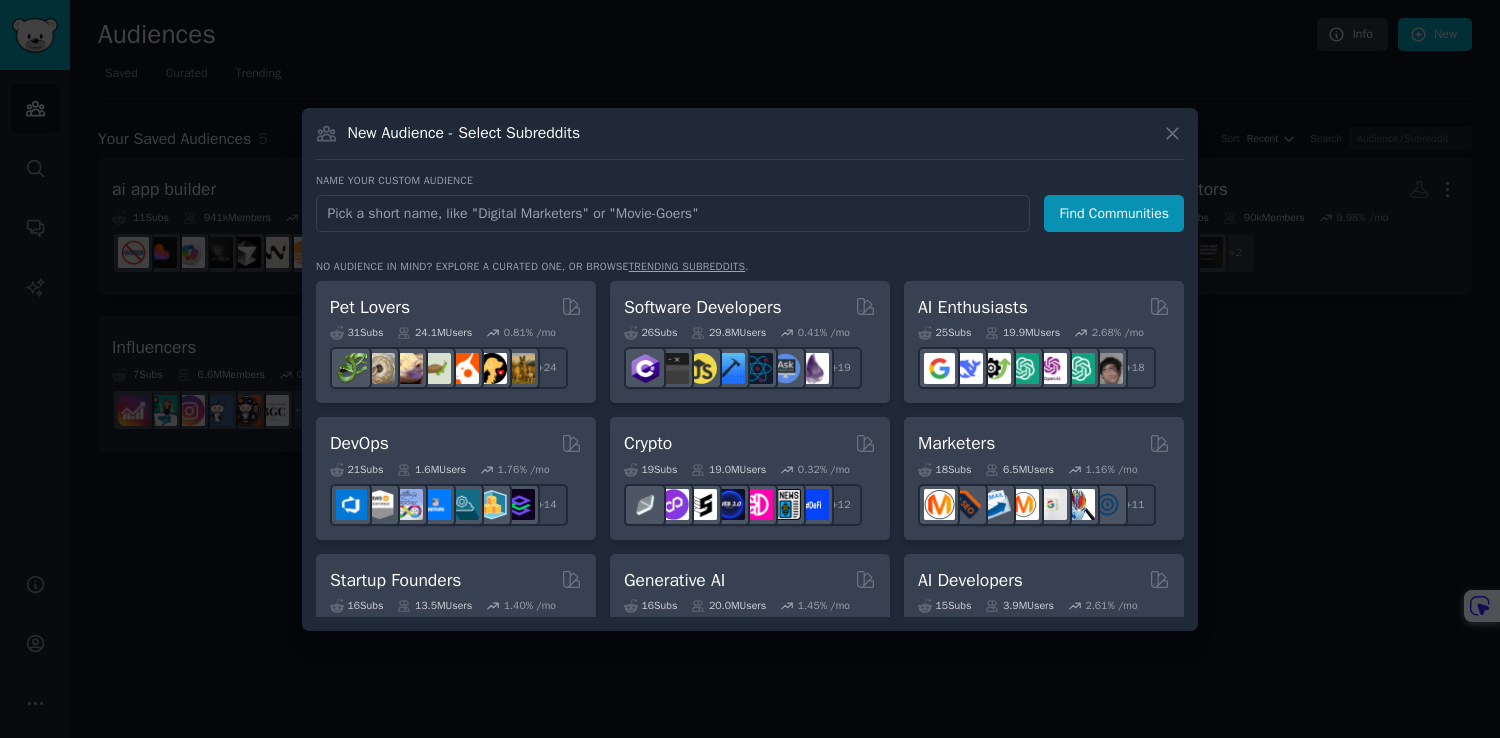 click at bounding box center (750, 369) 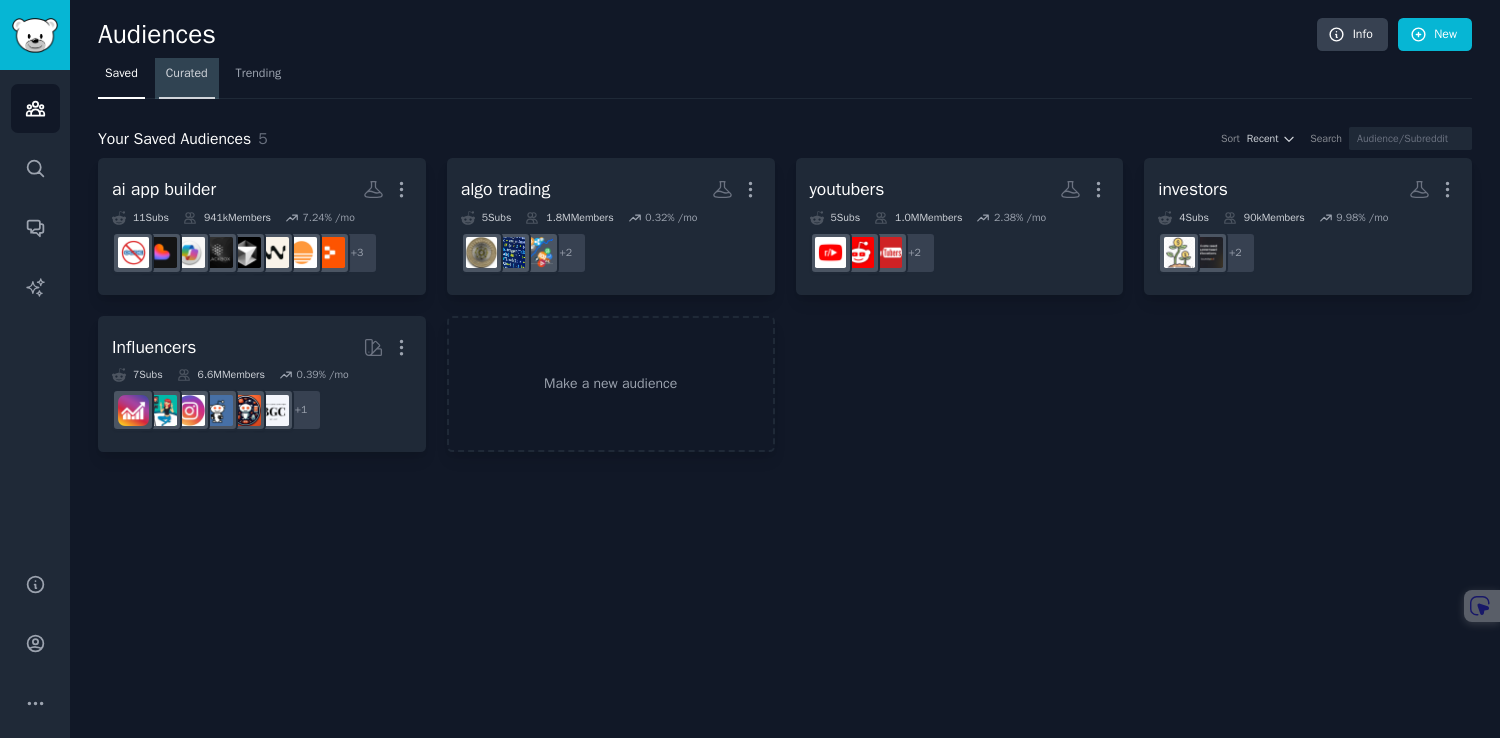 click on "Curated" at bounding box center (187, 78) 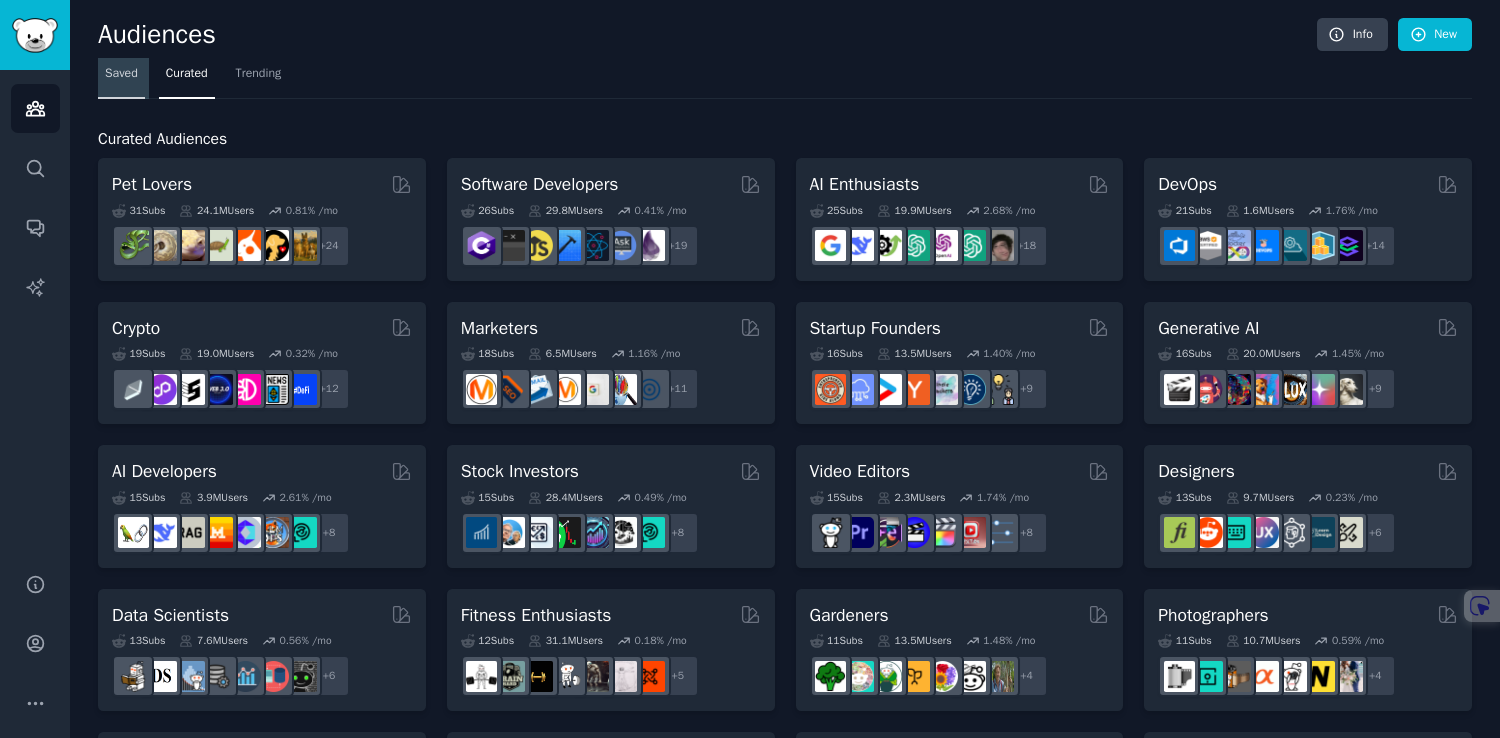 click on "Saved" at bounding box center (121, 74) 